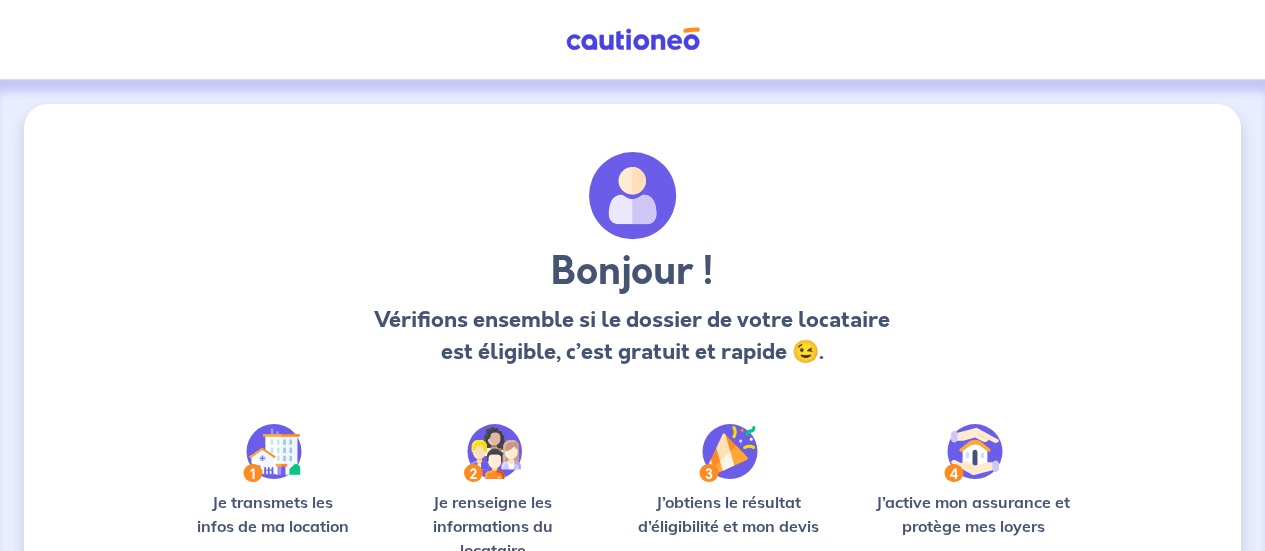 scroll, scrollTop: 200, scrollLeft: 0, axis: vertical 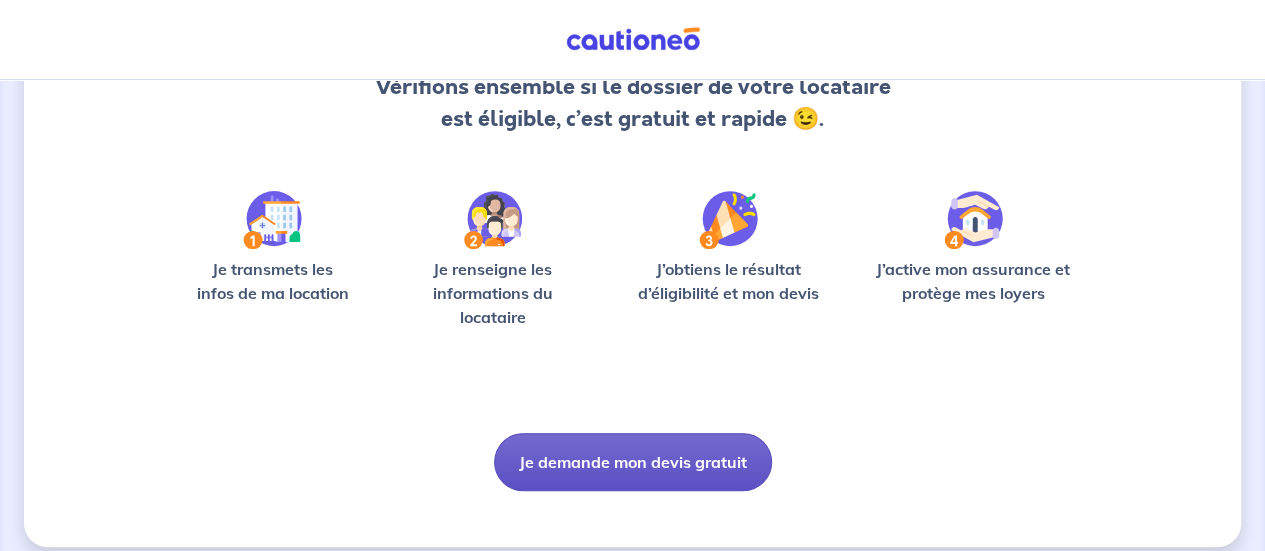 click on "Je demande mon devis gratuit" at bounding box center [633, 462] 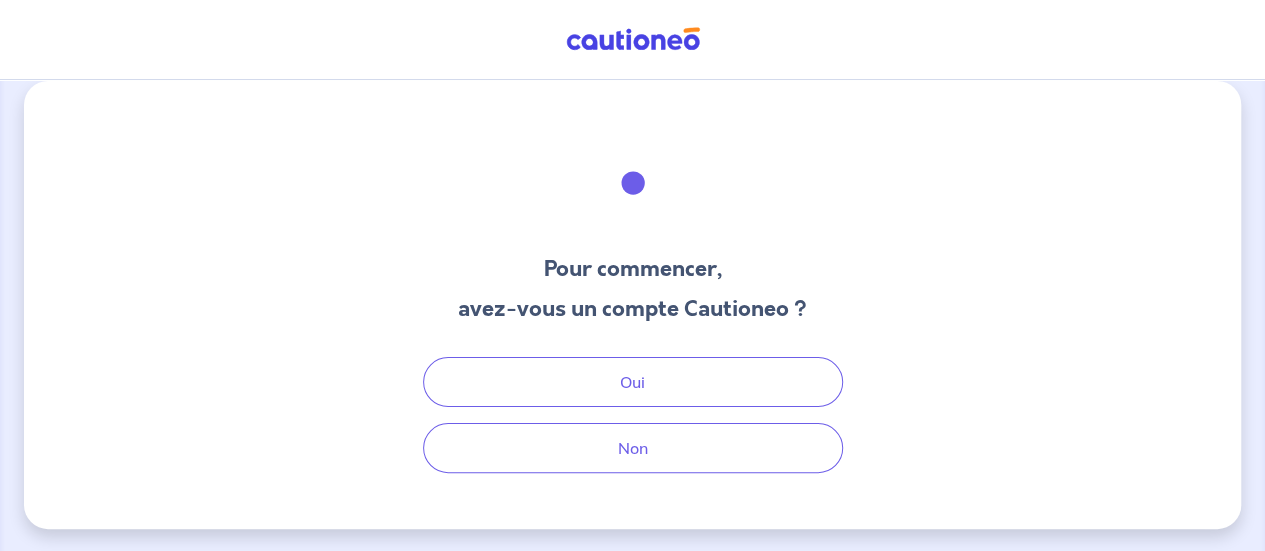 scroll, scrollTop: 0, scrollLeft: 0, axis: both 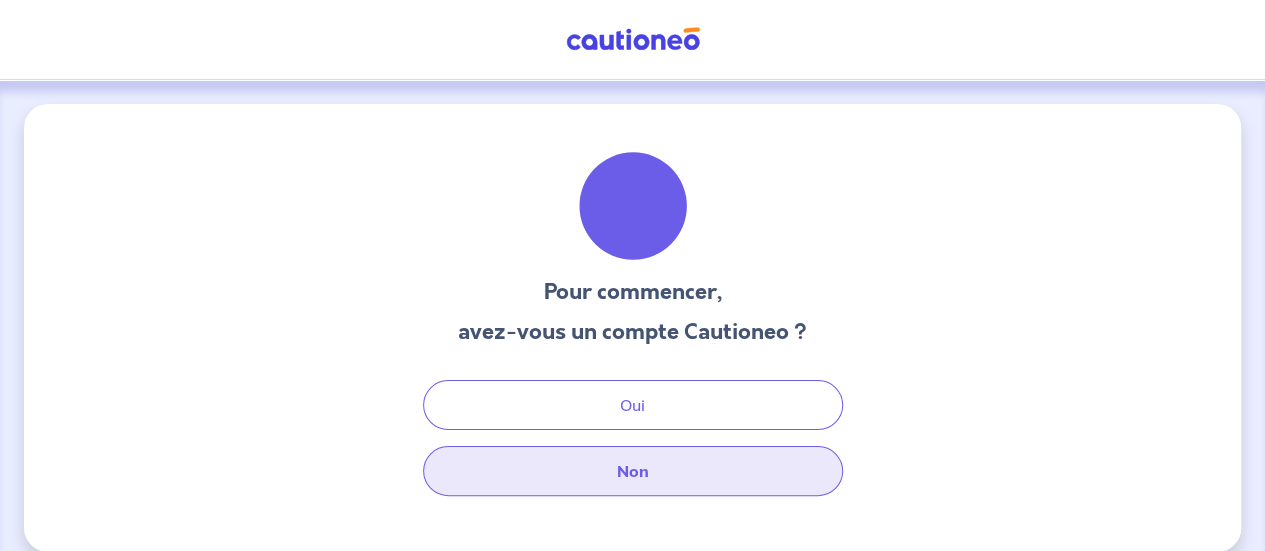 click on "Non" at bounding box center [633, 471] 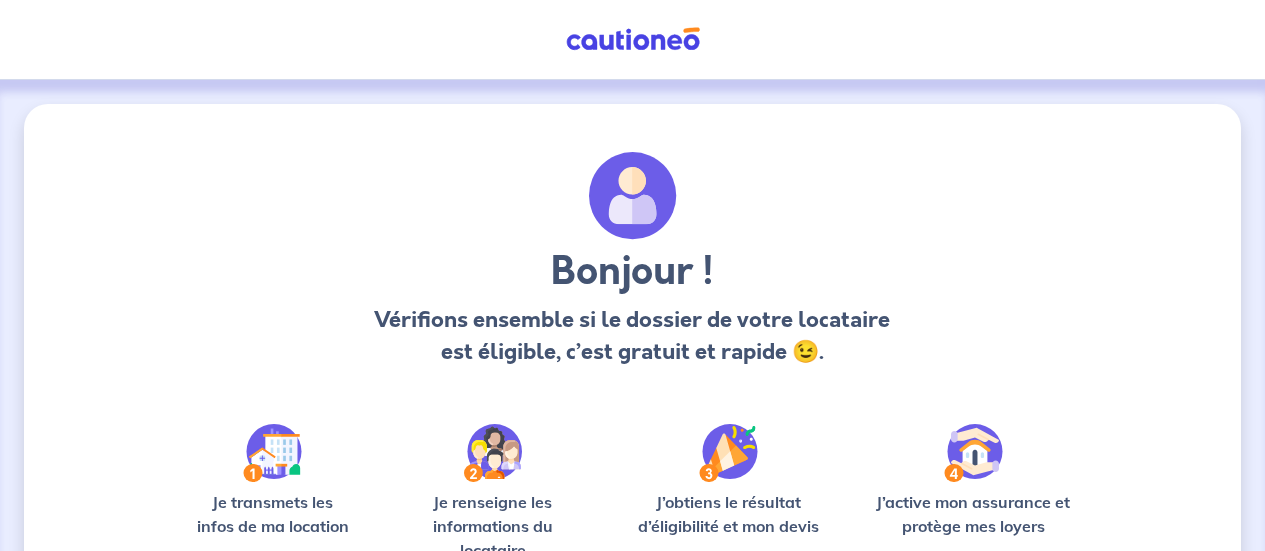 scroll, scrollTop: 0, scrollLeft: 0, axis: both 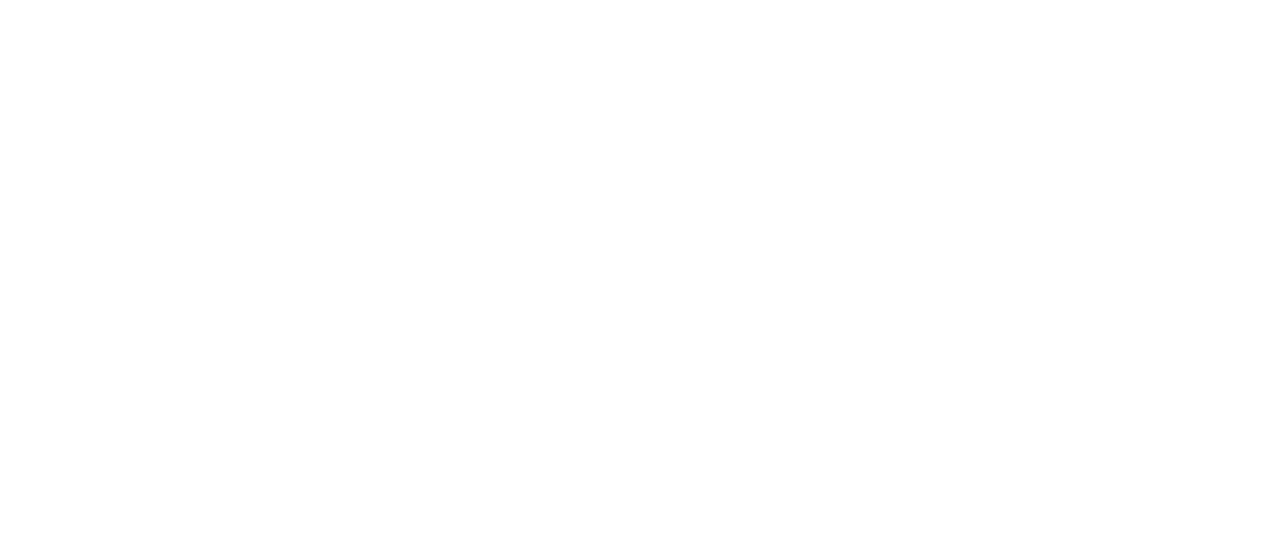 select on "FR" 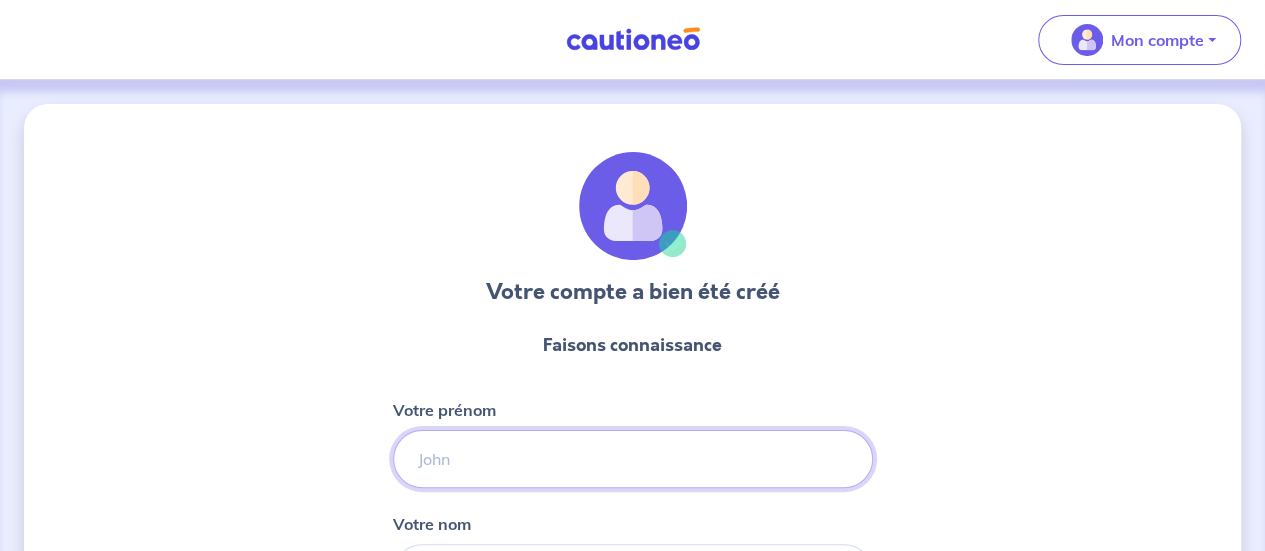 click on "Votre prénom" at bounding box center [633, 459] 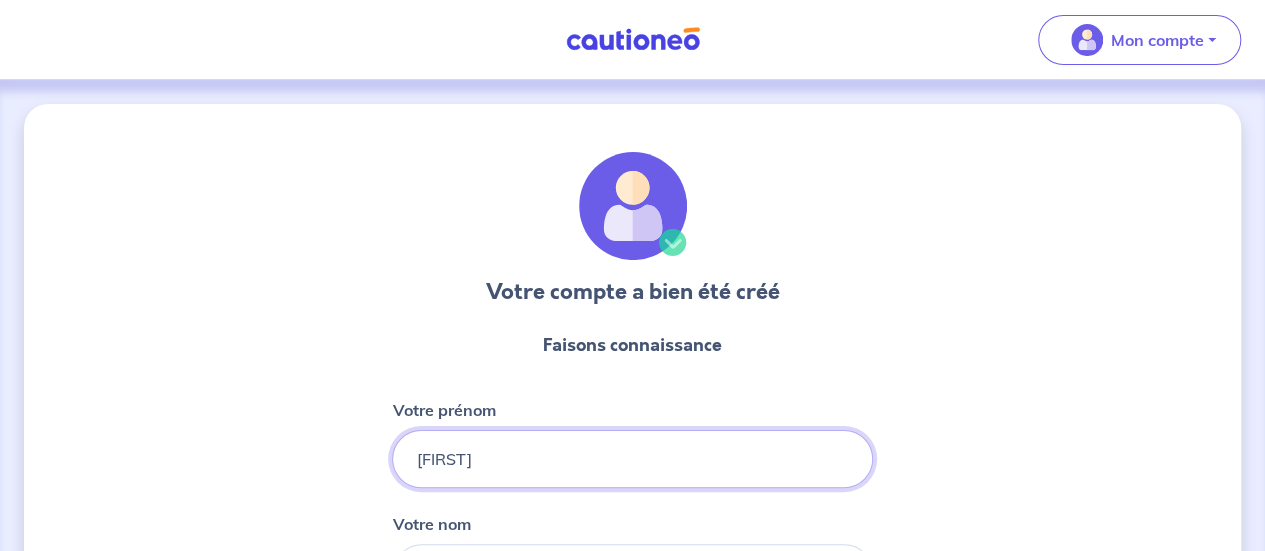 type on "[FIRST]" 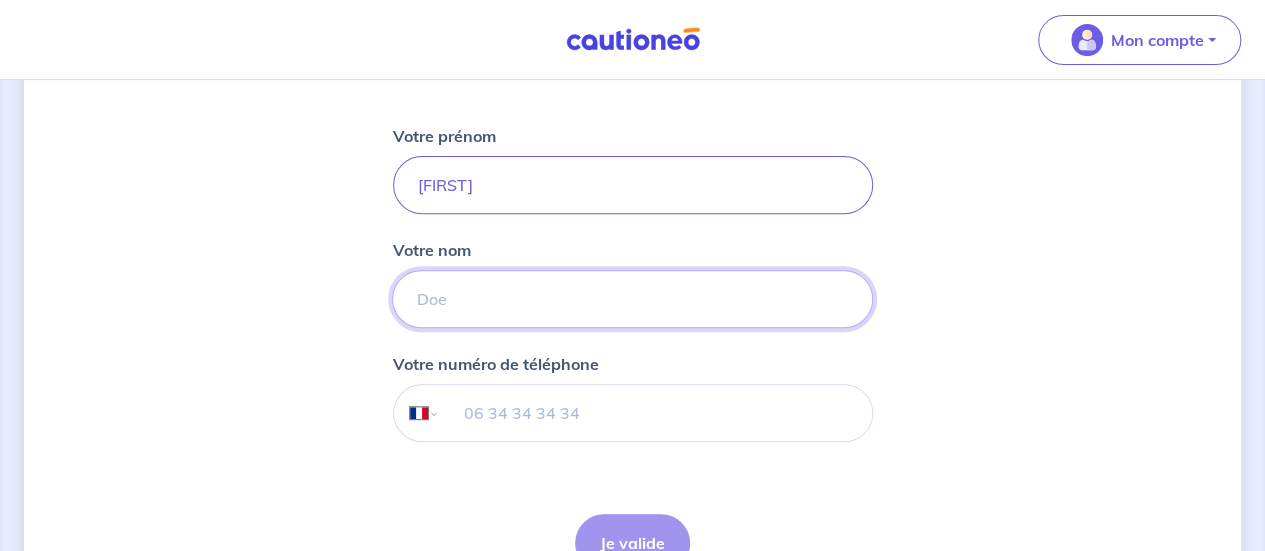 scroll, scrollTop: 296, scrollLeft: 0, axis: vertical 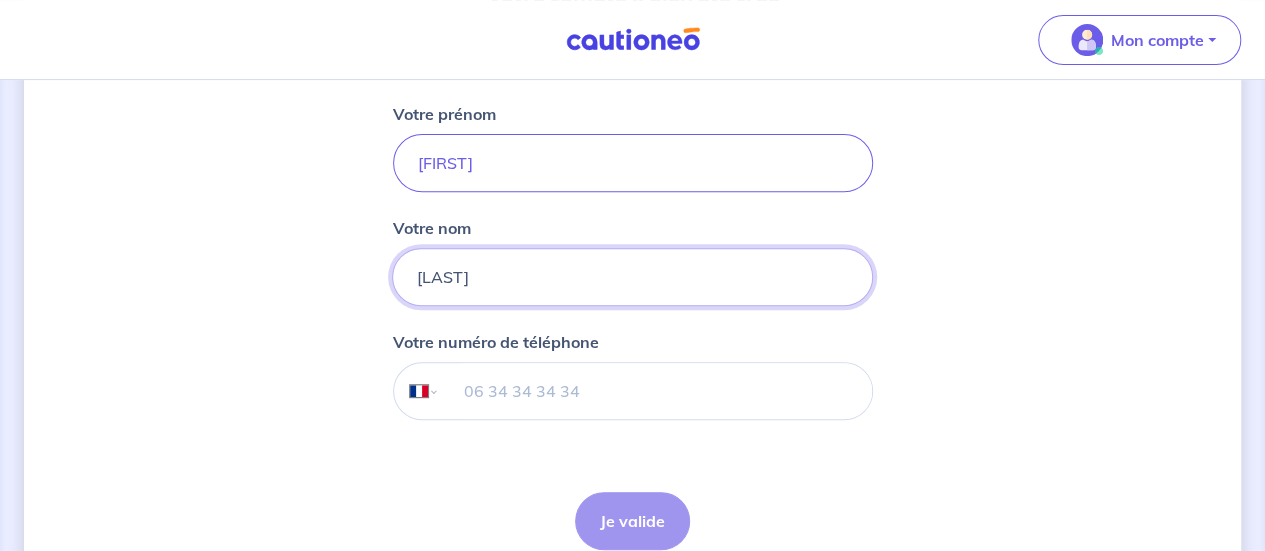 type on "[LAST]" 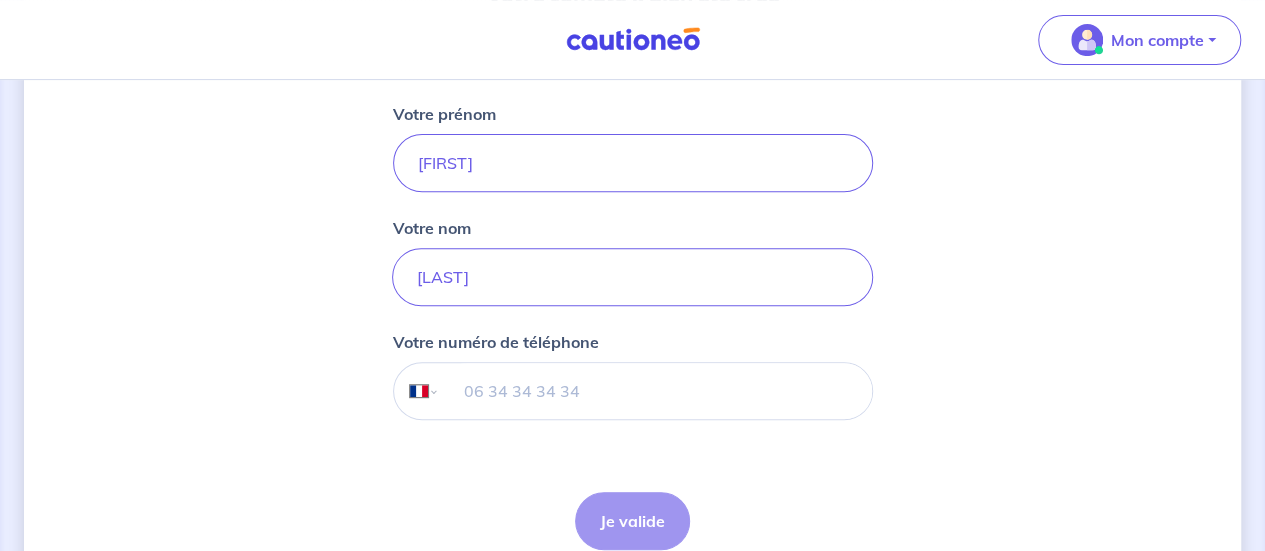 click at bounding box center (655, 391) 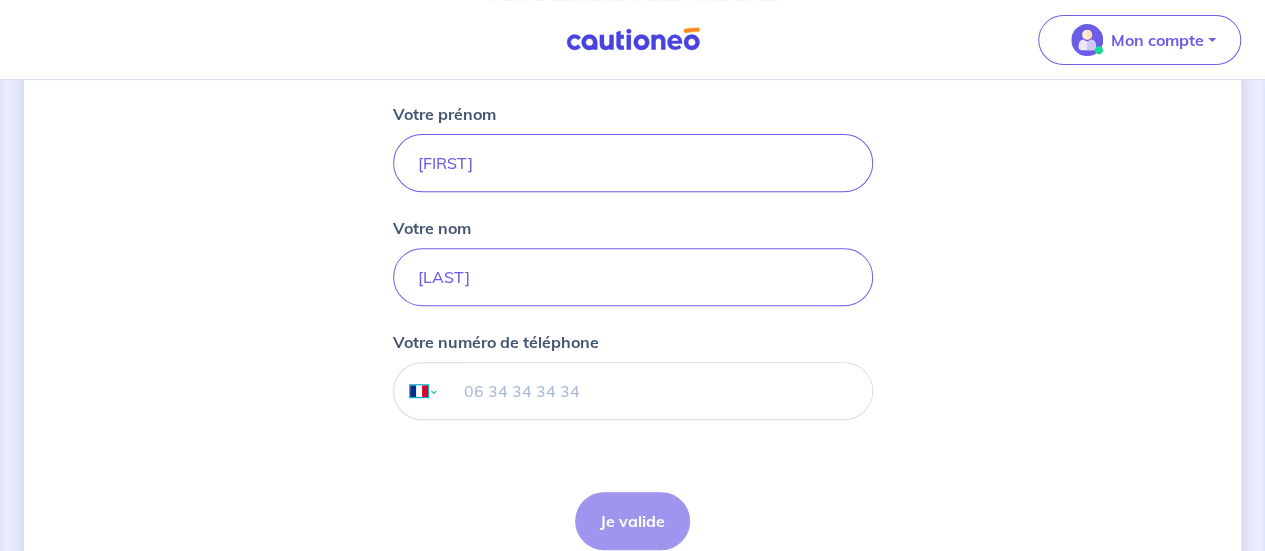 click on "International Afghanistan Afrique du Sud Albanie Algérie Allemagne Andorre Angola Anguilla Antigua et Barbuda Arabie Saoudite Argentine Arménie Aruba Australie Autriche Azerbaïdjan Bahamas Bahrain Bangladesh Barbade Belgique Belize Bénin Bermudes Bhoutan Biélorussie Bolivie Bosnie-Herzégovine Botswana Brésil Brunéi Bulgarie Burkina Faso Burundi Cambodge Cameroun Canada Cayman Centrafrique Chili Chine (République populaire) Chypre Colombie Comores Congo (République) Corée, République (Corée du Sud) Corée, République populaire démocratique (Corée du Nord) Costa Rica Côte d'Ivoire Croatie Cuba Curaçao Danemark Djibouti Dominicaine (République) Dominique Egypte El Salvador Émirats Arabes Unis Equateur Erythrée Espagne Estonie États-Unis d'Amérique Ethiopie ex-République yougoslave de Macédoine Fidji Finlande France Gabon Gambie Géorgie Ghana Gibraltar Grande-Bretagne et Irlande du Nord Grèce Grenade Groenland Guadeloupe Guam Guatemala Guernsey Guinée-Bissau" at bounding box center [415, 391] 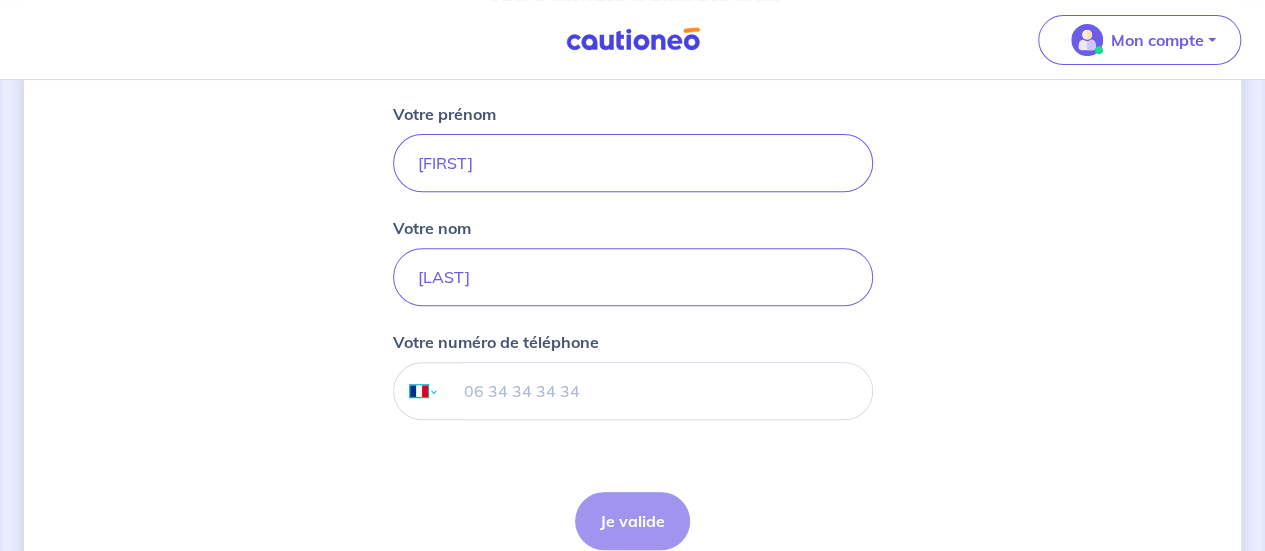 select on "RE" 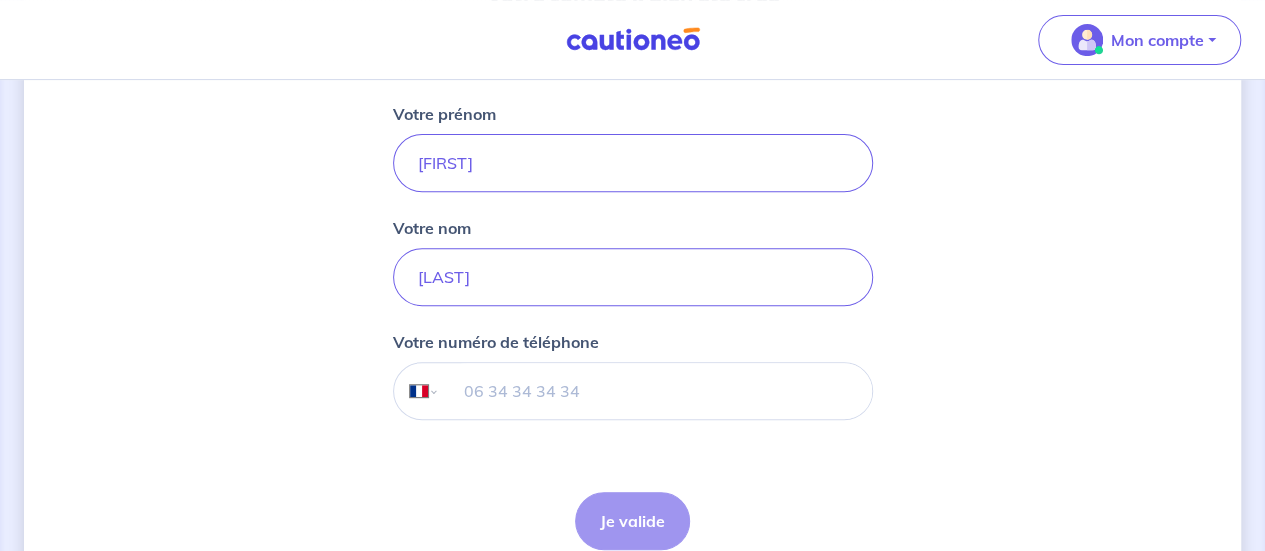 click on "International Afghanistan Afrique du Sud Albanie Algérie Allemagne Andorre Angola Anguilla Antigua et Barbuda Arabie Saoudite Argentine Arménie Aruba Australie Autriche Azerbaïdjan Bahamas Bahrain Bangladesh Barbade Belgique Belize Bénin Bermudes Bhoutan Biélorussie Bolivie Bosnie-Herzégovine Botswana Brésil Brunéi Bulgarie Burkina Faso Burundi Cambodge Cameroun Canada Cayman Centrafrique Chili Chine (République populaire) Chypre Colombie Comores Congo (République) Corée, République (Corée du Sud) Corée, République populaire démocratique (Corée du Nord) Costa Rica Côte d'Ivoire Croatie Cuba Curaçao Danemark Djibouti Dominicaine (République) Dominique Egypte El Salvador Émirats Arabes Unis Equateur Erythrée Espagne Estonie États-Unis d'Amérique Ethiopie ex-République yougoslave de Macédoine Fidji Finlande France Gabon Gambie Géorgie Ghana Gibraltar Grande-Bretagne et Irlande du Nord Grèce Grenade Groenland Guadeloupe Guam Guatemala Guernsey Guinée-Bissau" at bounding box center (415, 391) 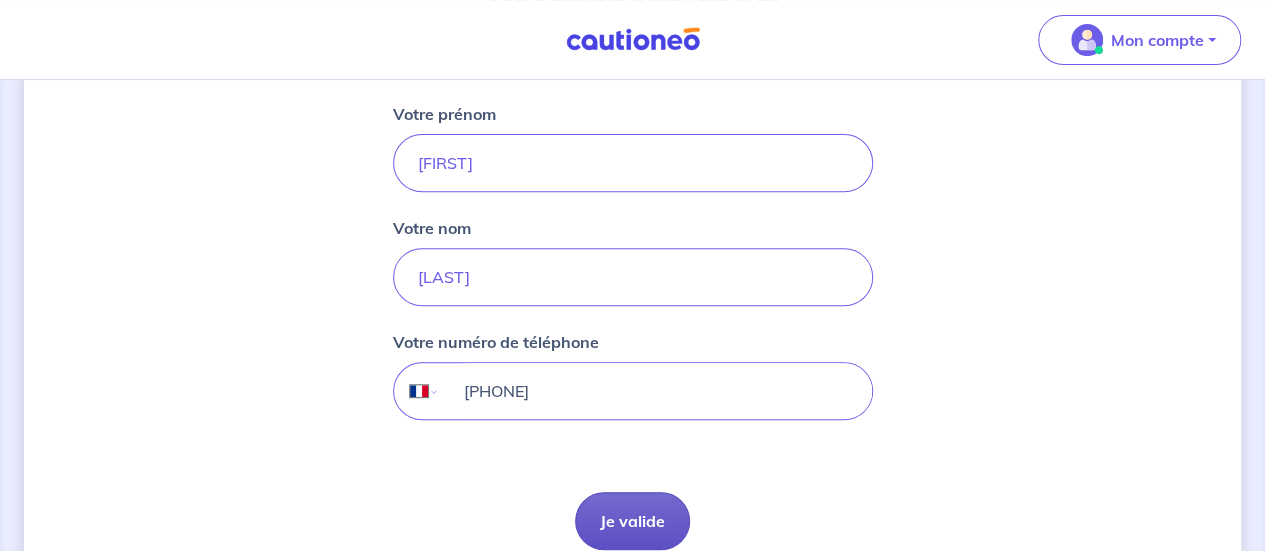 type on "[PHONE]" 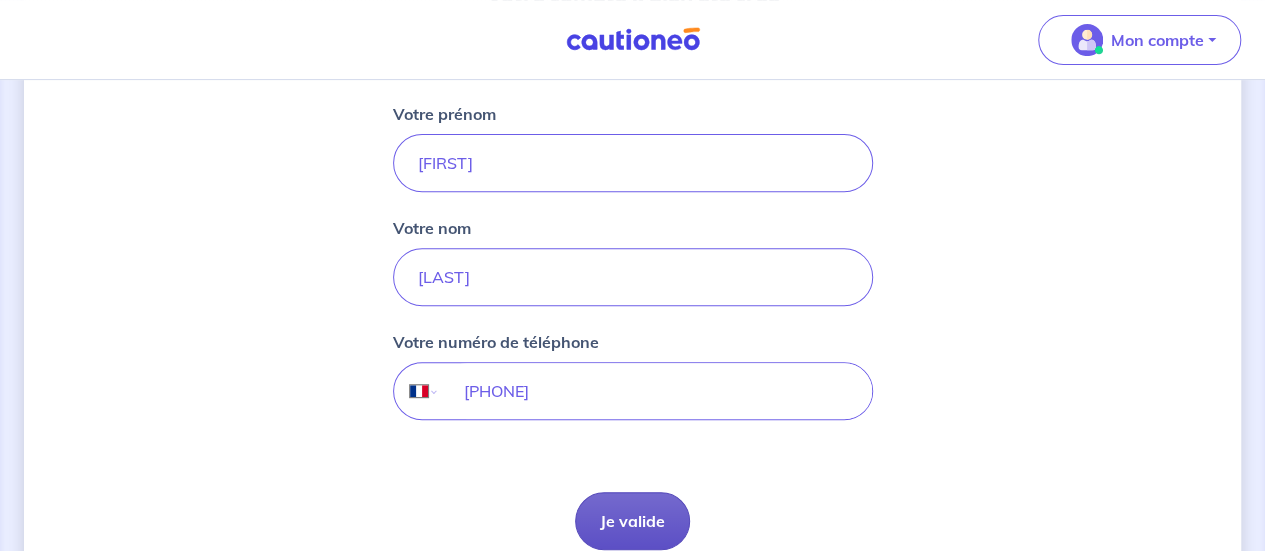 click on "Je valide" at bounding box center (632, 521) 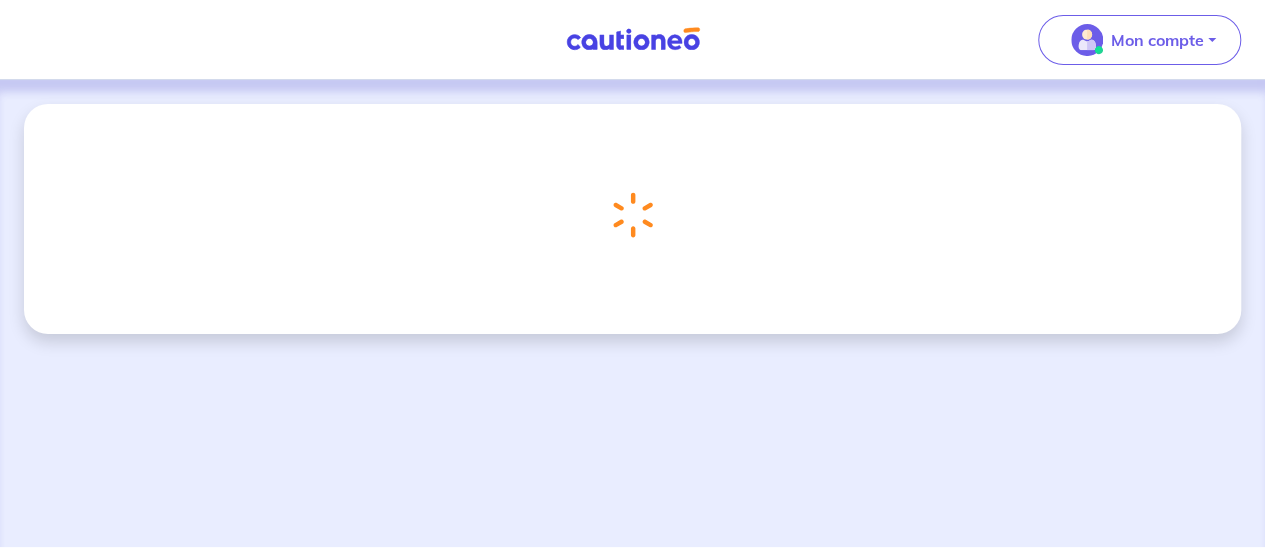 scroll, scrollTop: 0, scrollLeft: 0, axis: both 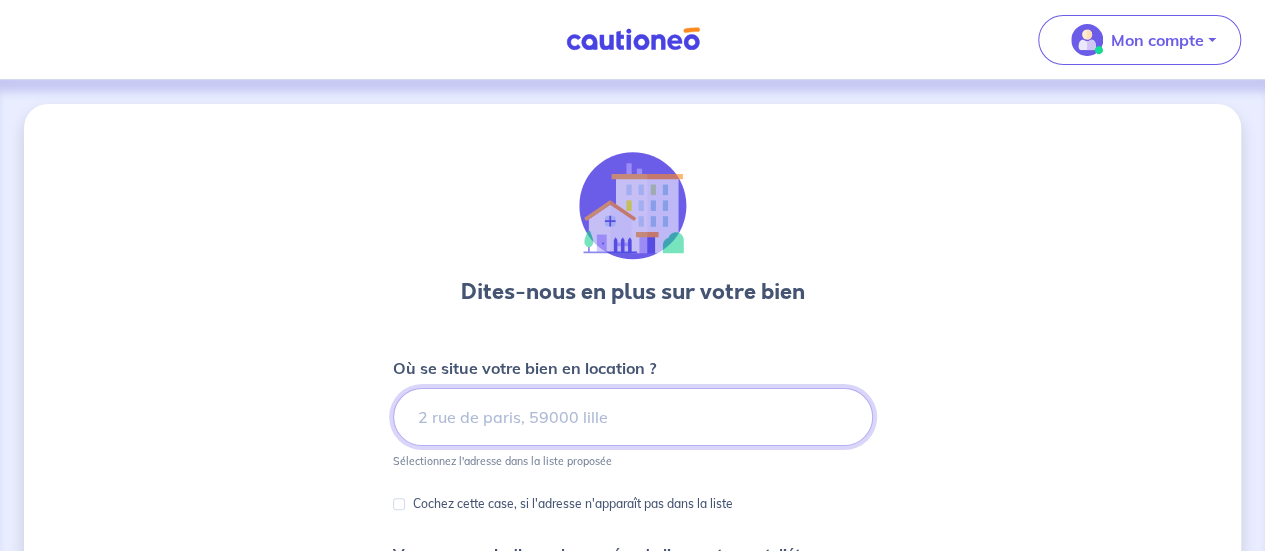 click at bounding box center (633, 417) 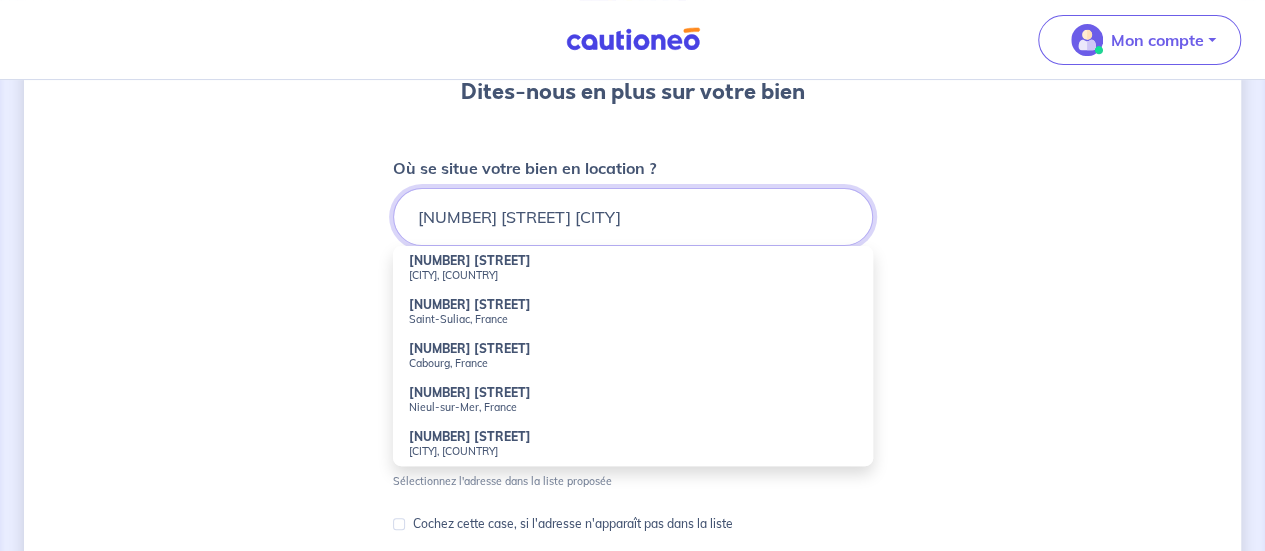 scroll, scrollTop: 166, scrollLeft: 0, axis: vertical 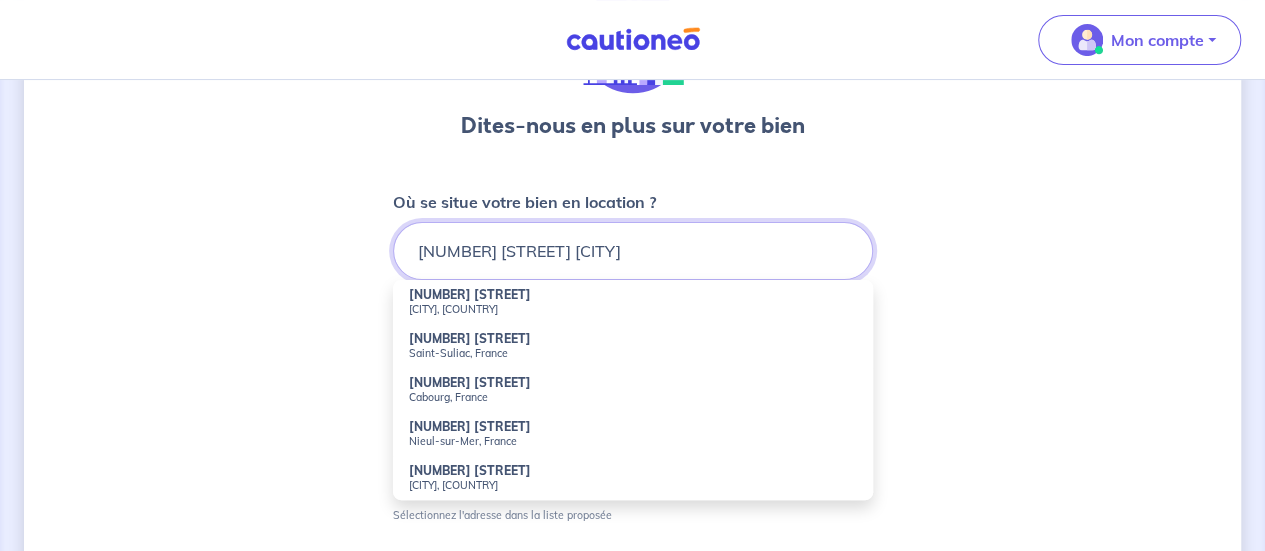 click on "[NUMBER] [STREET] [CITY]" at bounding box center (633, 251) 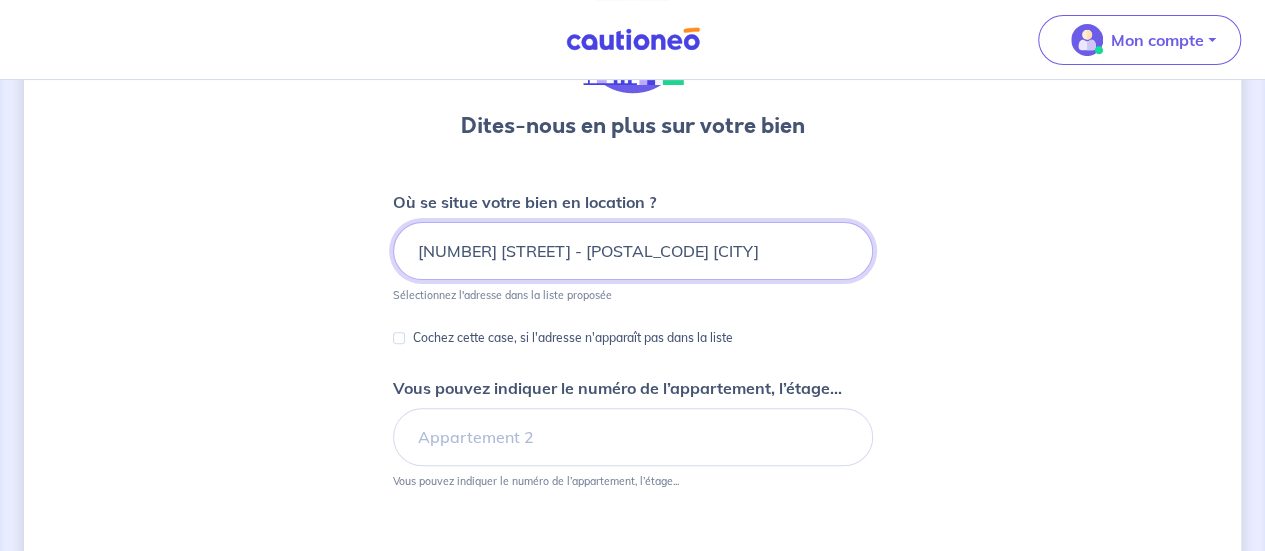 type on "[NUMBER] [STREET] - [POSTAL_CODE] [CITY]" 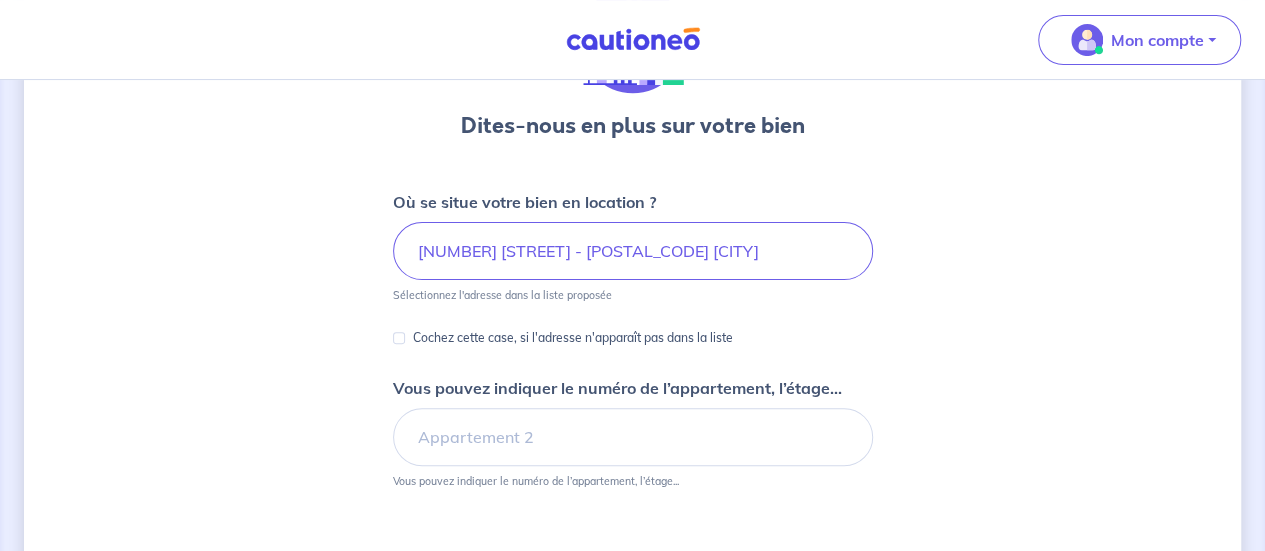 click on "Cochez cette case, si l'adresse n'apparaît pas dans la liste" at bounding box center (573, 338) 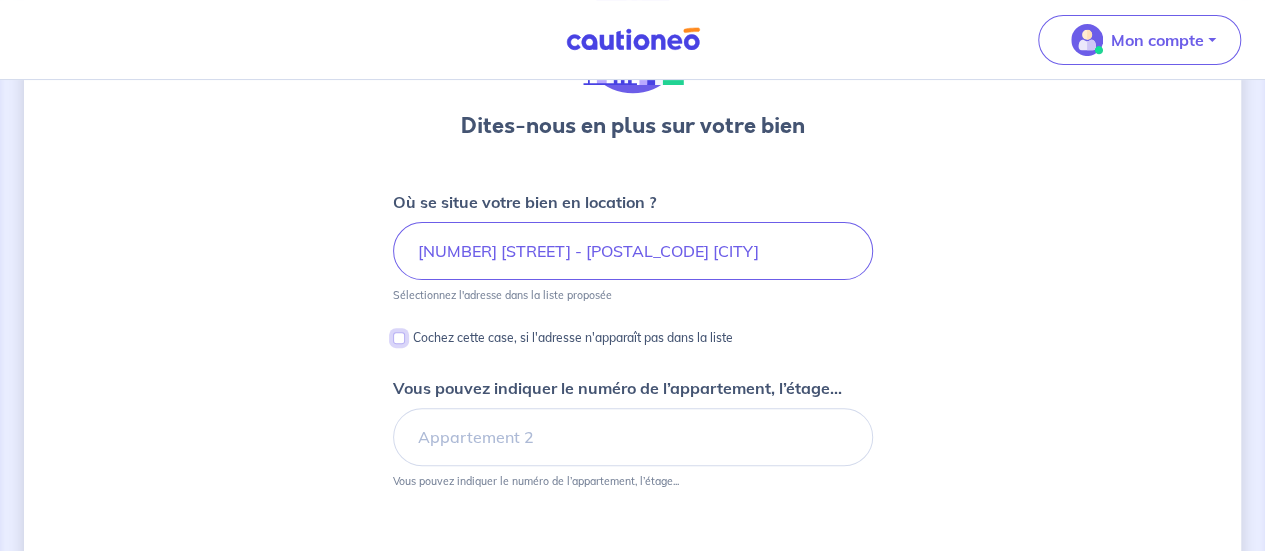 click on "Cochez cette case, si l'adresse n'apparaît pas dans la liste" at bounding box center (399, 338) 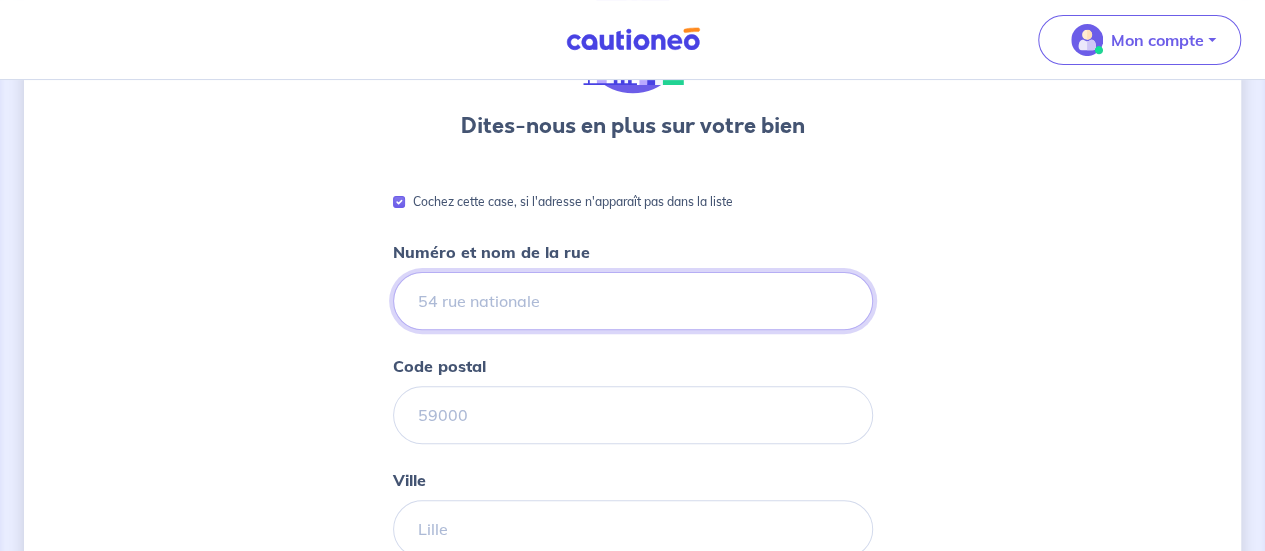 click on "Numéro et nom de la rue" at bounding box center [633, 301] 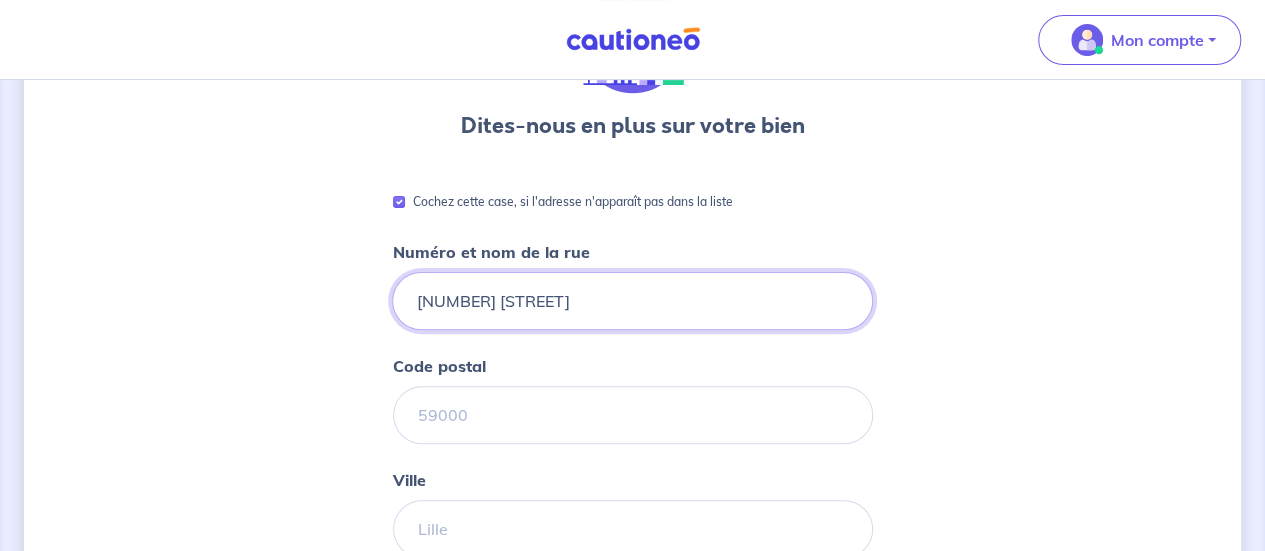 type on "[NUMBER] [STREET]" 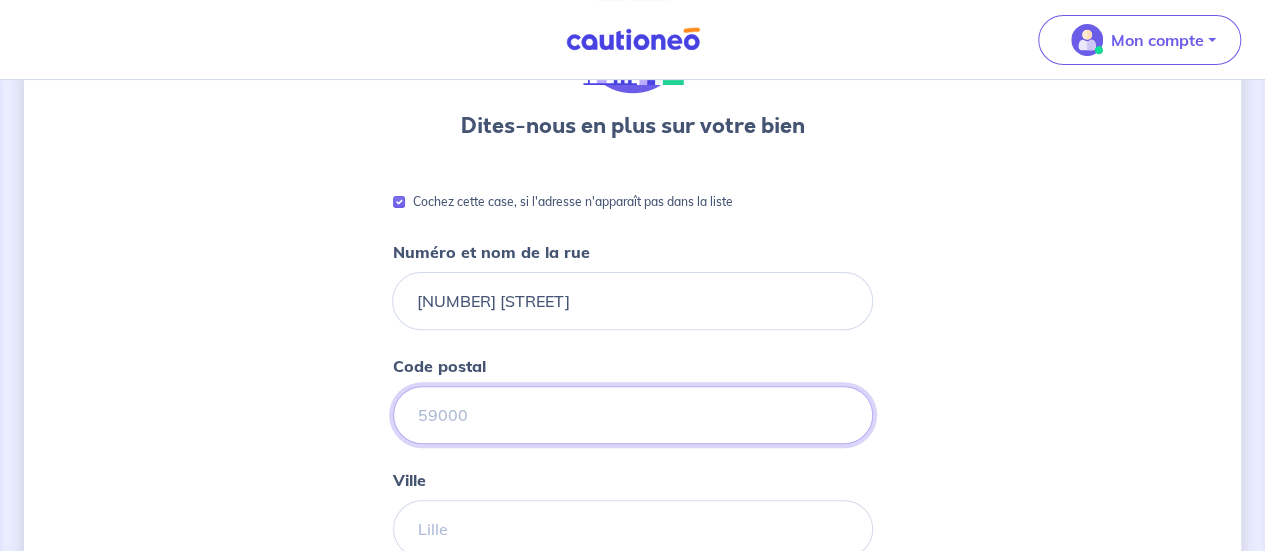 click on "Code postal" at bounding box center [633, 415] 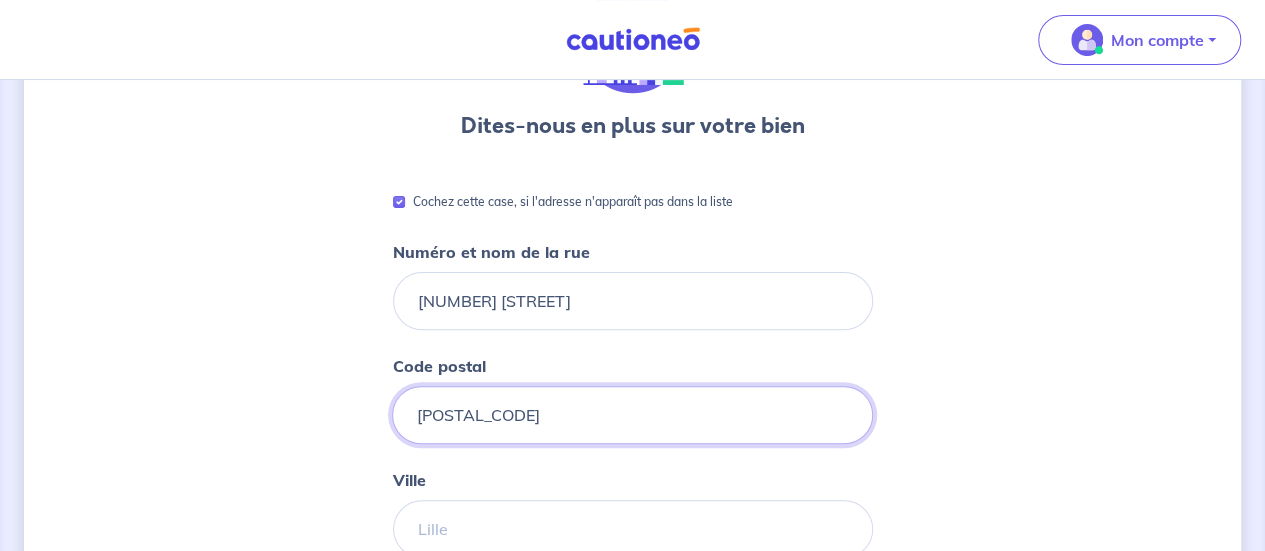 type on "[POSTAL_CODE]" 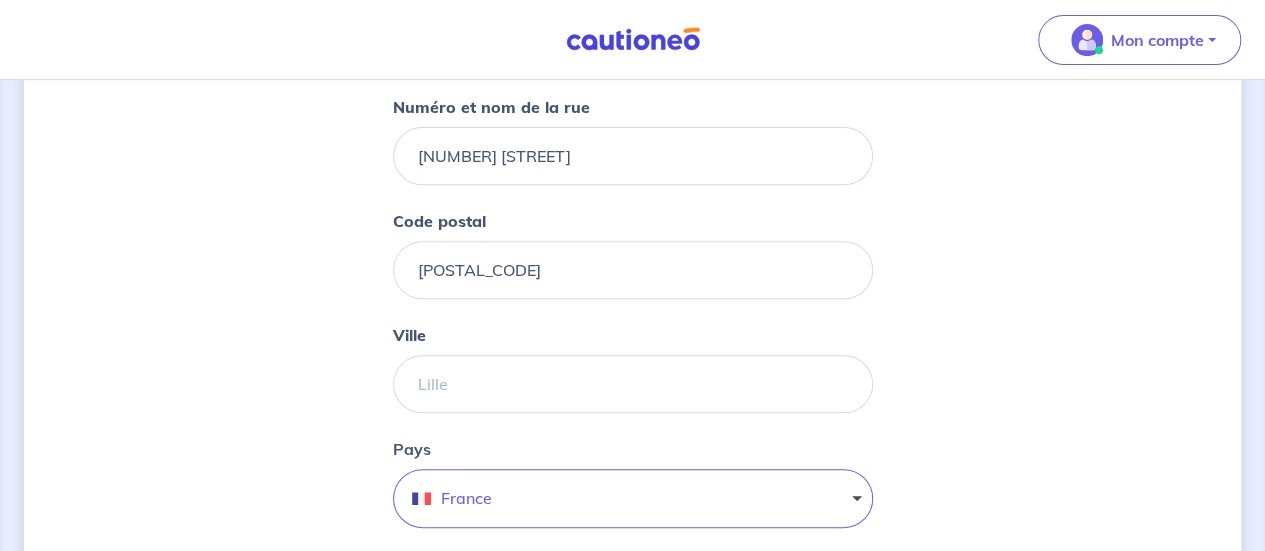 scroll, scrollTop: 333, scrollLeft: 0, axis: vertical 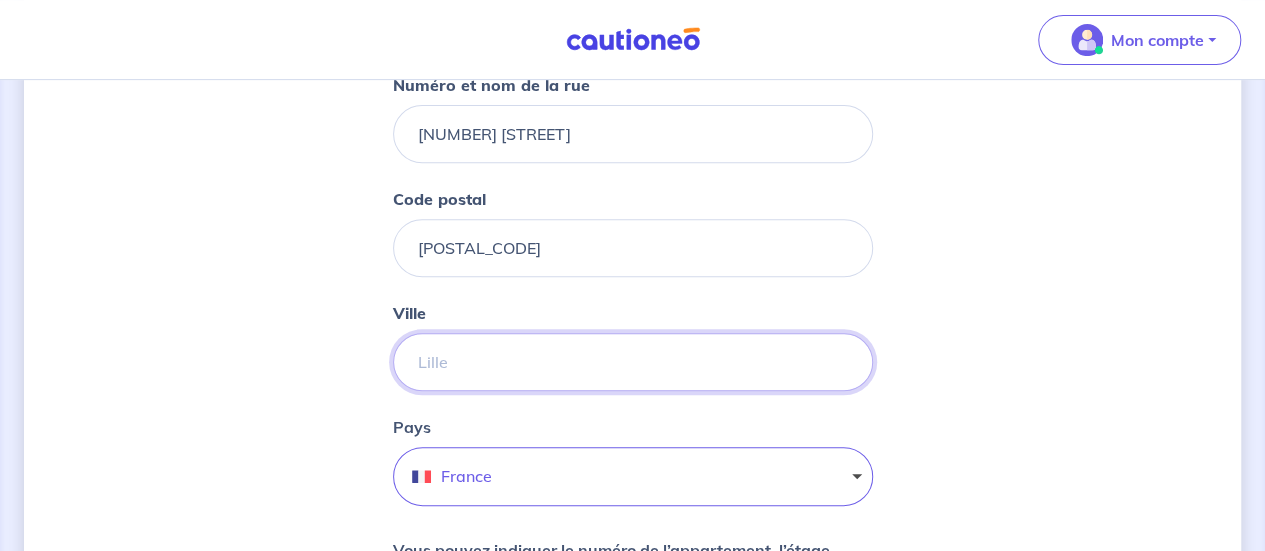 click on "Ville" at bounding box center (633, 362) 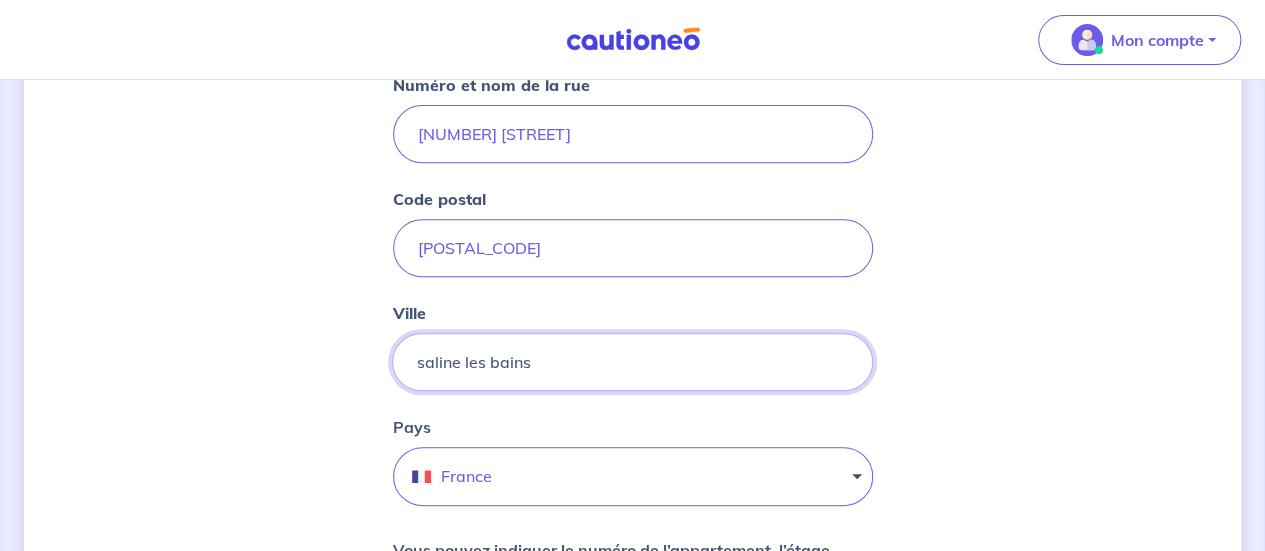 type on "saline les bains" 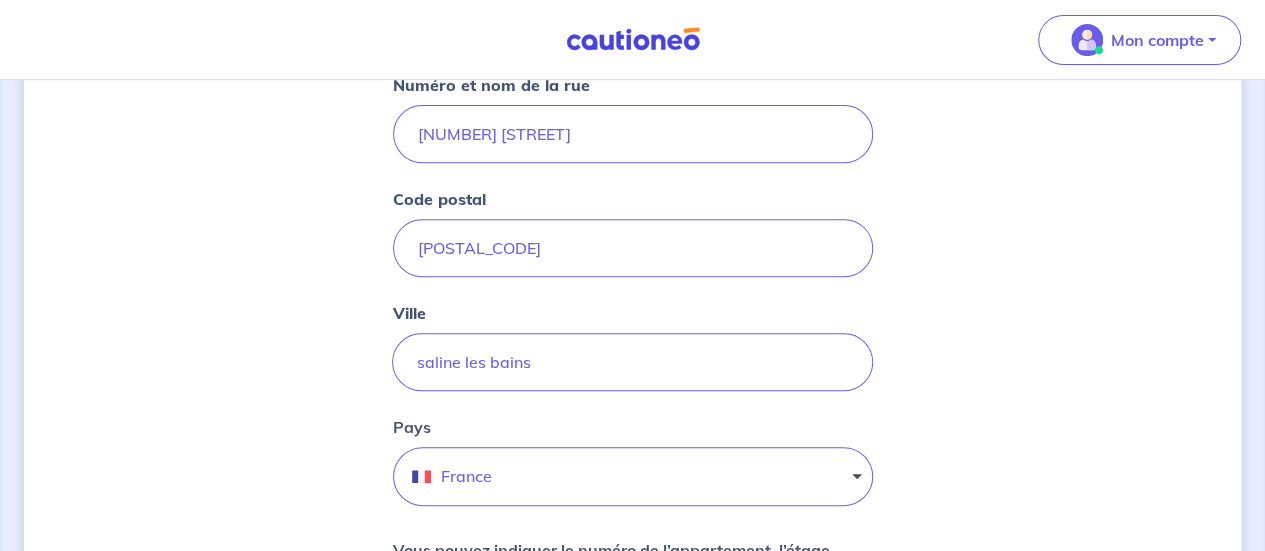 click on "France" at bounding box center [633, 476] 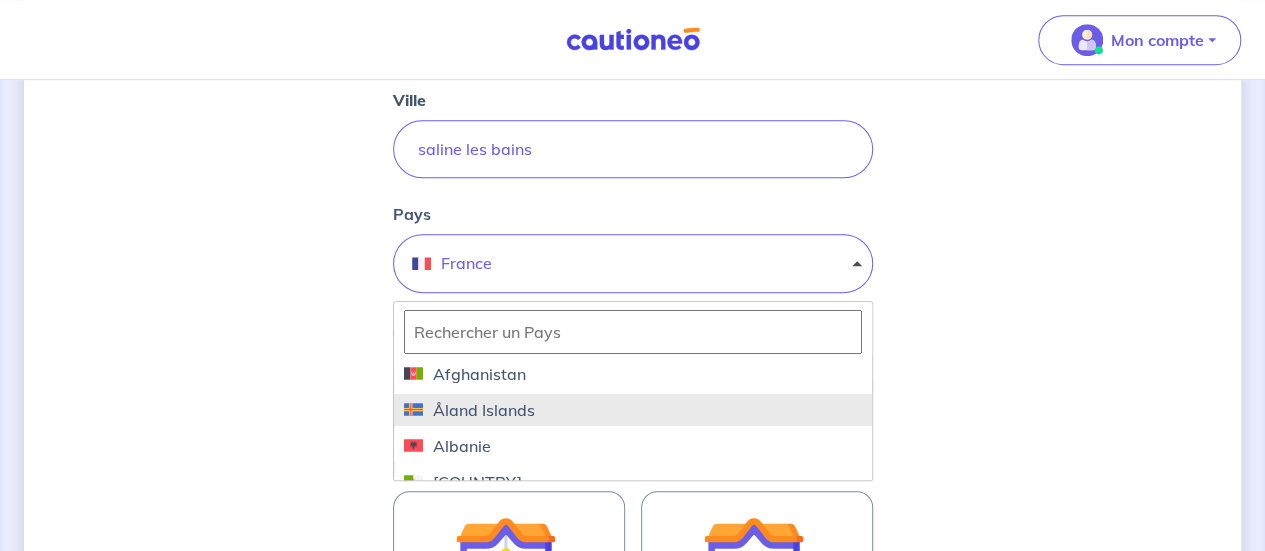 scroll, scrollTop: 567, scrollLeft: 0, axis: vertical 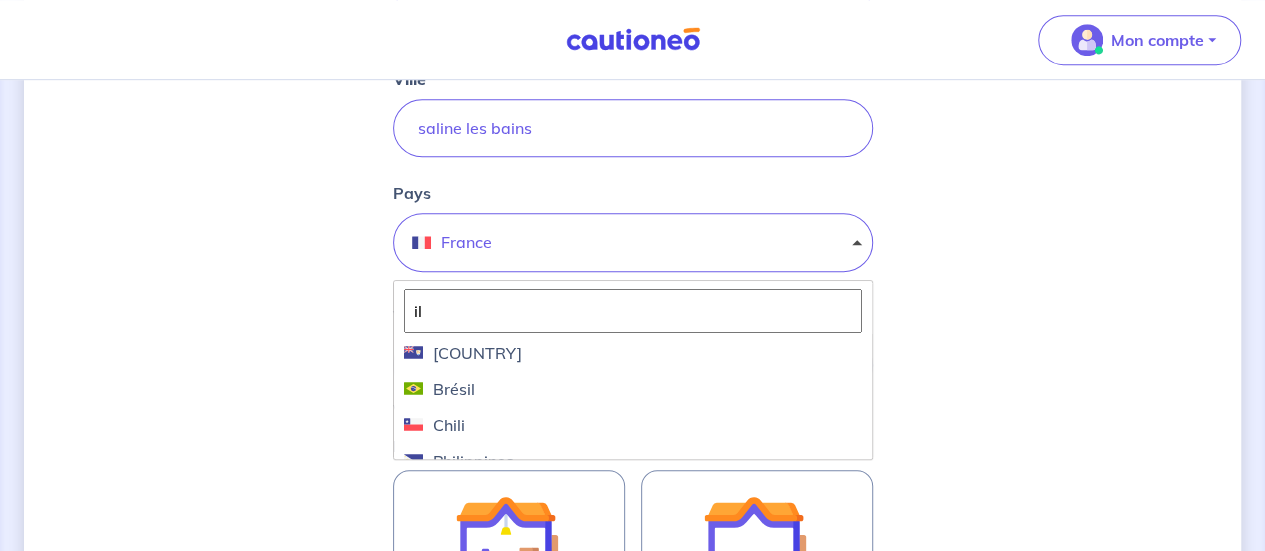 type on "i" 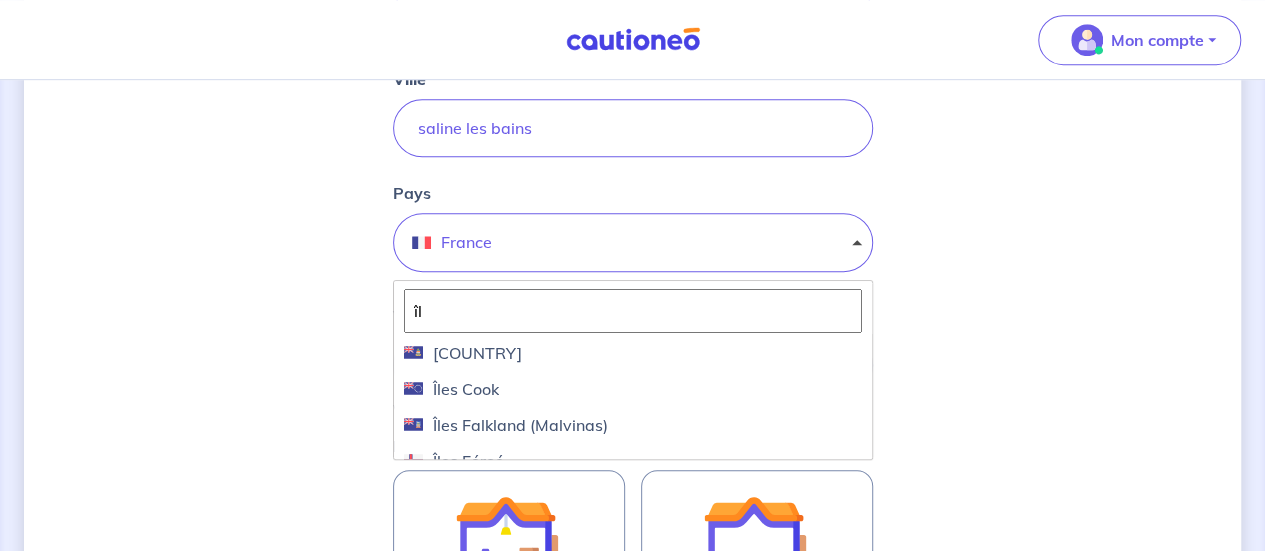 type on "île" 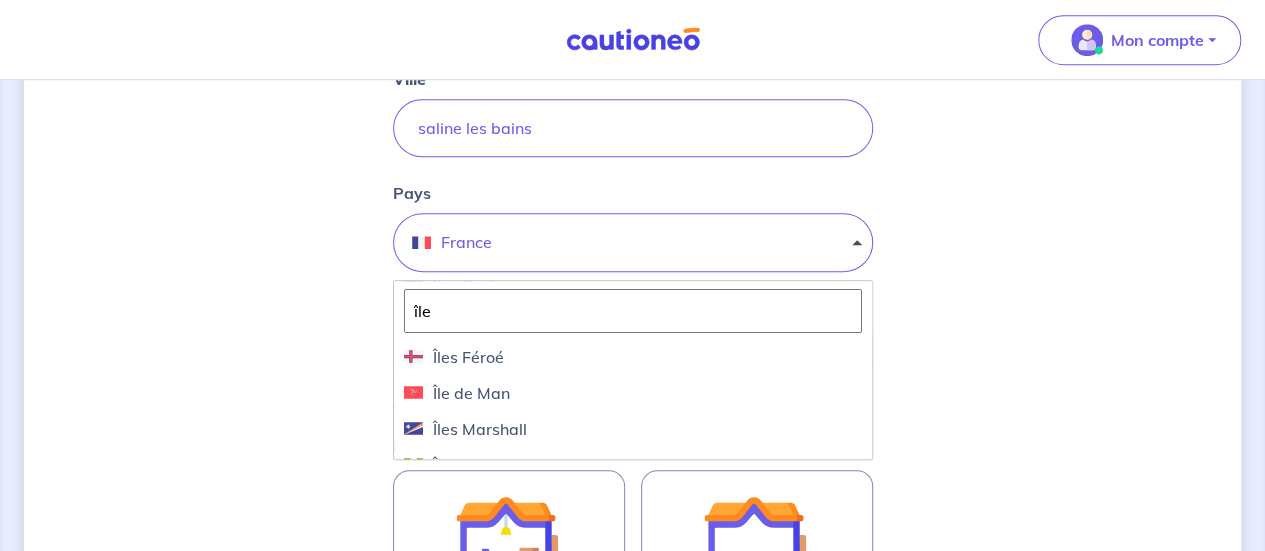 scroll, scrollTop: 50, scrollLeft: 0, axis: vertical 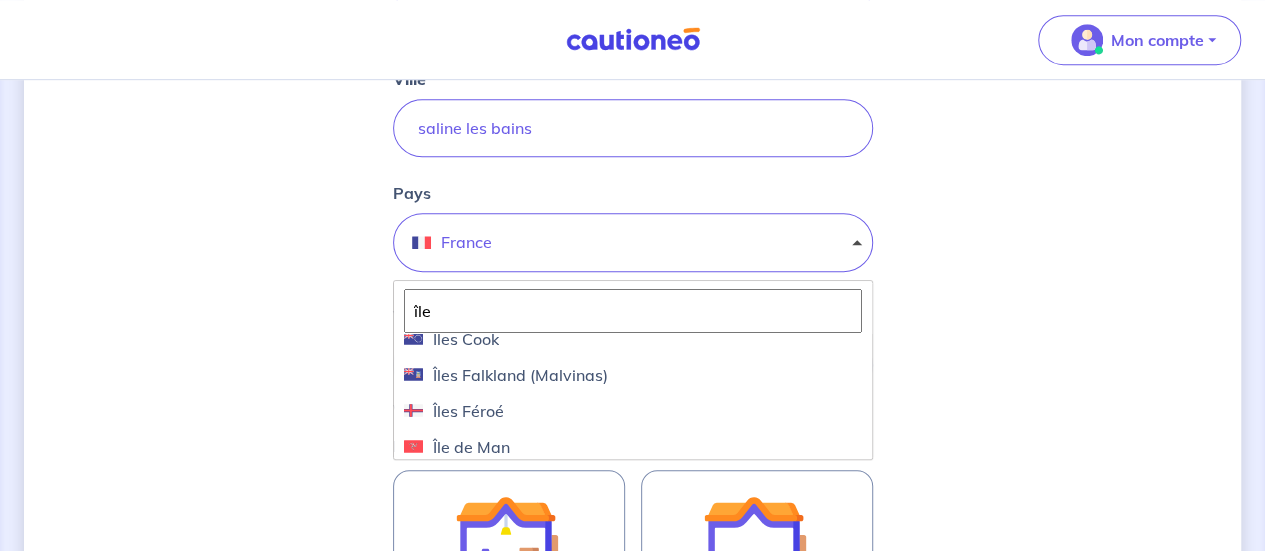 drag, startPoint x: 433, startPoint y: 309, endPoint x: 344, endPoint y: 299, distance: 89.560036 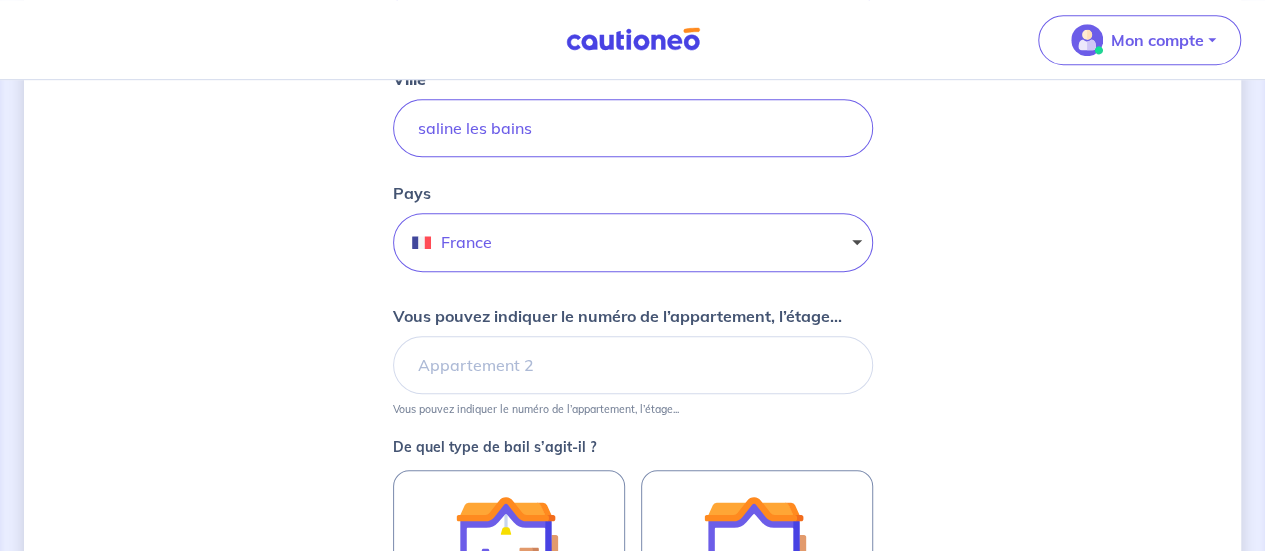 click on "France" at bounding box center (633, 242) 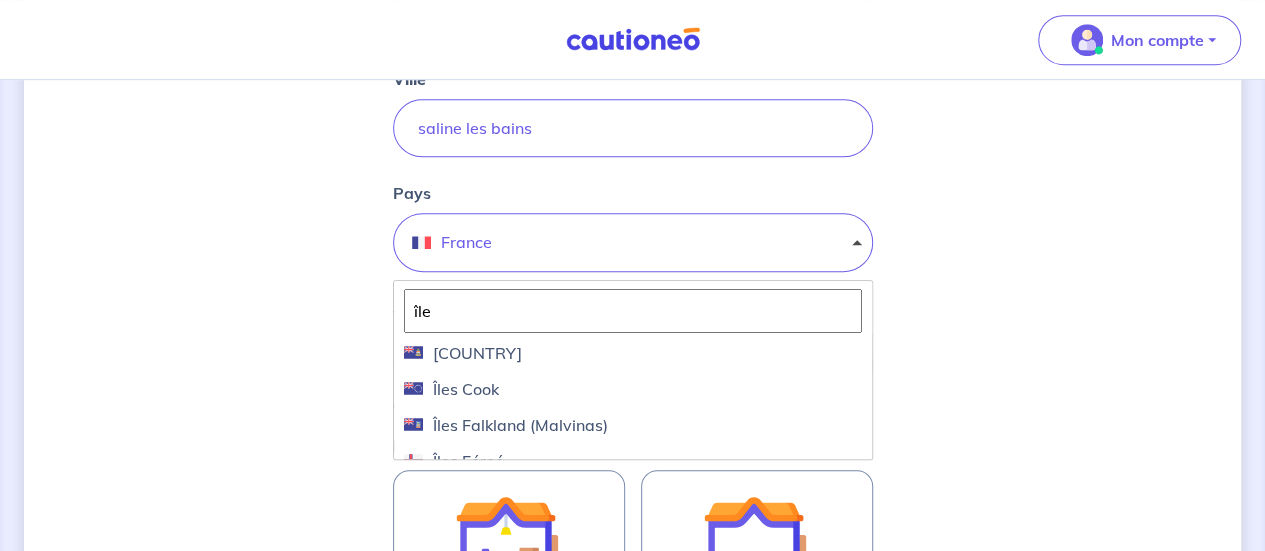 drag, startPoint x: 496, startPoint y: 315, endPoint x: 296, endPoint y: 313, distance: 200.01 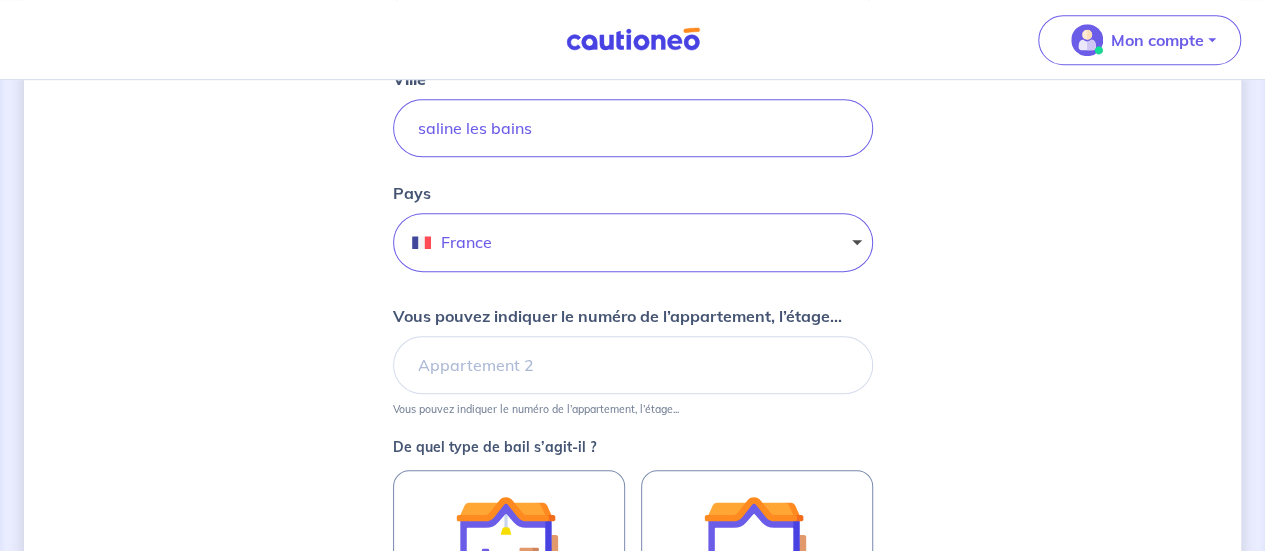 click on "France" at bounding box center (633, 242) 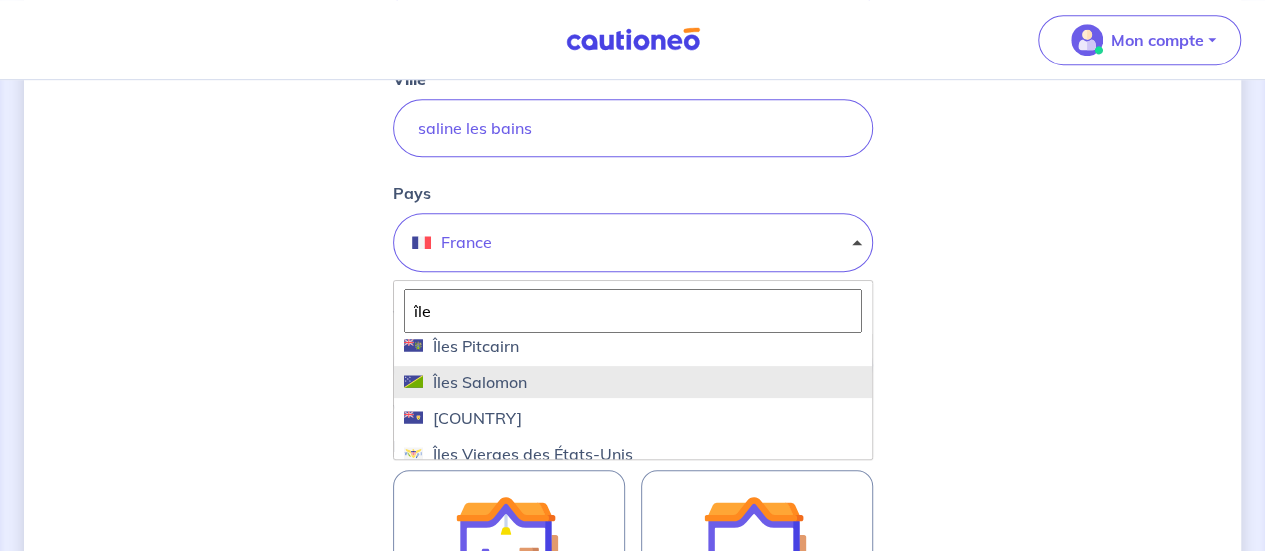 scroll, scrollTop: 317, scrollLeft: 0, axis: vertical 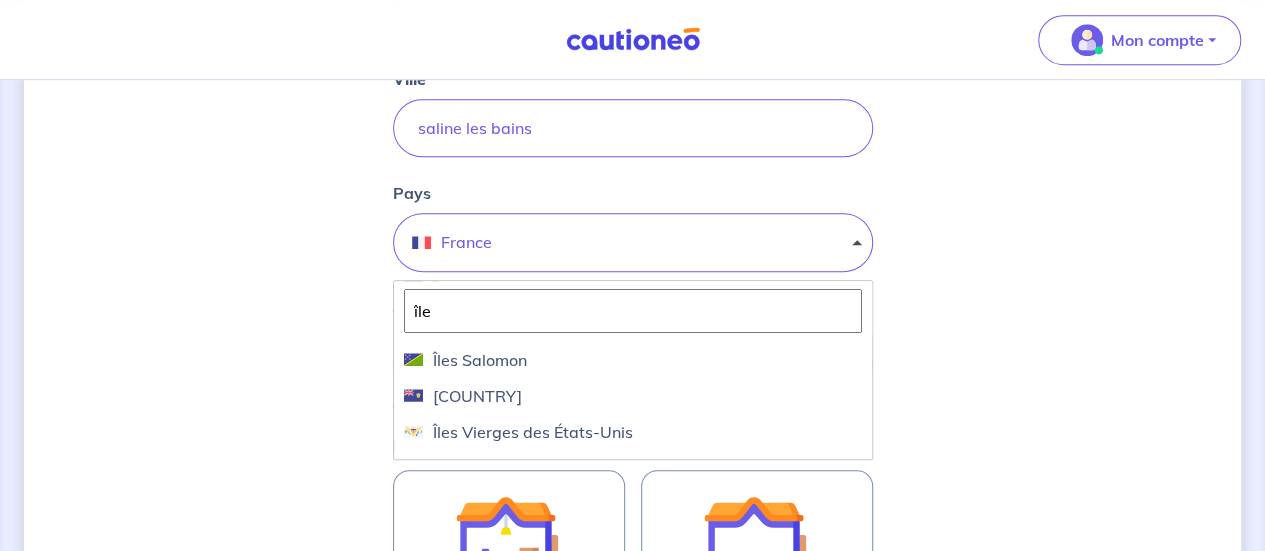 drag, startPoint x: 469, startPoint y: 303, endPoint x: 334, endPoint y: 308, distance: 135.09256 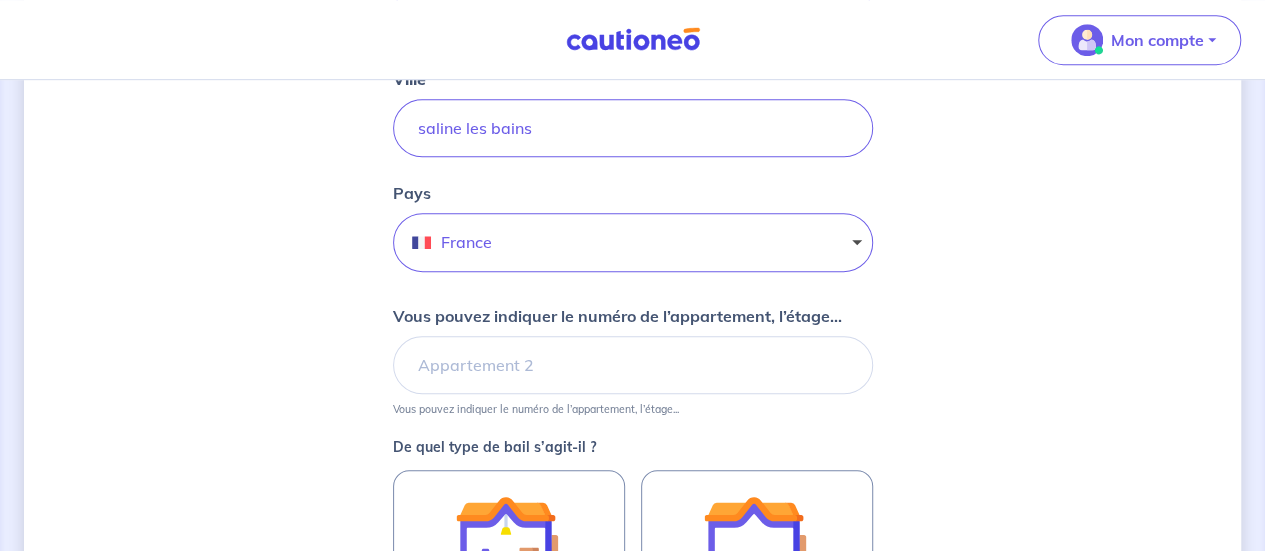click on "France" at bounding box center [633, 242] 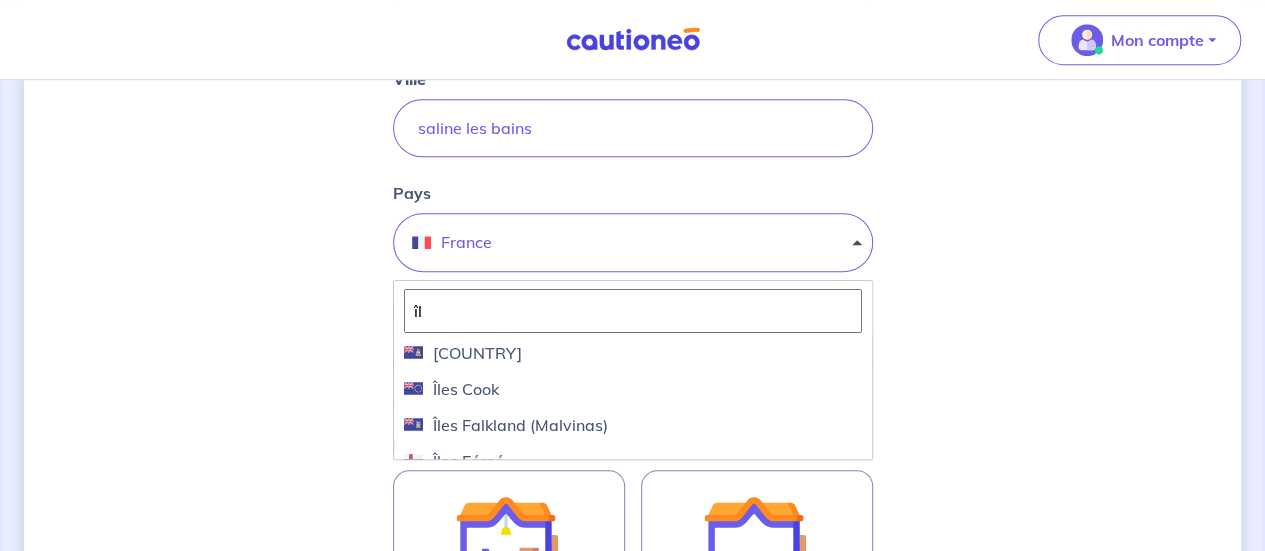 type on "î" 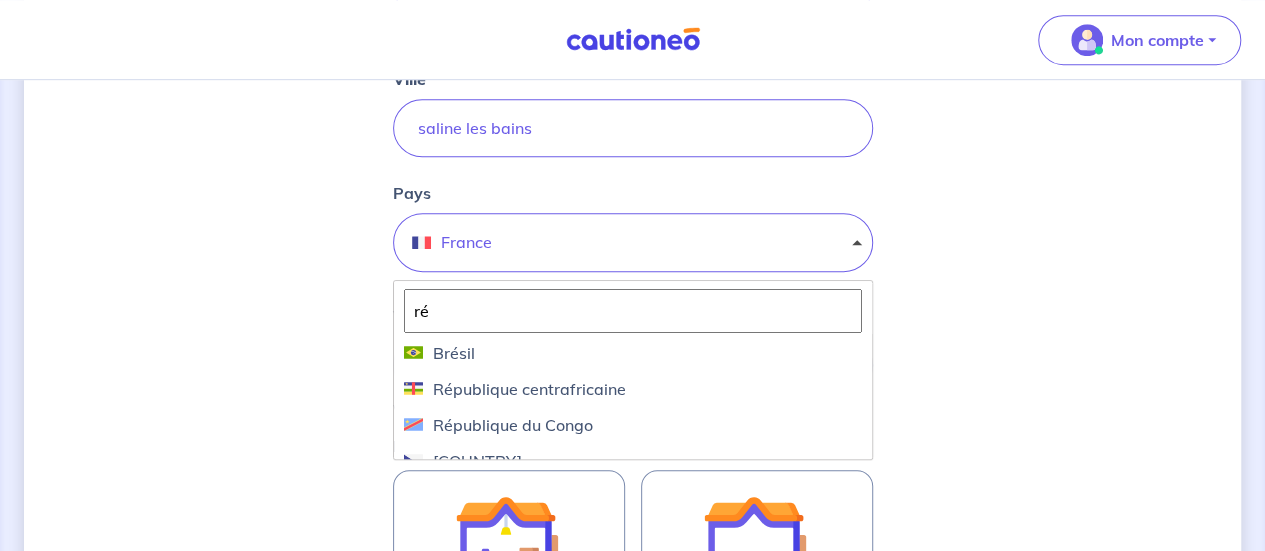 type on "r" 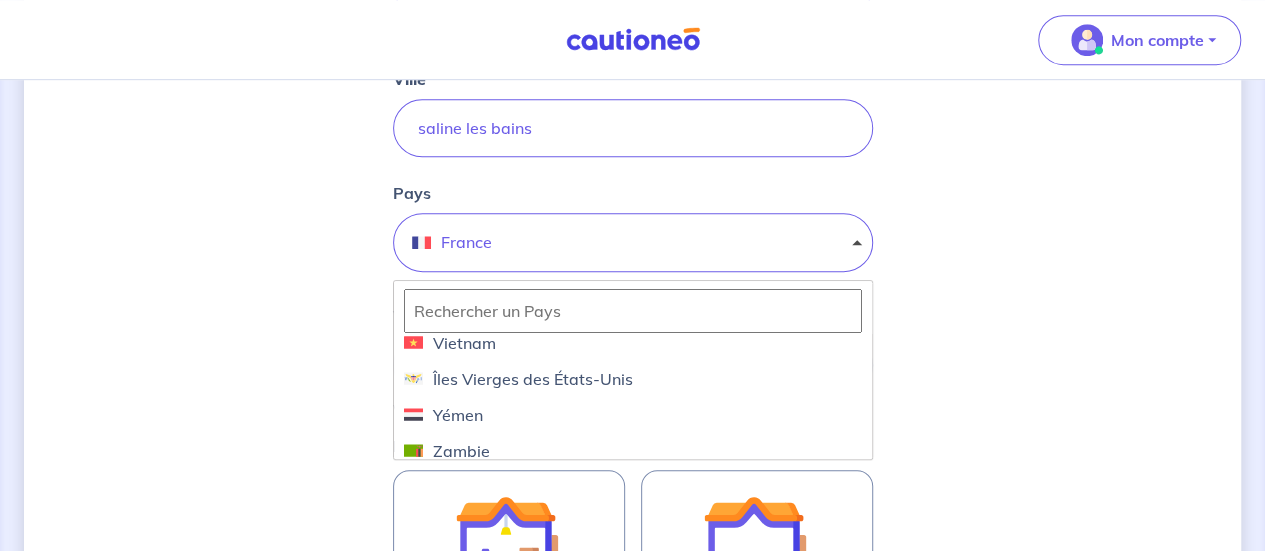 scroll, scrollTop: 7949, scrollLeft: 0, axis: vertical 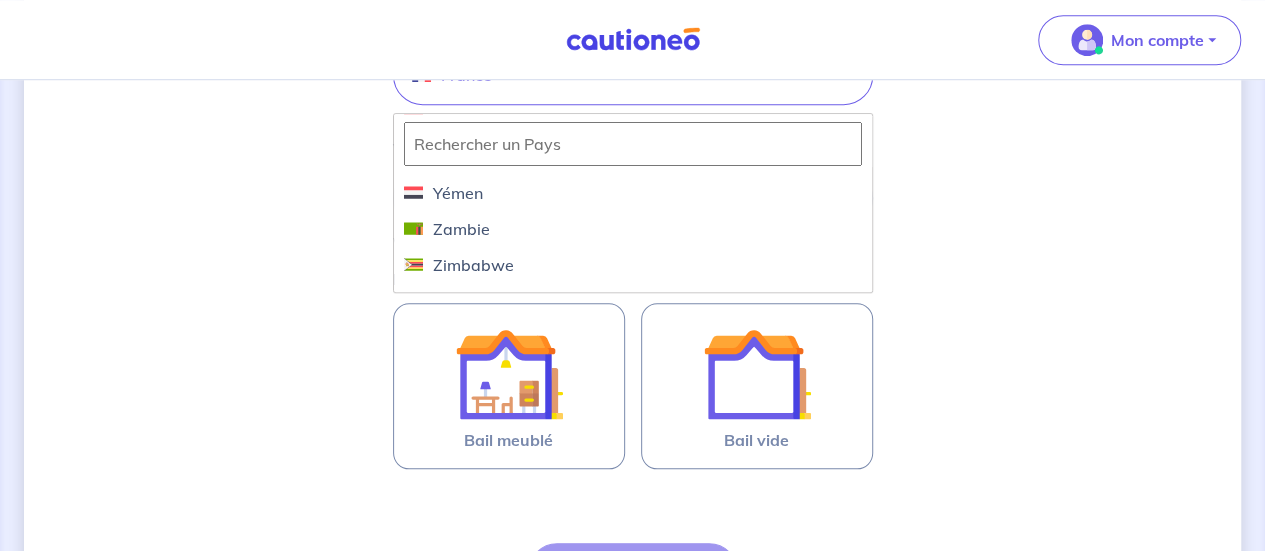 type on "R" 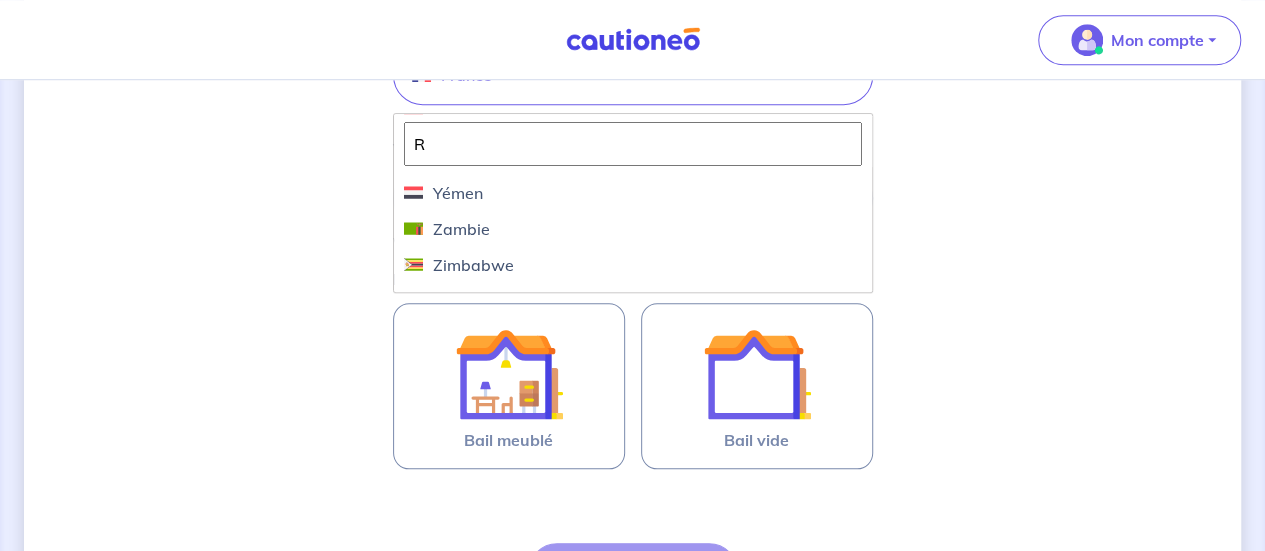 scroll, scrollTop: 3845, scrollLeft: 0, axis: vertical 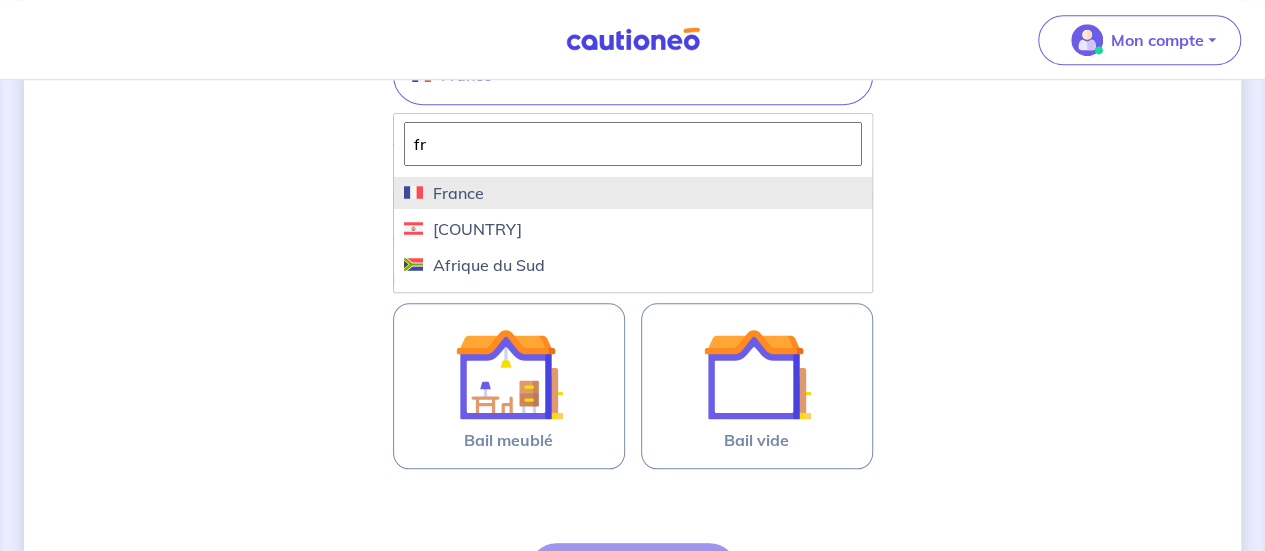 type on "fr" 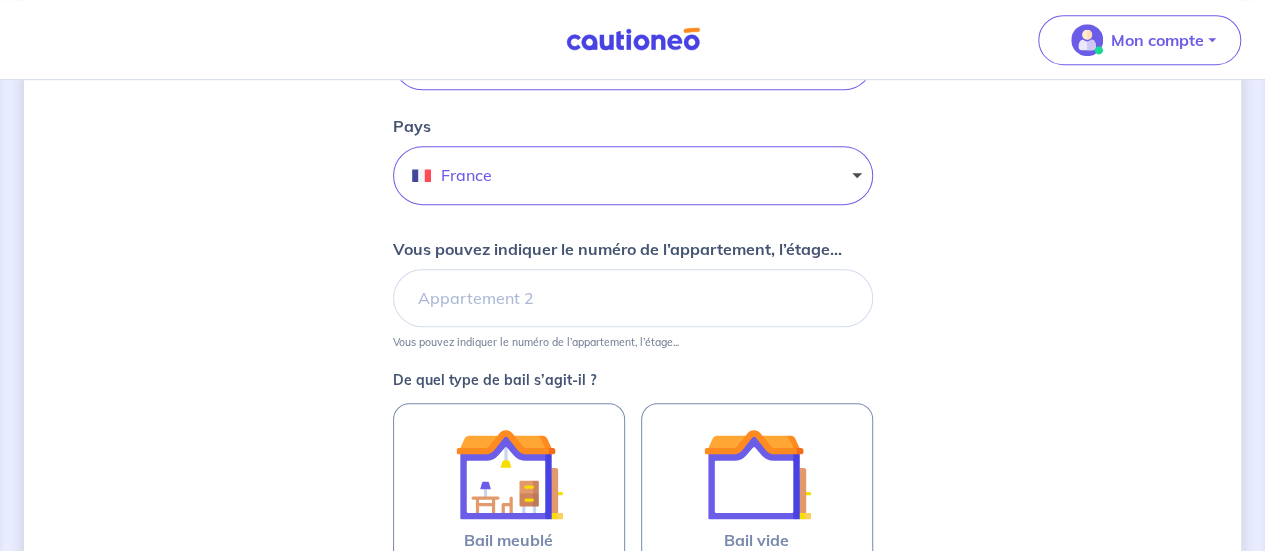 scroll, scrollTop: 667, scrollLeft: 0, axis: vertical 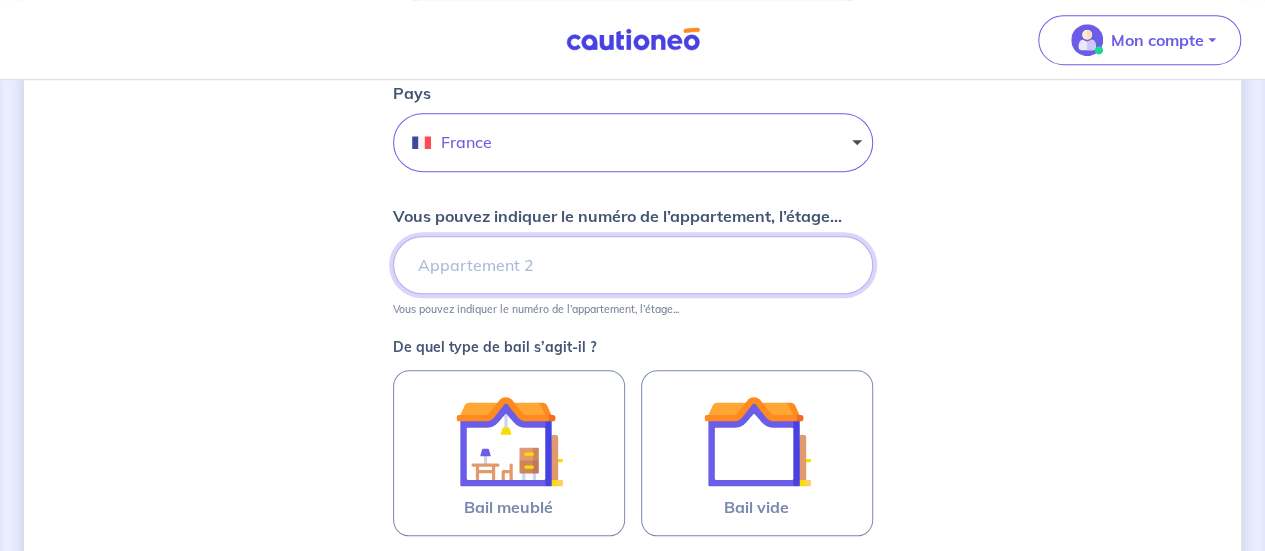 click on "Vous pouvez indiquer le numéro de l’appartement, l’étage..." at bounding box center [633, 265] 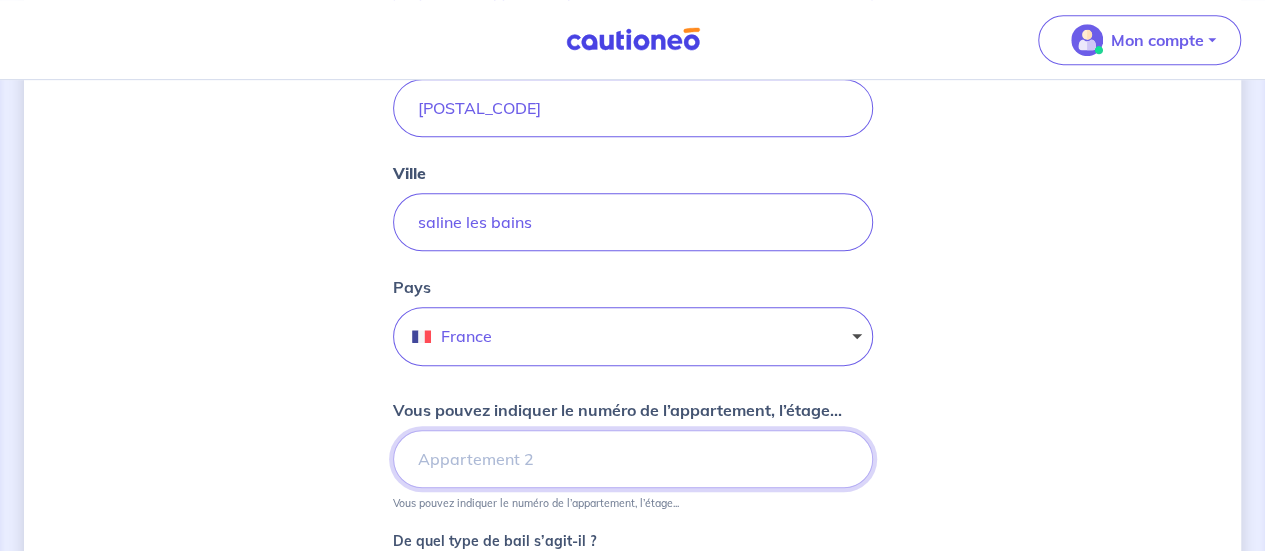 scroll, scrollTop: 467, scrollLeft: 0, axis: vertical 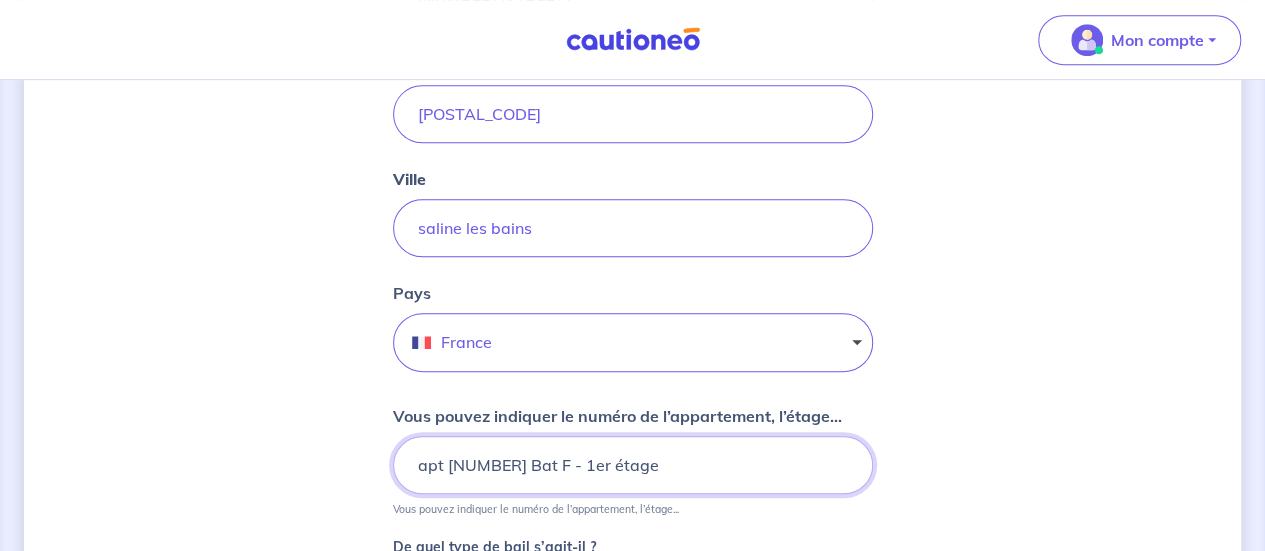 click on "apt [NUMBER] Bat F - 1er étage" at bounding box center [633, 465] 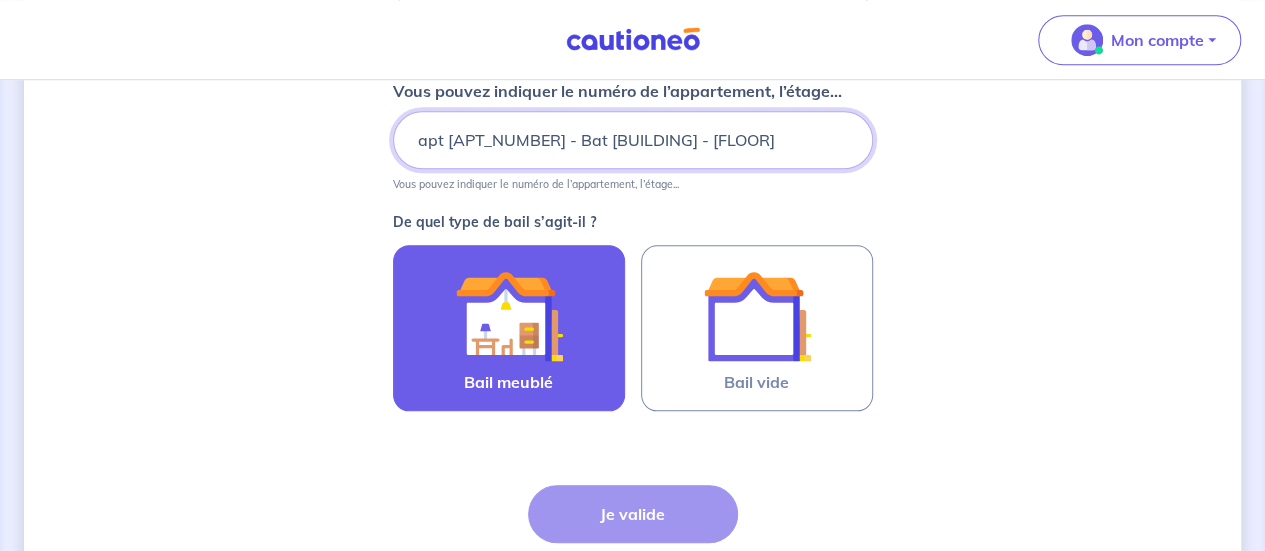 scroll, scrollTop: 800, scrollLeft: 0, axis: vertical 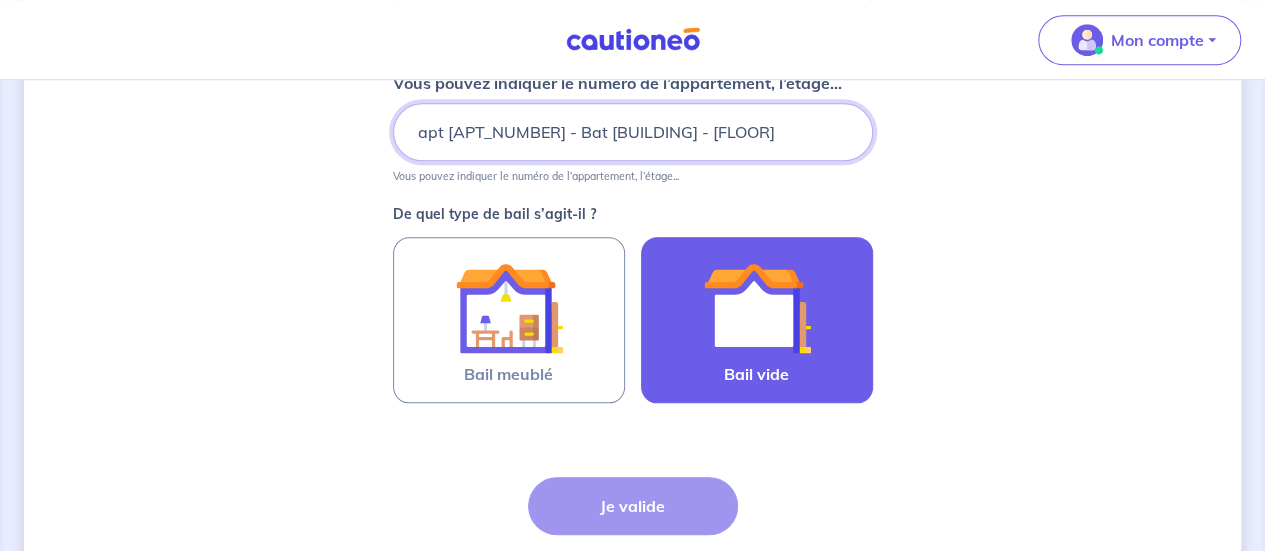 type on "apt [APT_NUMBER] - Bat [BUILDING] - [FLOOR]" 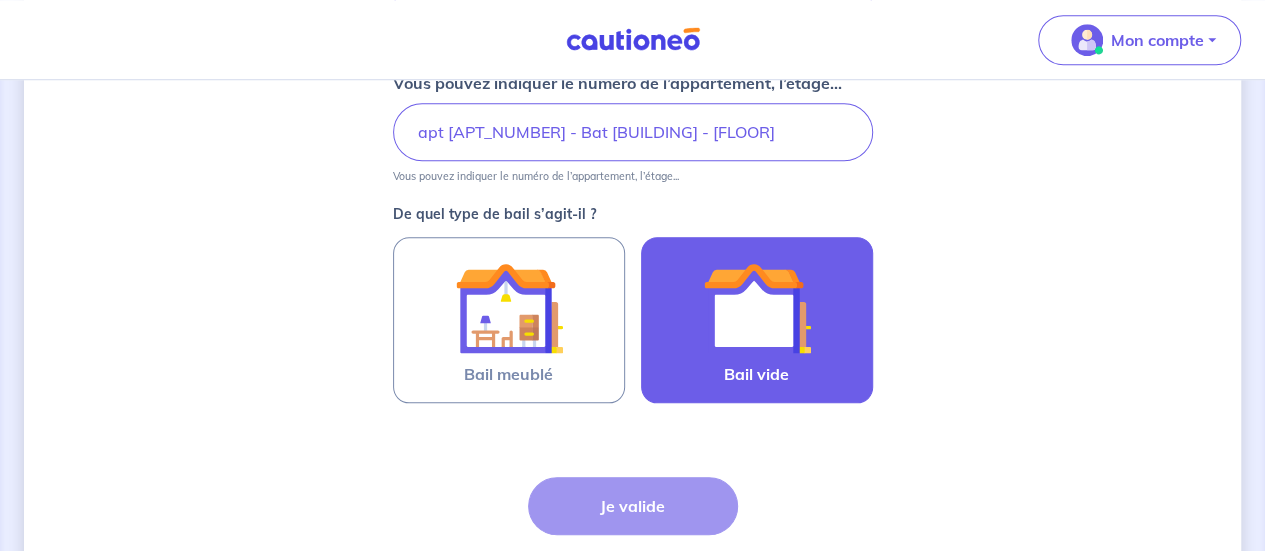 click at bounding box center [757, 308] 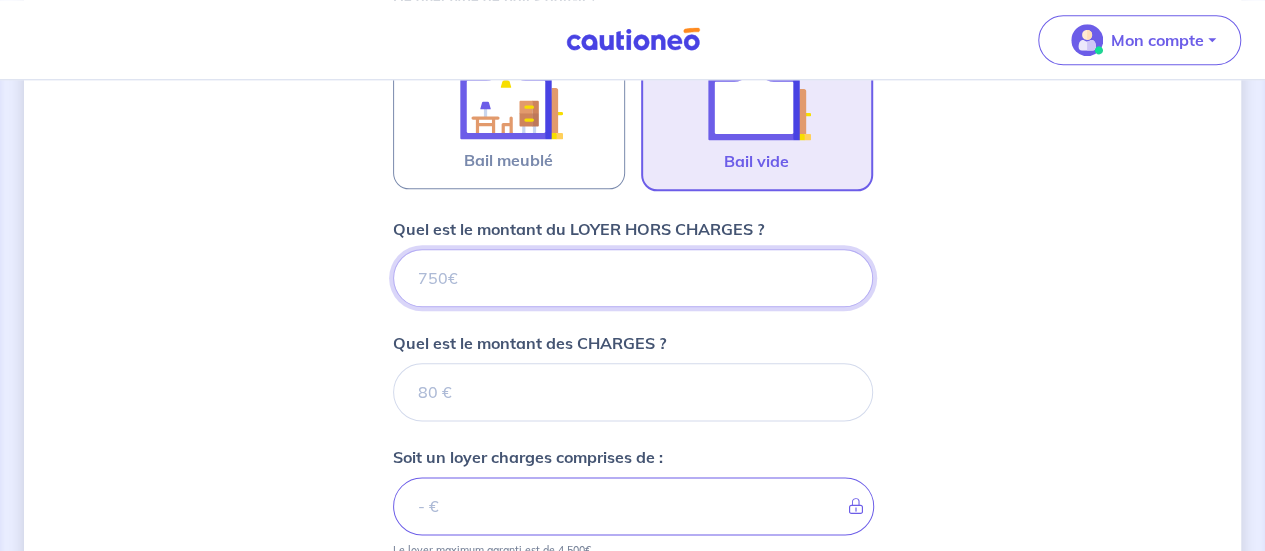 scroll, scrollTop: 993, scrollLeft: 0, axis: vertical 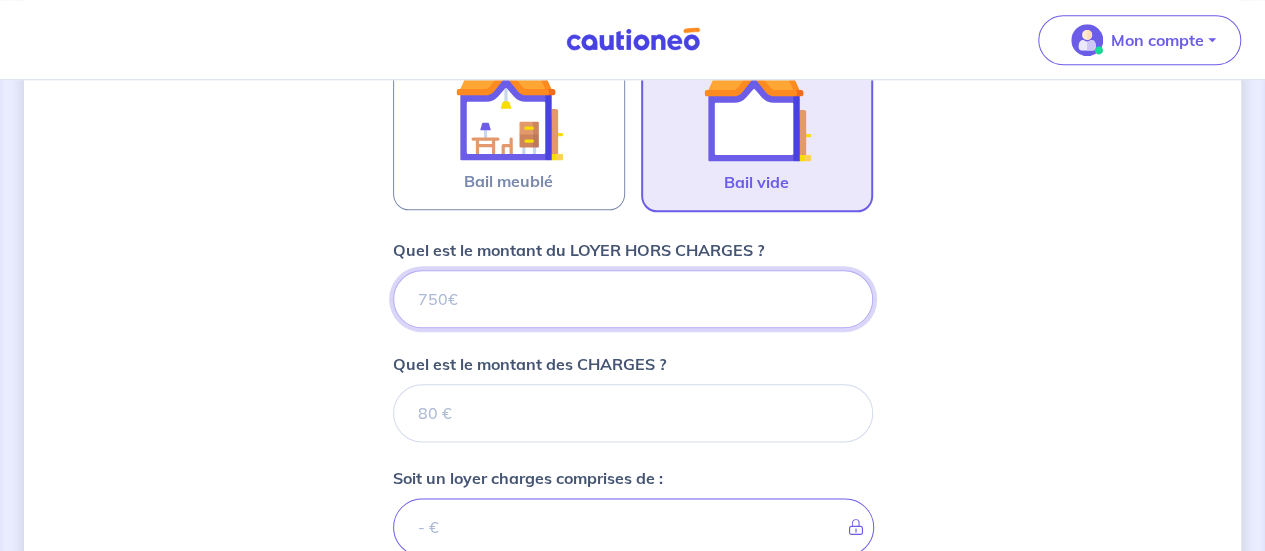 click on "Quel est le montant du LOYER HORS CHARGES ?" at bounding box center (633, 299) 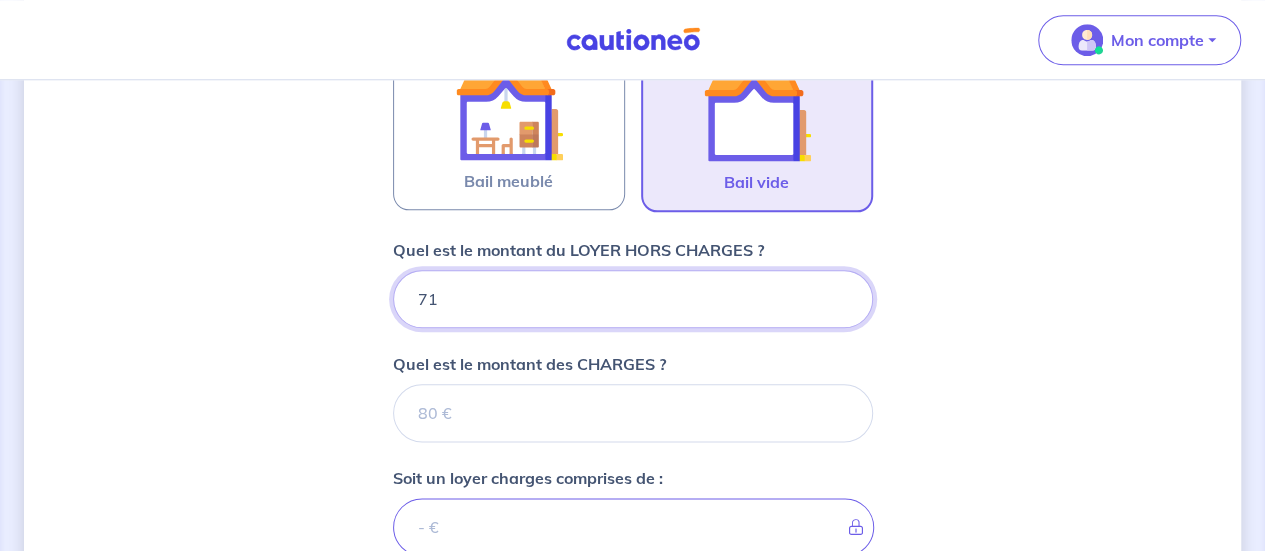 type on "717" 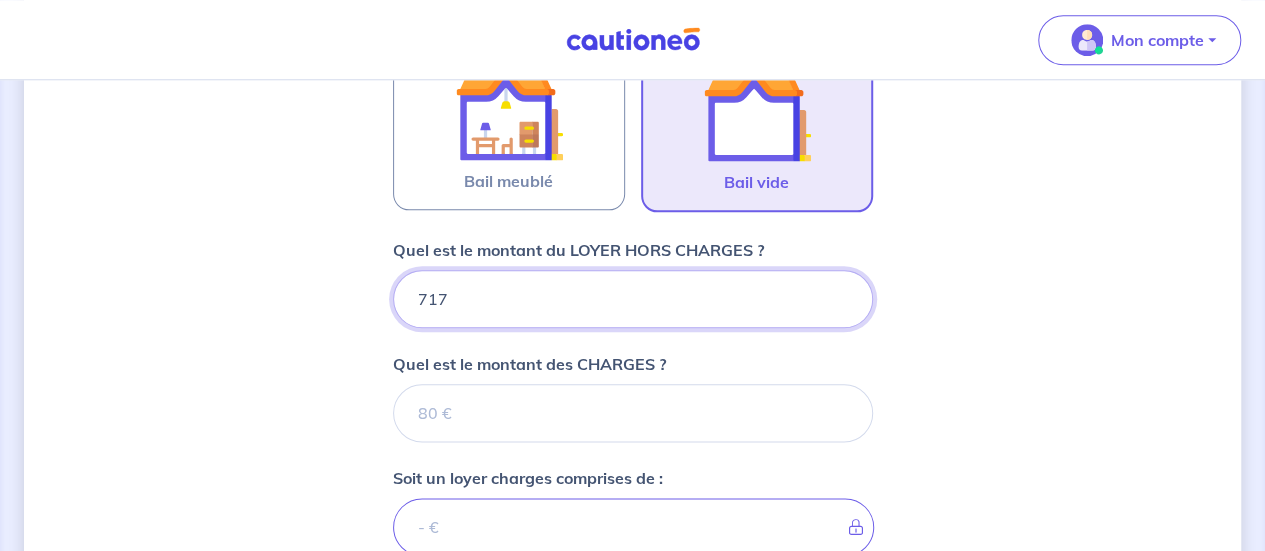 type 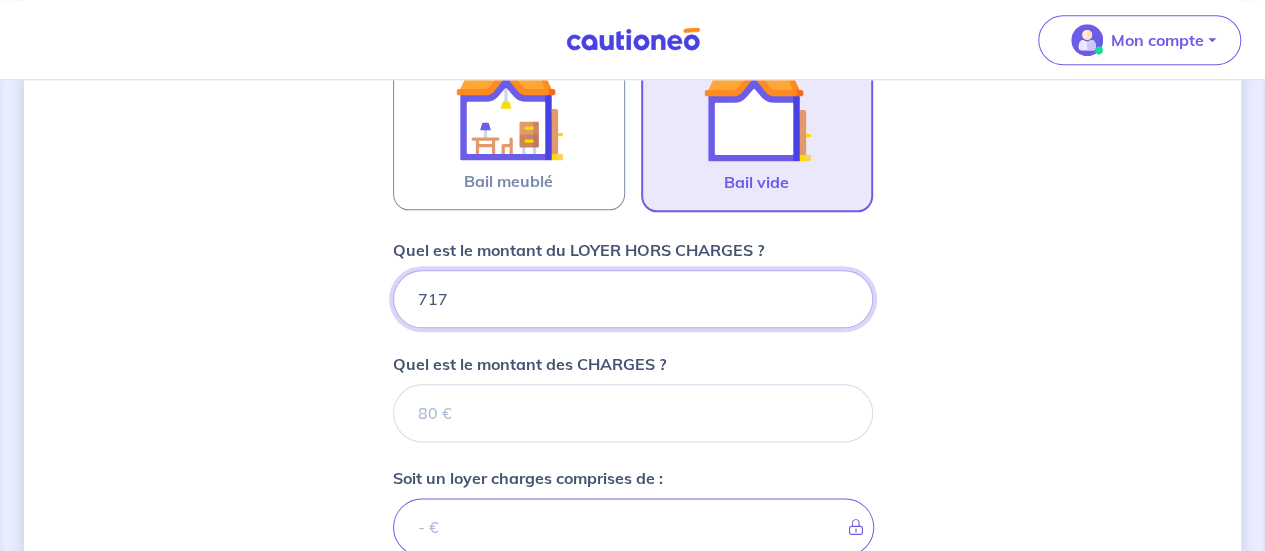 type on "717.4" 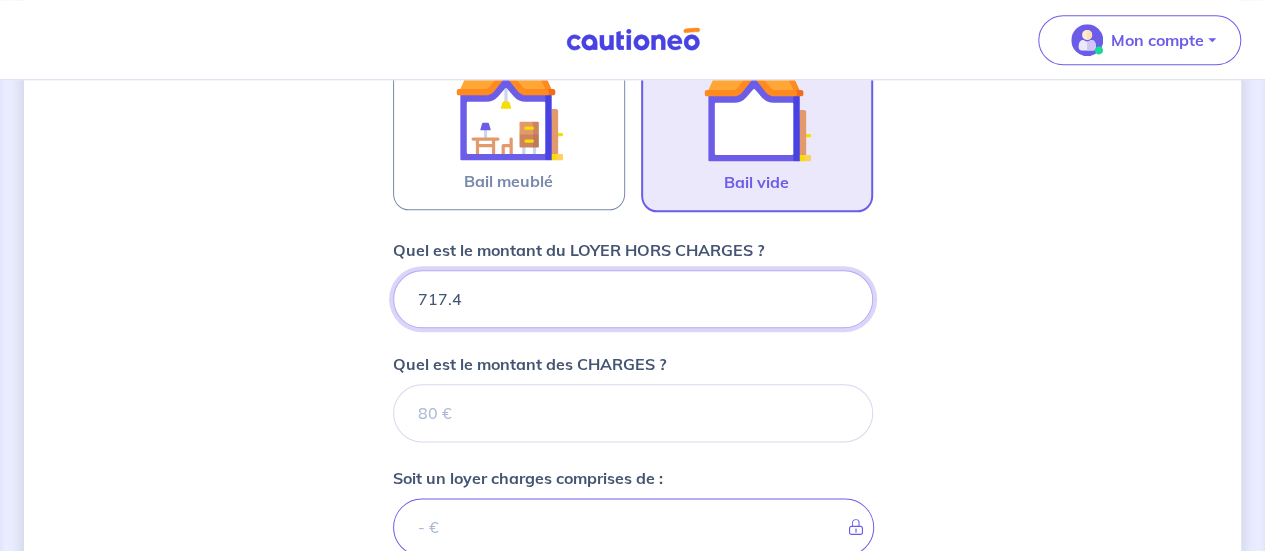 type 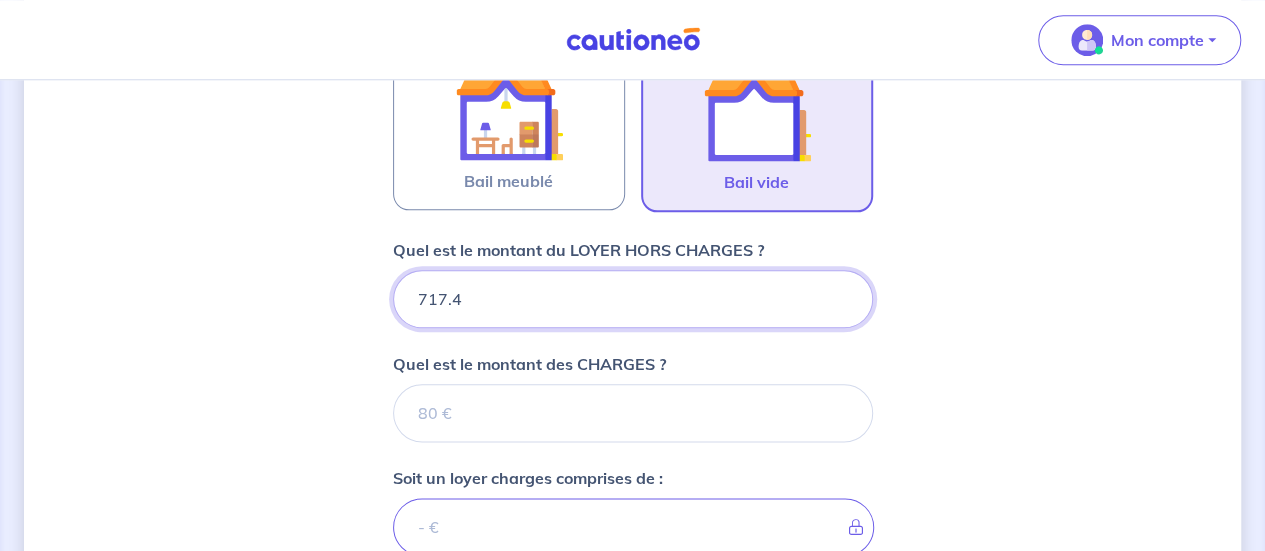 type on "[PRICE]" 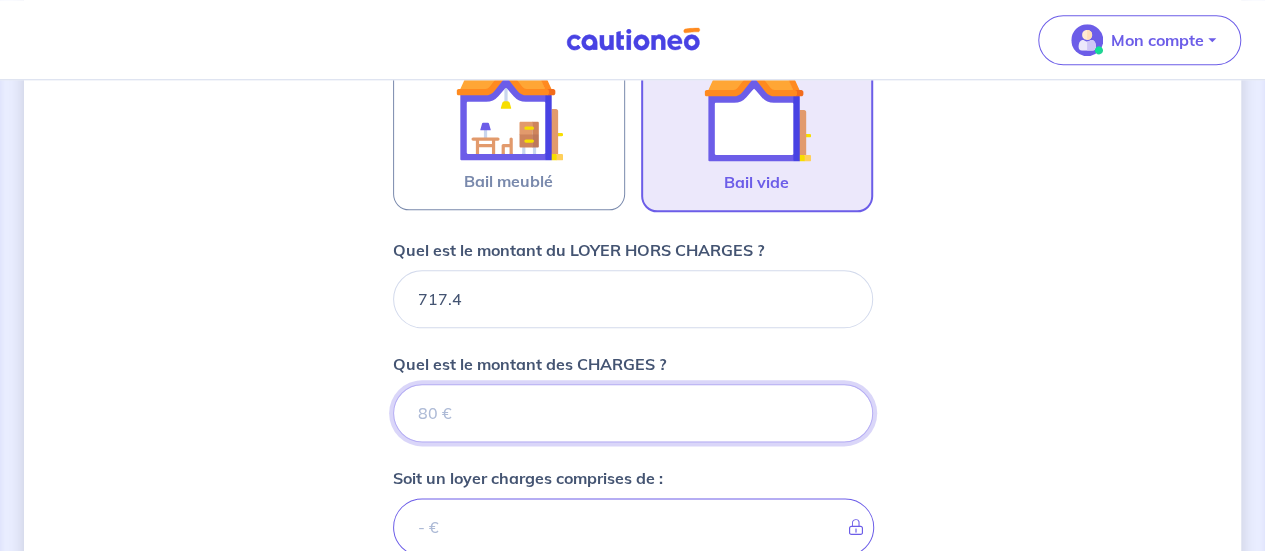 click on "Quel est le montant des CHARGES ?" at bounding box center [633, 413] 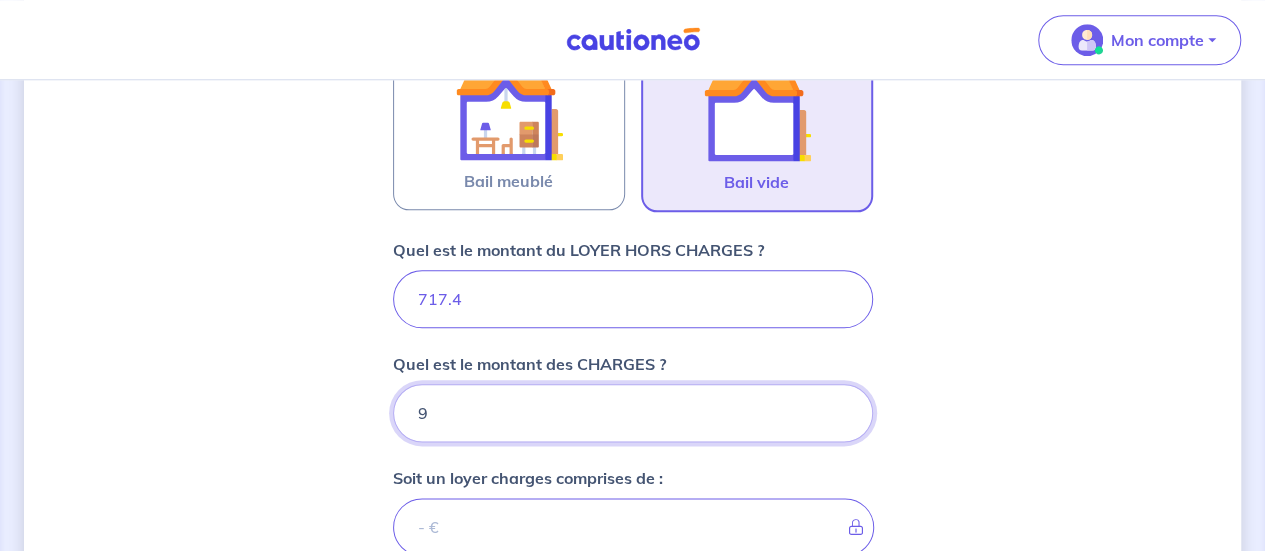 type on "92" 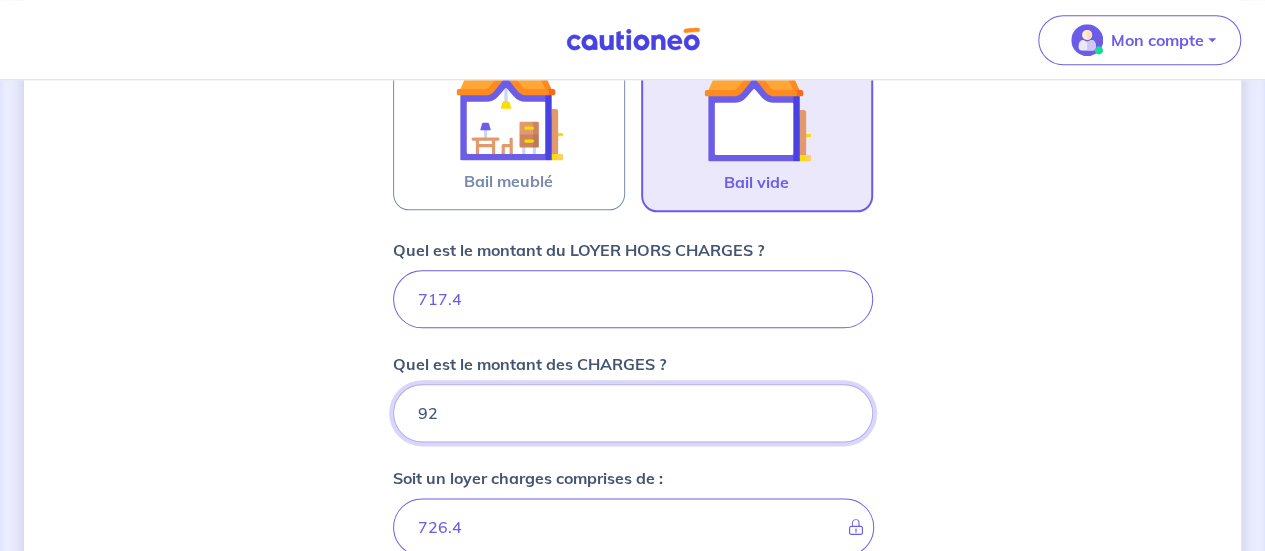 type on "809.4" 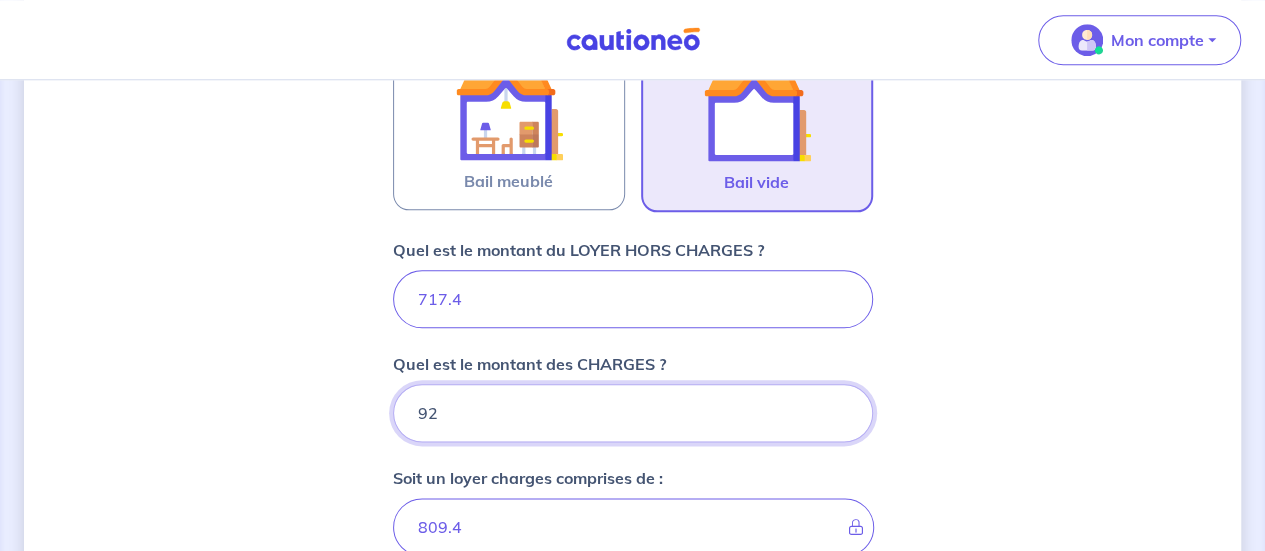 type on "92.6" 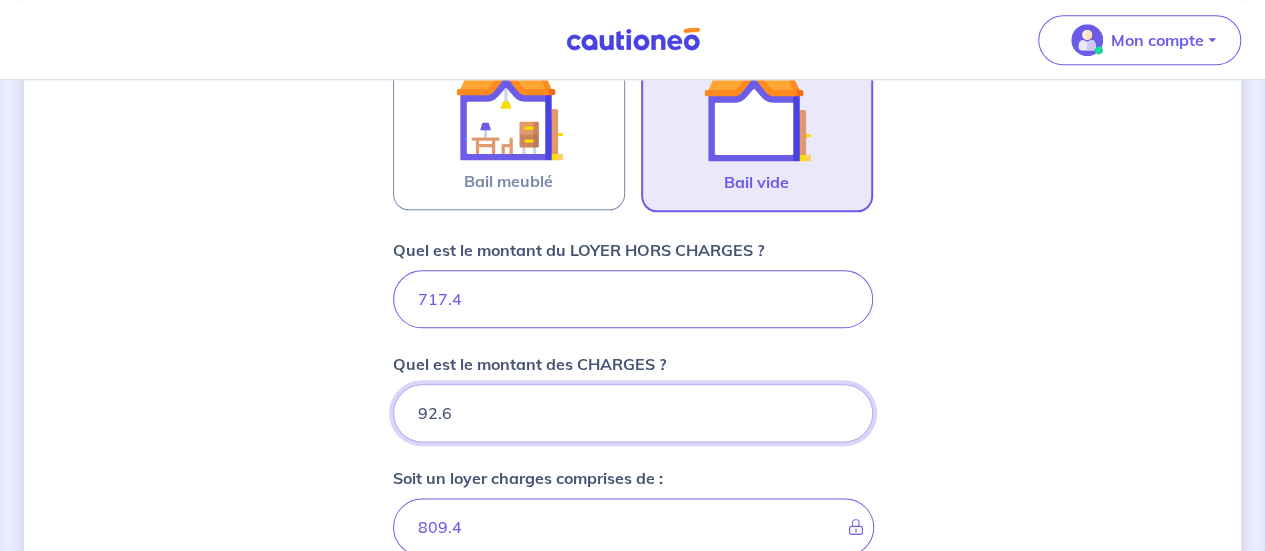type on "810" 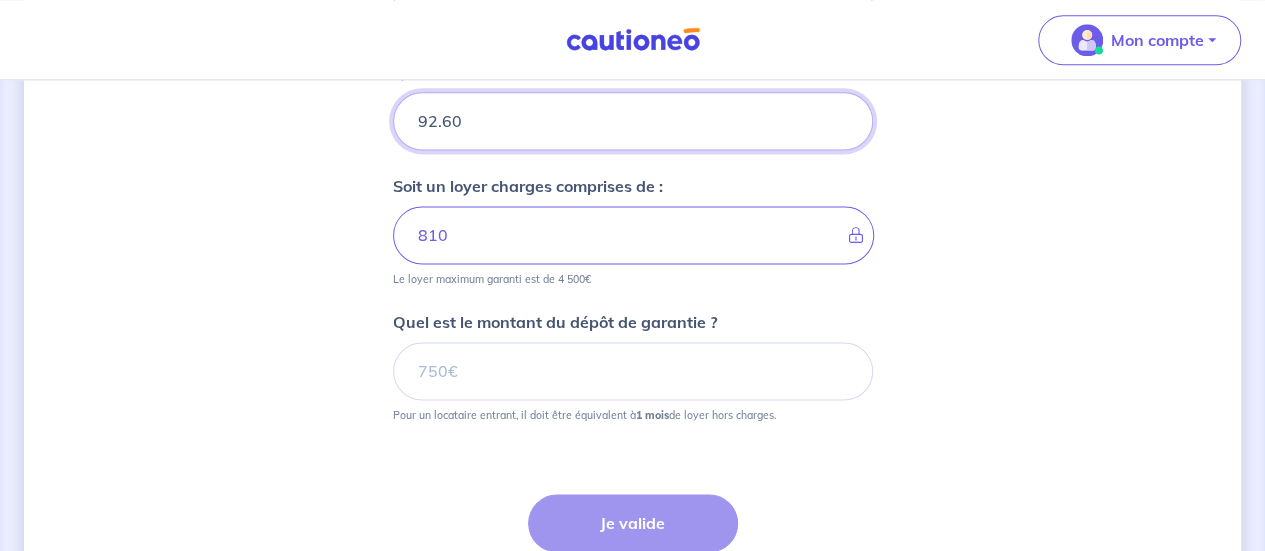 scroll, scrollTop: 1360, scrollLeft: 0, axis: vertical 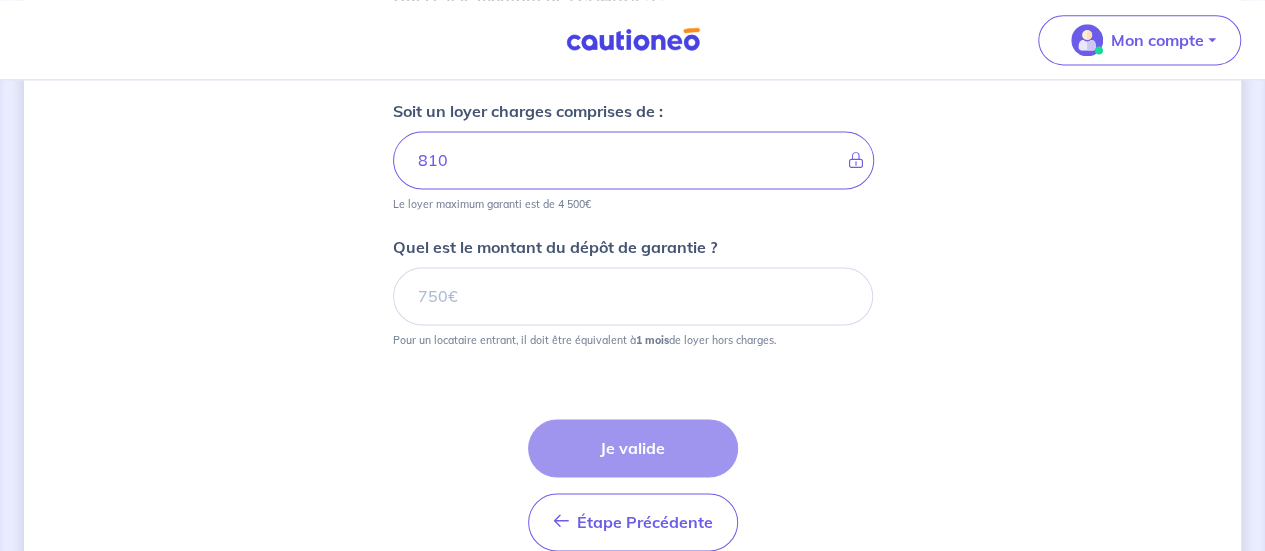 type on "92.60" 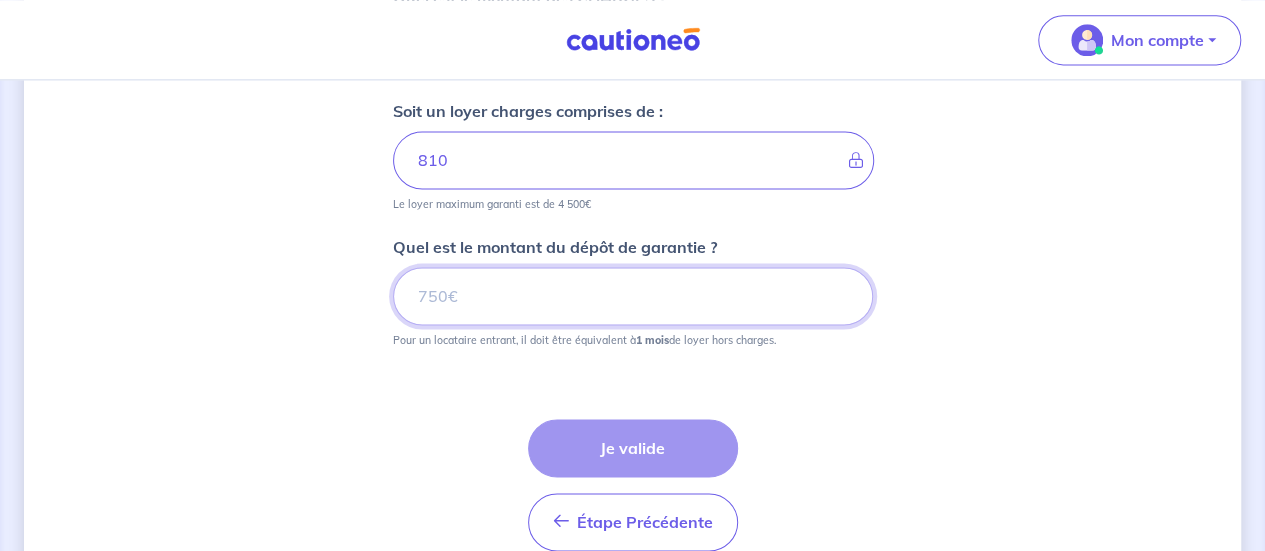 click on "Quel est le montant du dépôt de garantie ?" at bounding box center [633, 296] 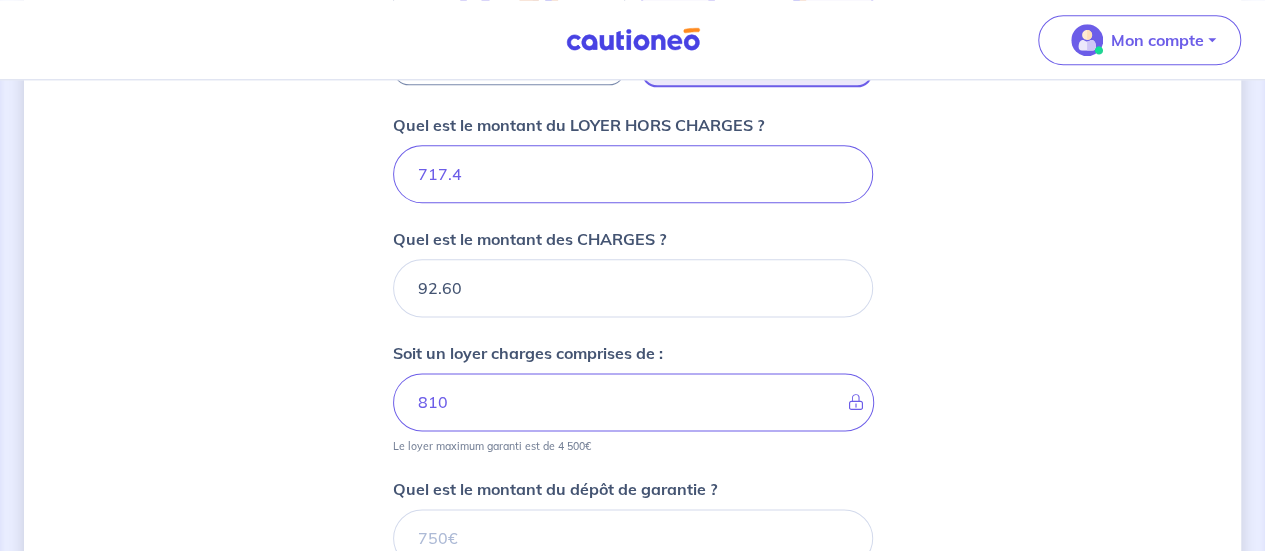 scroll, scrollTop: 1193, scrollLeft: 0, axis: vertical 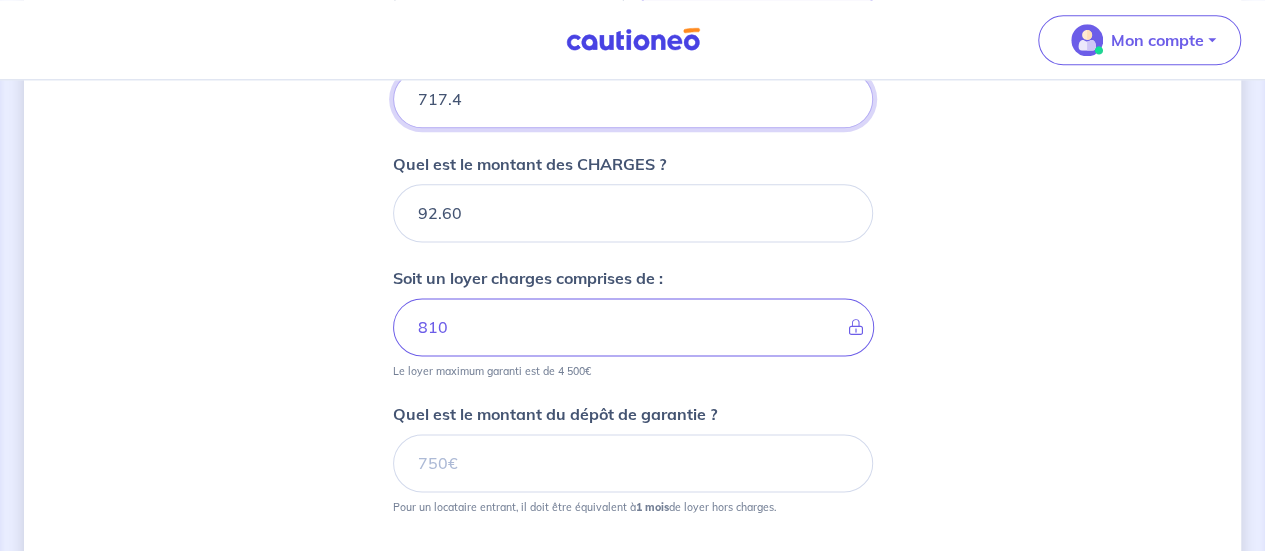 drag, startPoint x: 515, startPoint y: 95, endPoint x: 212, endPoint y: 99, distance: 303.0264 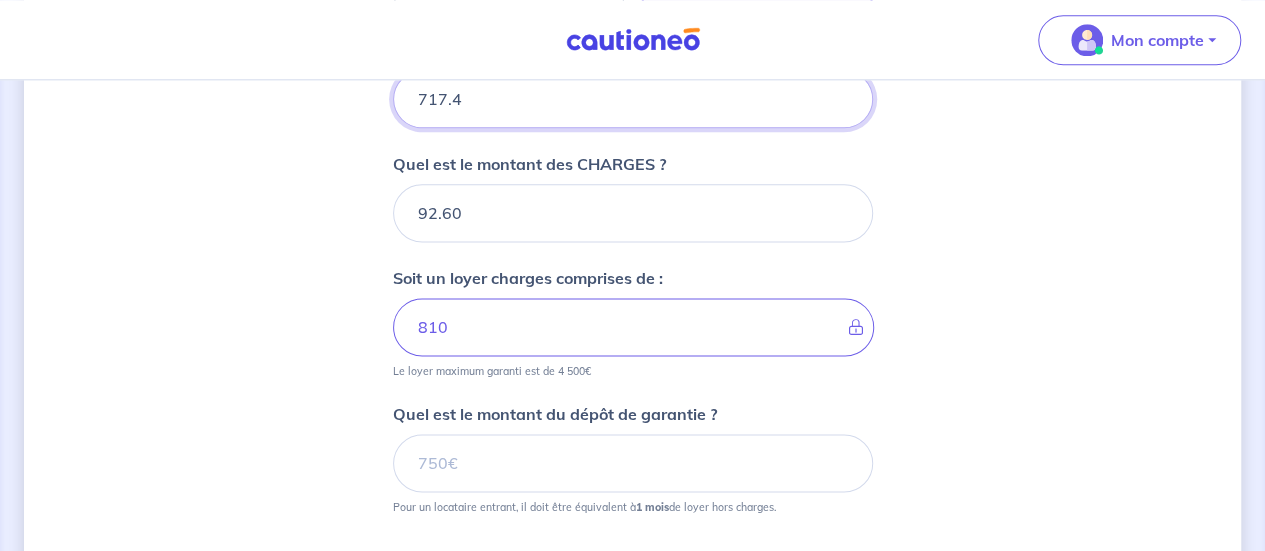 click on "Numéro et nom de la rue [NUMBER] [STREET] Code postal [POSTAL_CODE] Ville [CITY] Pays [COUNTRY] Vous pouvez indiquer le numéro de l’appartement, l’étage... apt [NUMBER] - Bat [LETTER] - [ORDINAL] étage Vous pouvez indiquer le numéro de l’appartement, l’étage... De quel type de bail s’agit-il ? Bail meublé Bail vide Quel est le montant du LOYER HORS CHARGES ? [PRICE] Quel est le montant des CHARGES ? [PRICE] Soit un loyer charges comprises de : 810 Le loyer maximum garanti est de 4 500€ Quel est le montant du dépôt de garantie ? Pour un locataire entrant, il doit être équivalent à  1 mois  de loyer hors charges. Étape Précédente Précédent Je valide Je valide" at bounding box center (632, -150) 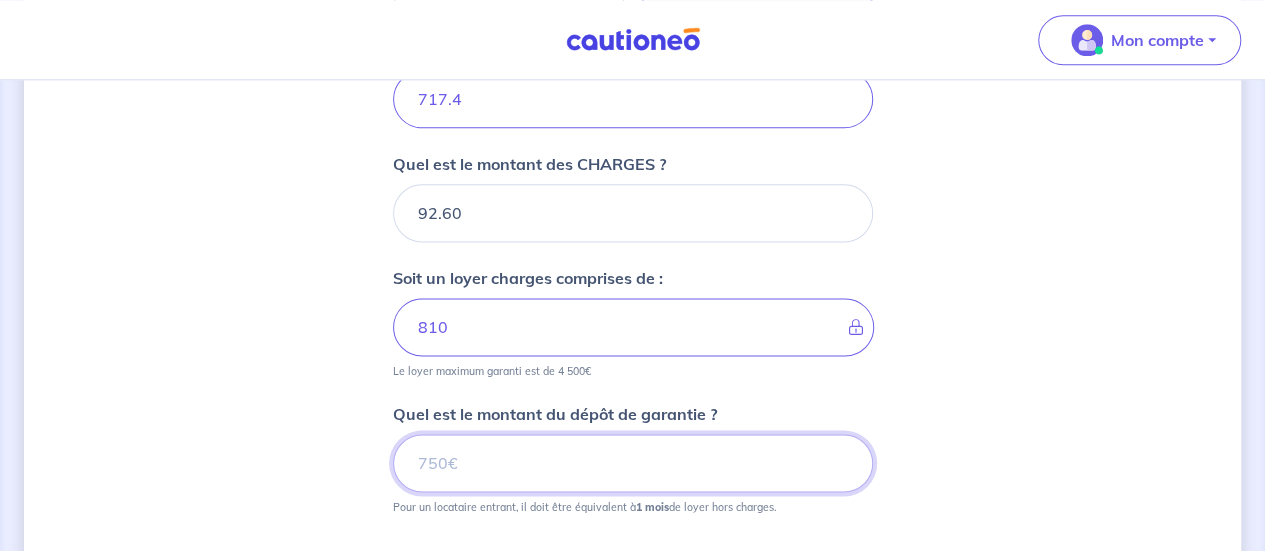 click on "Quel est le montant du dépôt de garantie ?" at bounding box center (633, 463) 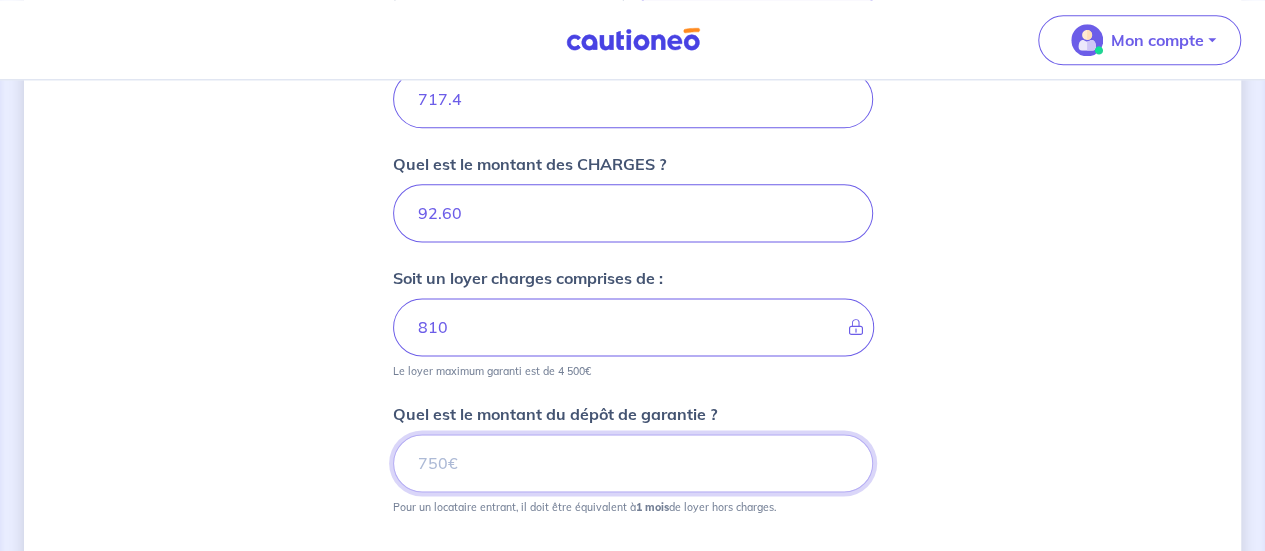 type on "[PRICE]" 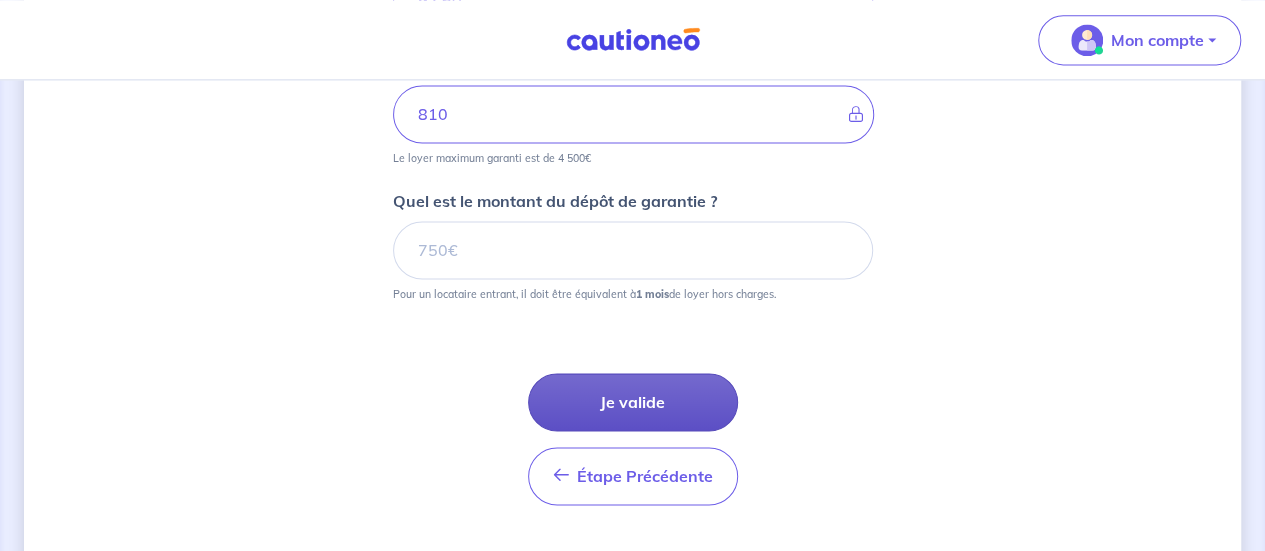 scroll, scrollTop: 1426, scrollLeft: 0, axis: vertical 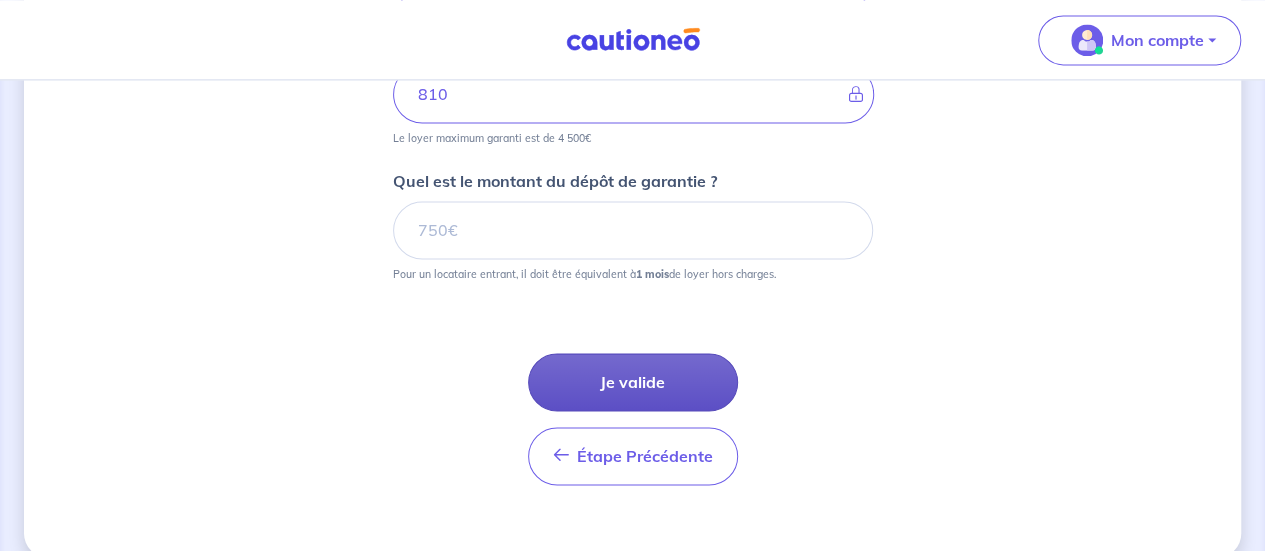 click on "Je valide" at bounding box center [633, 382] 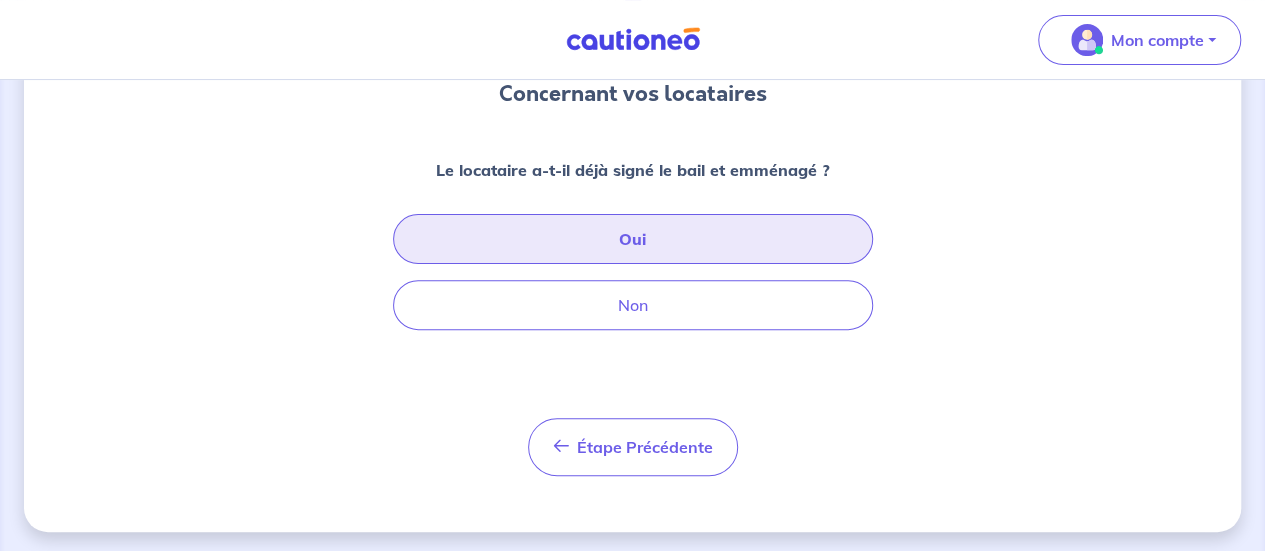 scroll, scrollTop: 200, scrollLeft: 0, axis: vertical 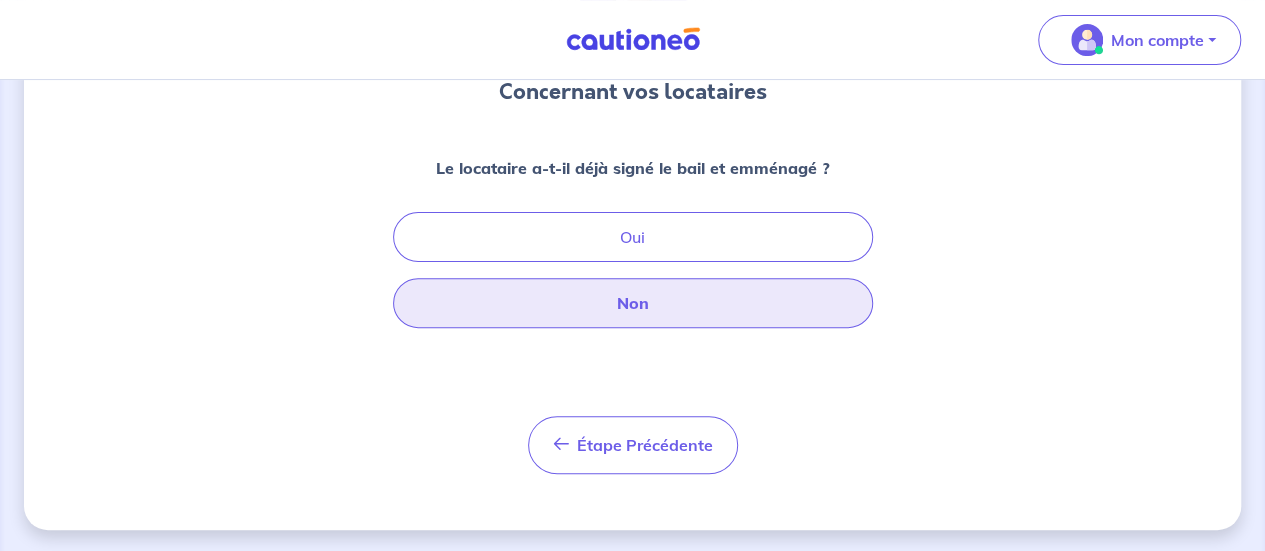 click on "Non" at bounding box center [633, 303] 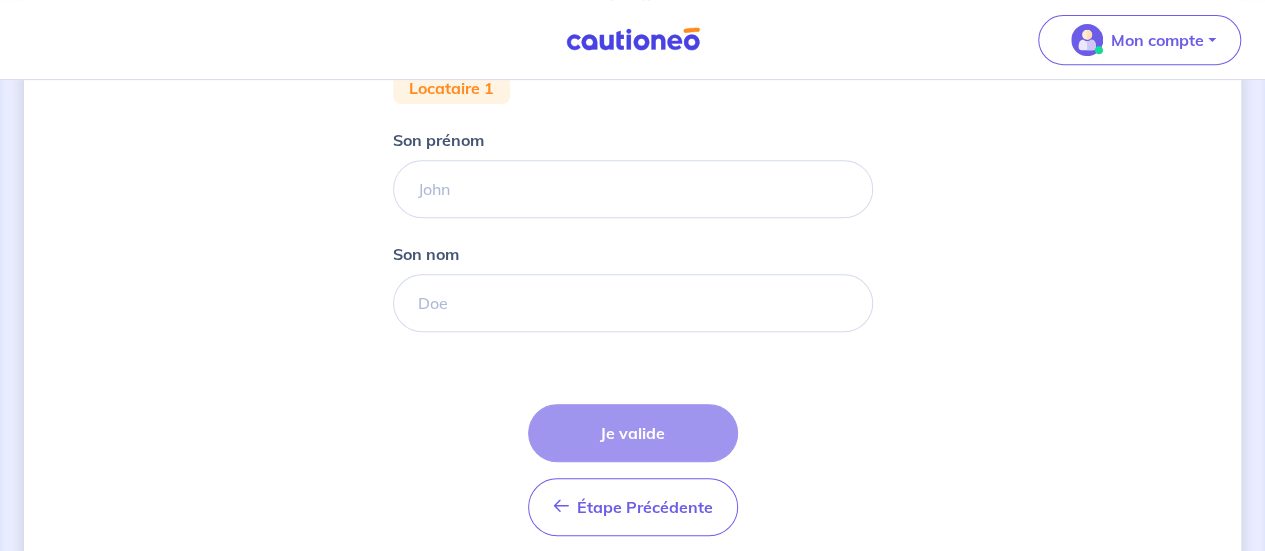 scroll, scrollTop: 433, scrollLeft: 0, axis: vertical 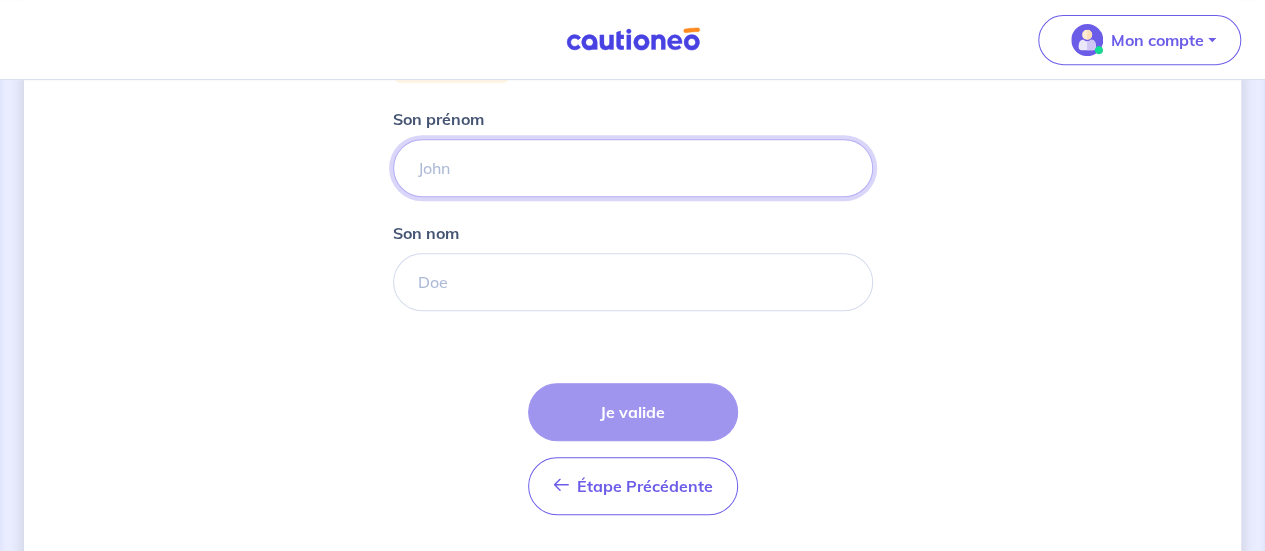 click on "Son prénom" at bounding box center (633, 168) 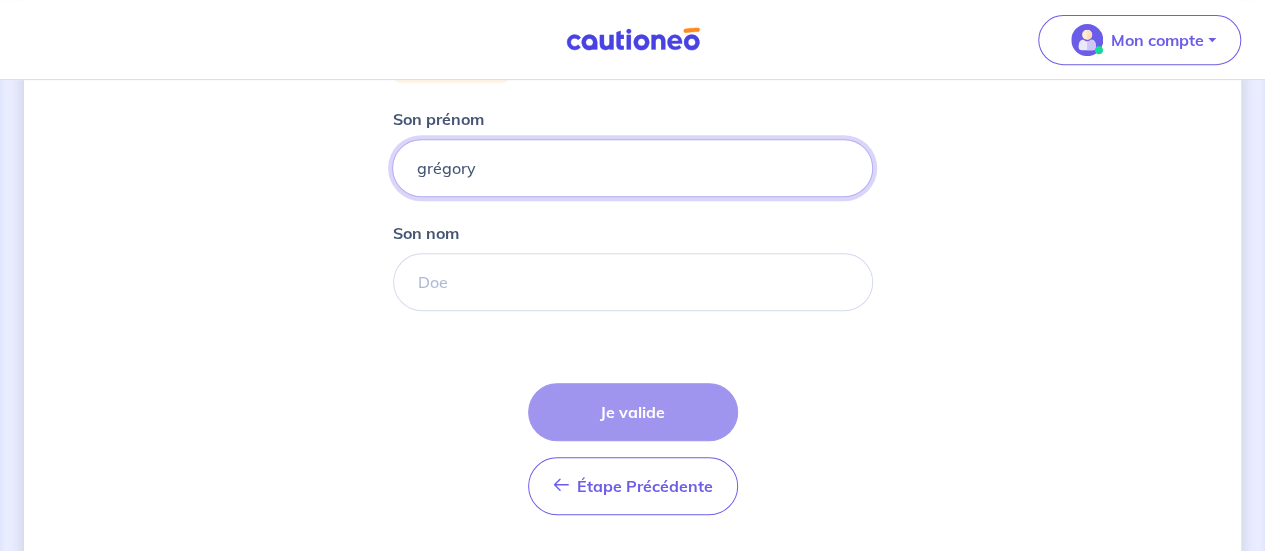 type on "grégory" 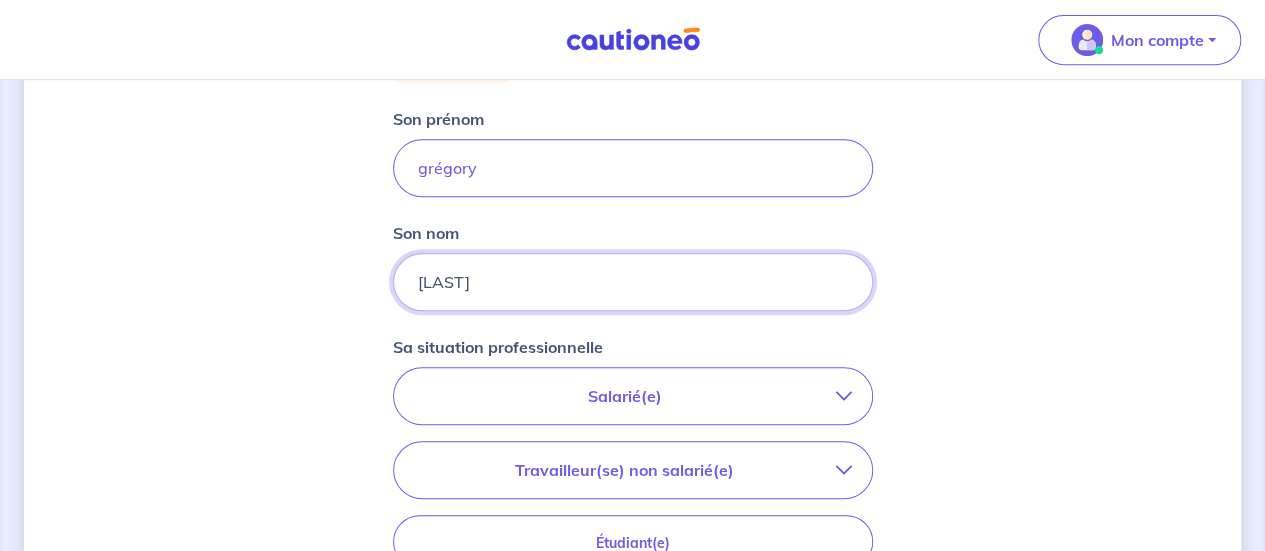 type on "[LAST]" 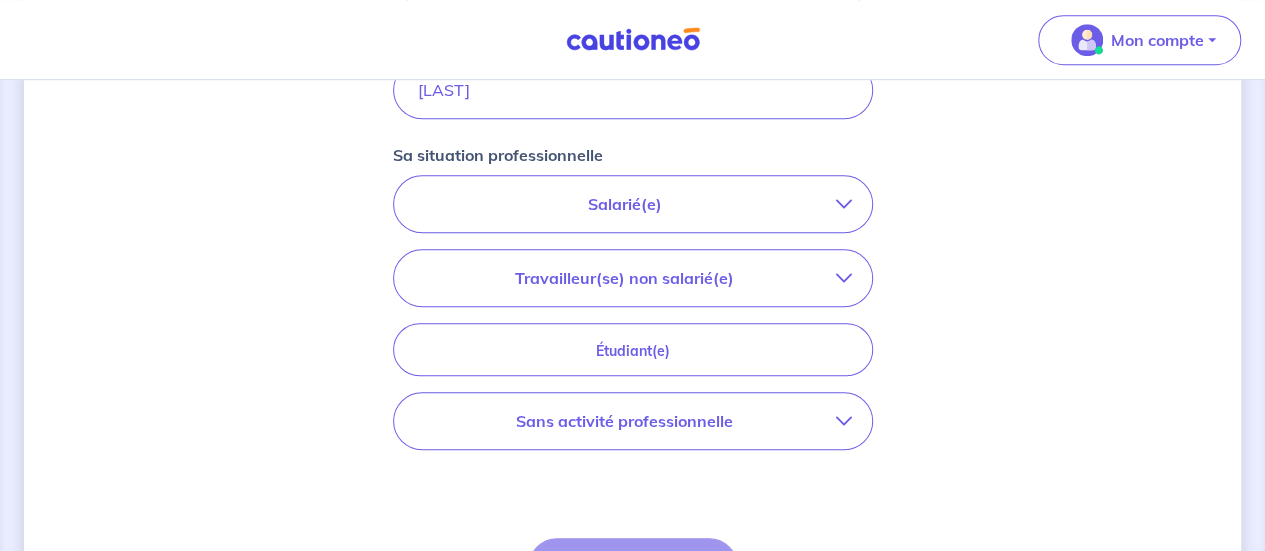 scroll, scrollTop: 633, scrollLeft: 0, axis: vertical 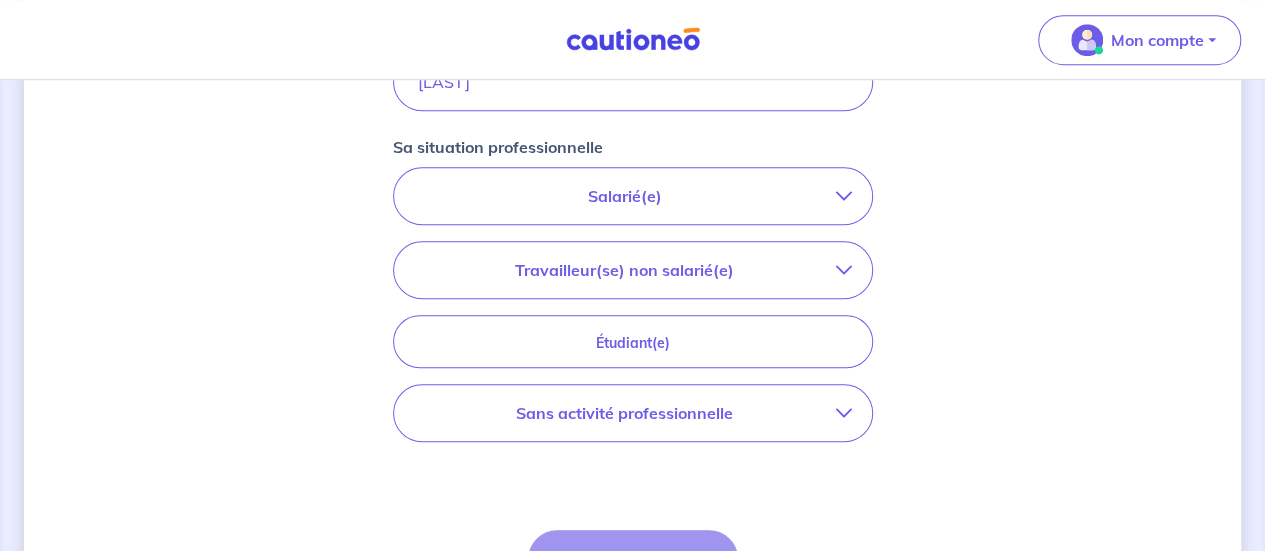 click on "Salarié(e)" at bounding box center (625, 196) 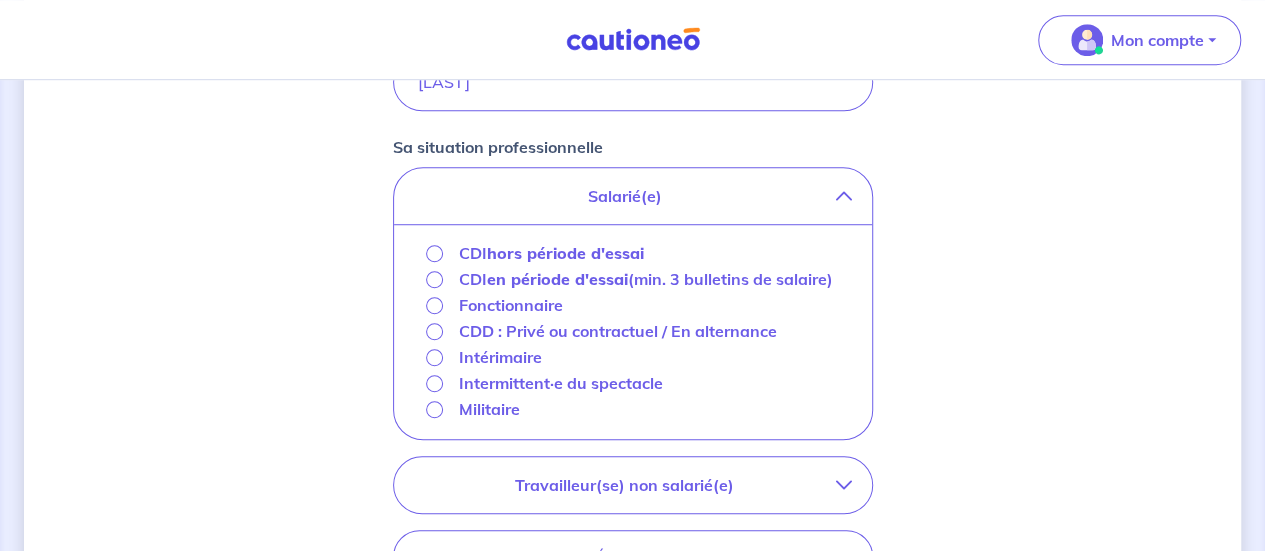 click on "hors période d'essai" at bounding box center [565, 253] 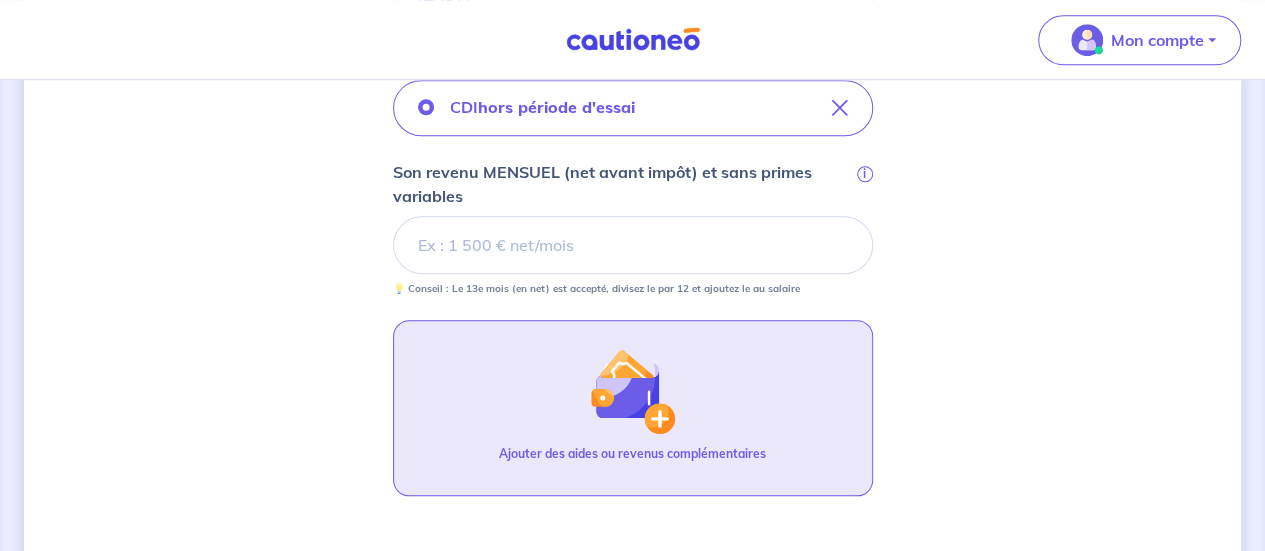 scroll, scrollTop: 733, scrollLeft: 0, axis: vertical 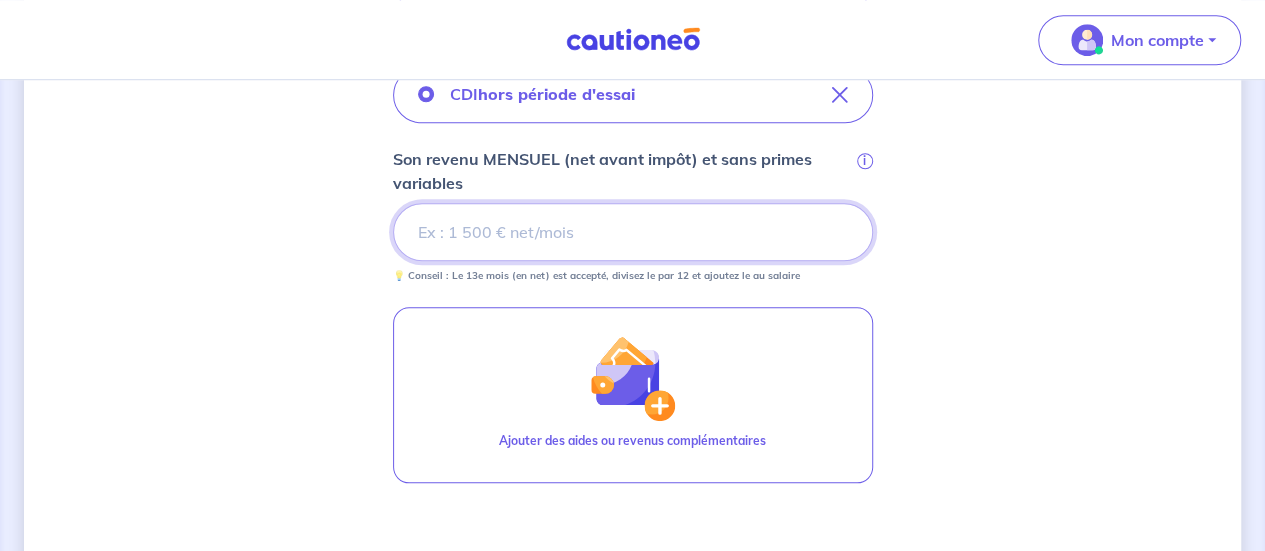 click on "Son revenu MENSUEL (net avant impôt) et sans primes variables i" at bounding box center (633, 232) 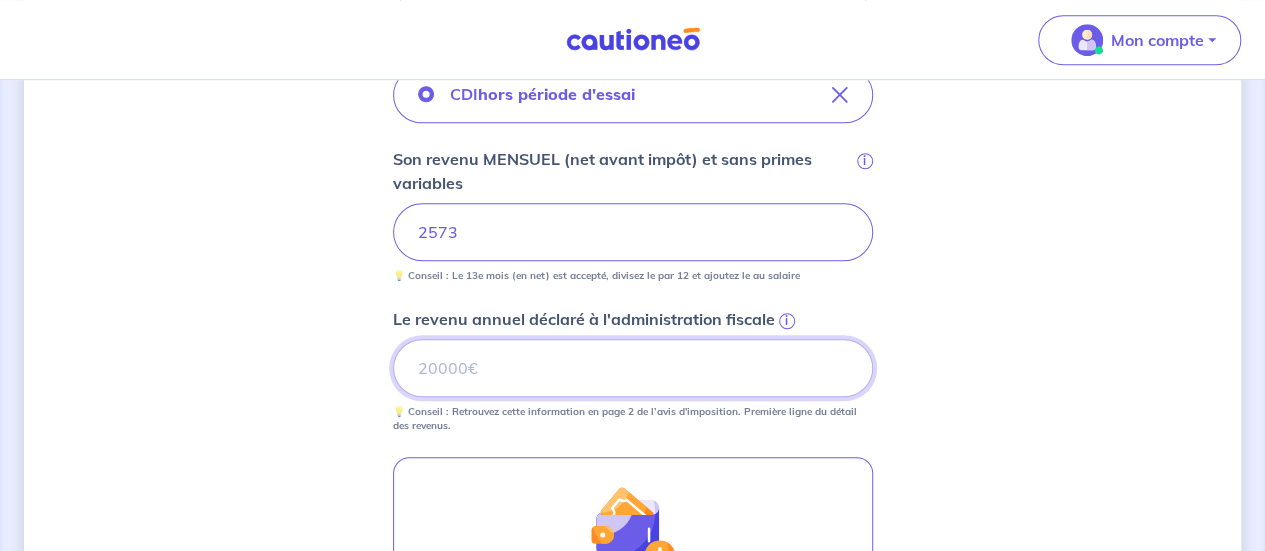click on "Le revenu annuel déclaré à l'administration fiscale i" at bounding box center [633, 368] 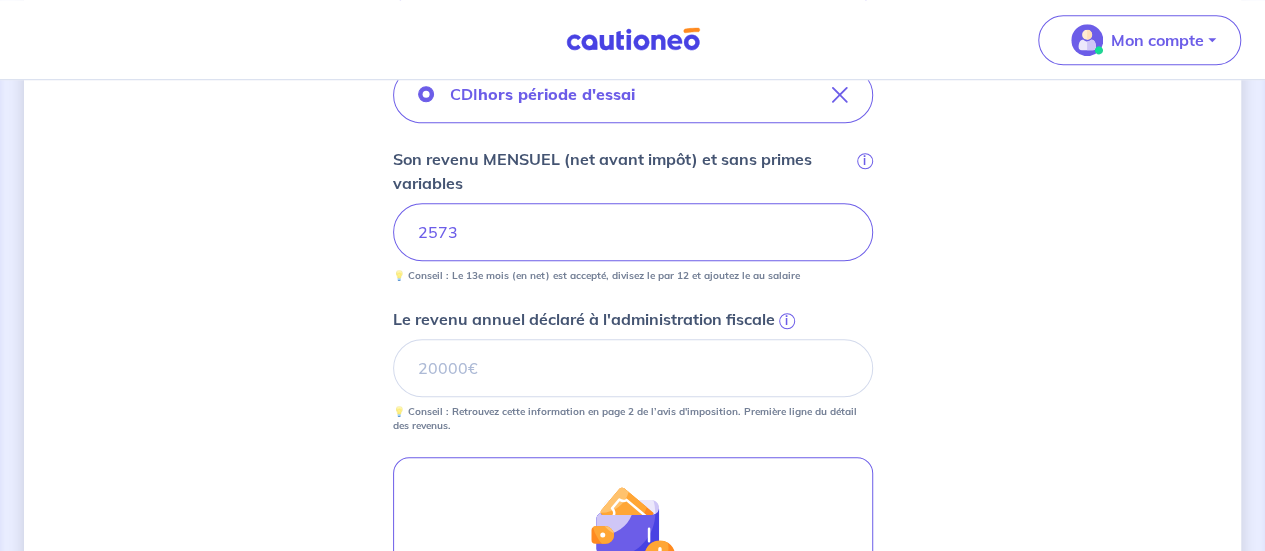 click on "i" at bounding box center (787, 321) 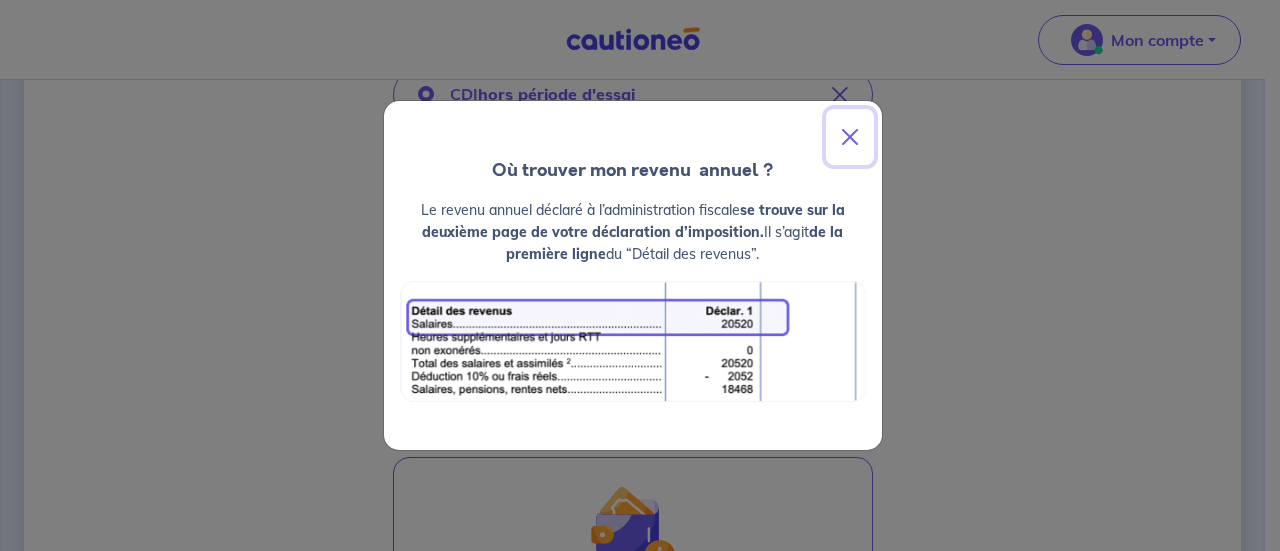 click at bounding box center [850, 137] 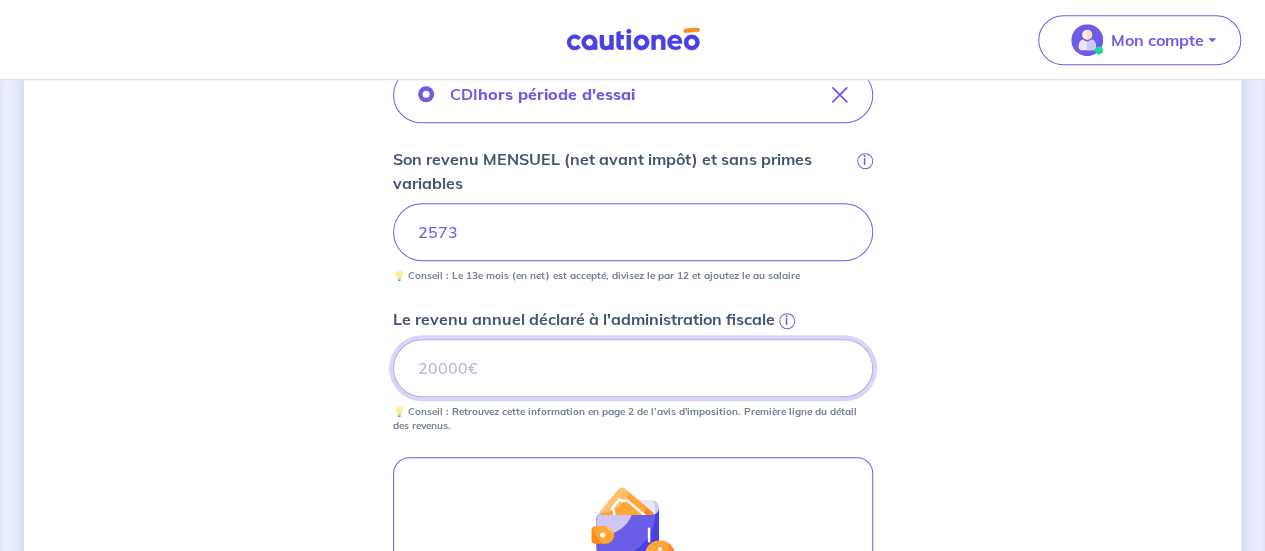 click on "Le revenu annuel déclaré à l'administration fiscale i" at bounding box center [633, 368] 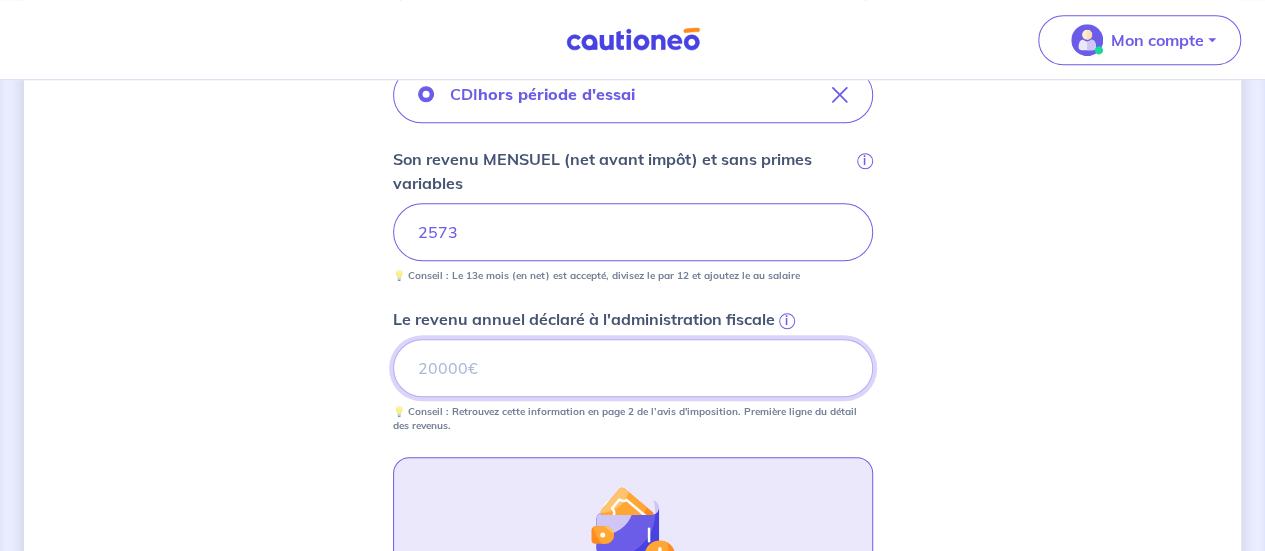 type on "[POSTAL_CODE]" 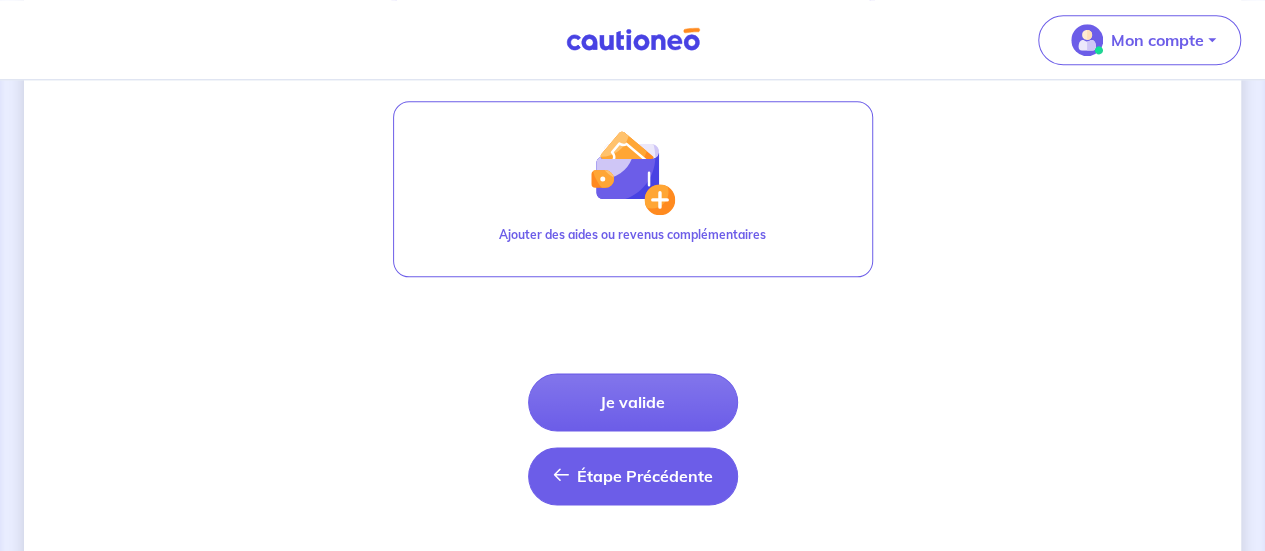 scroll, scrollTop: 1134, scrollLeft: 0, axis: vertical 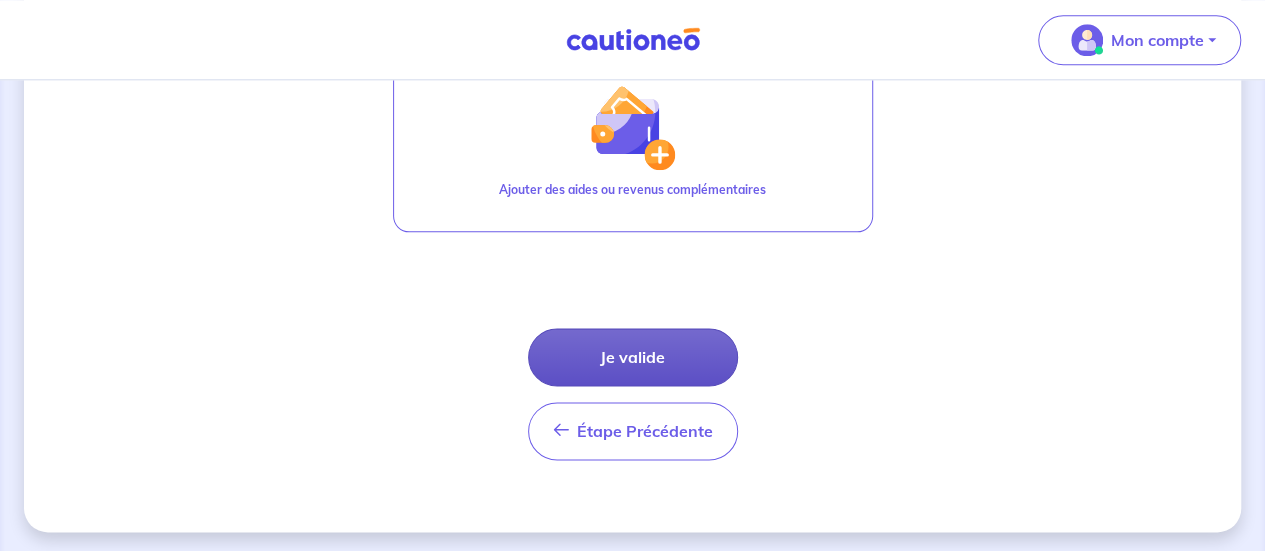 click on "Je valide" at bounding box center (633, 357) 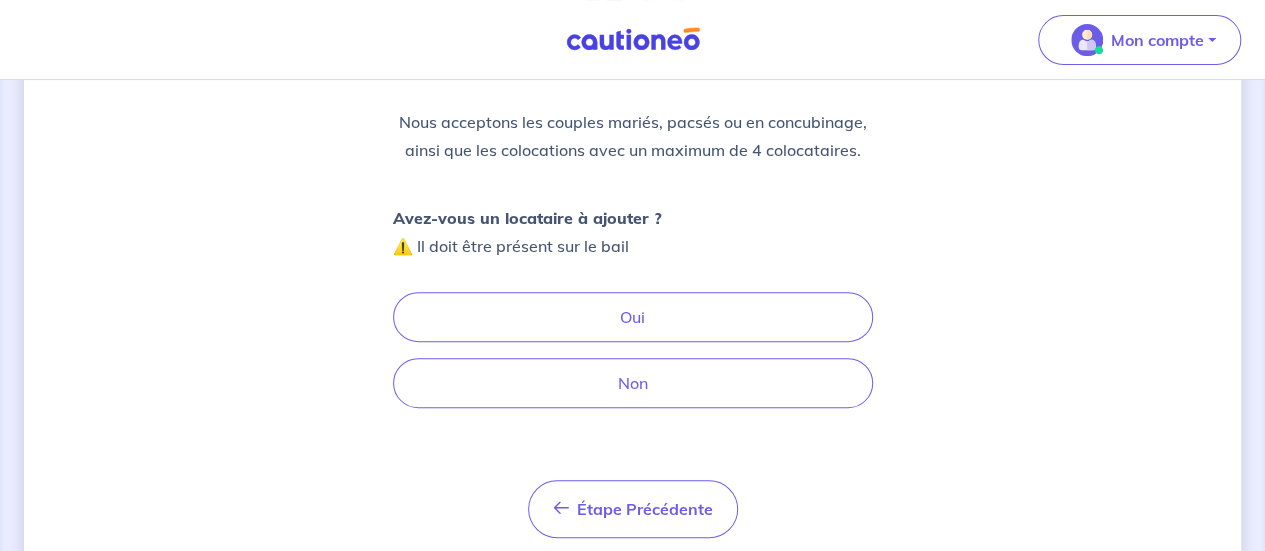 scroll, scrollTop: 233, scrollLeft: 0, axis: vertical 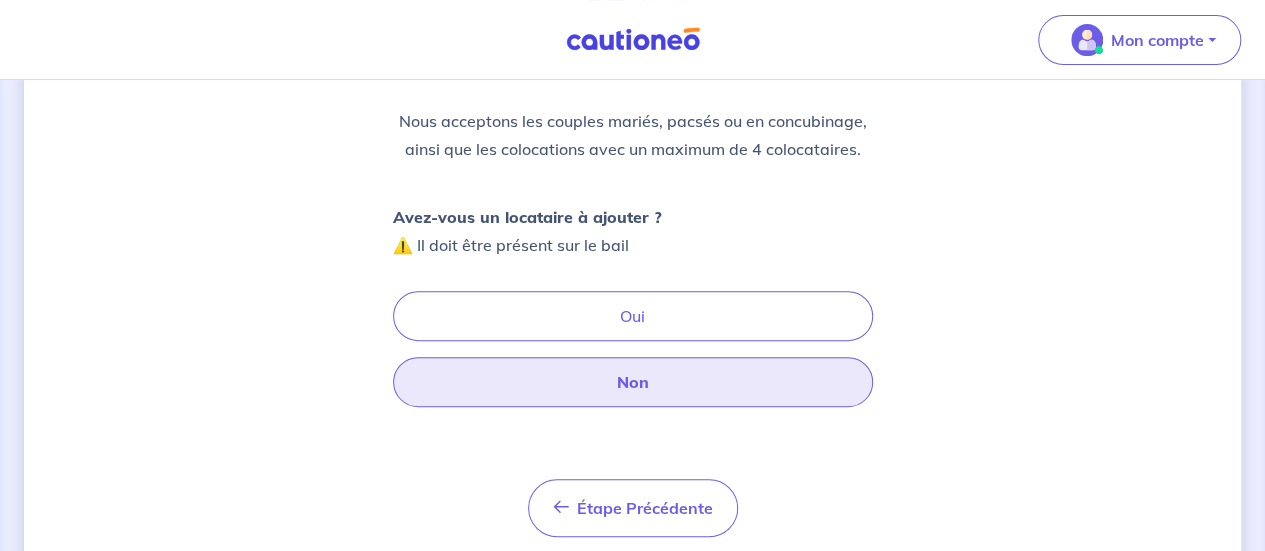 click on "Non" at bounding box center [633, 382] 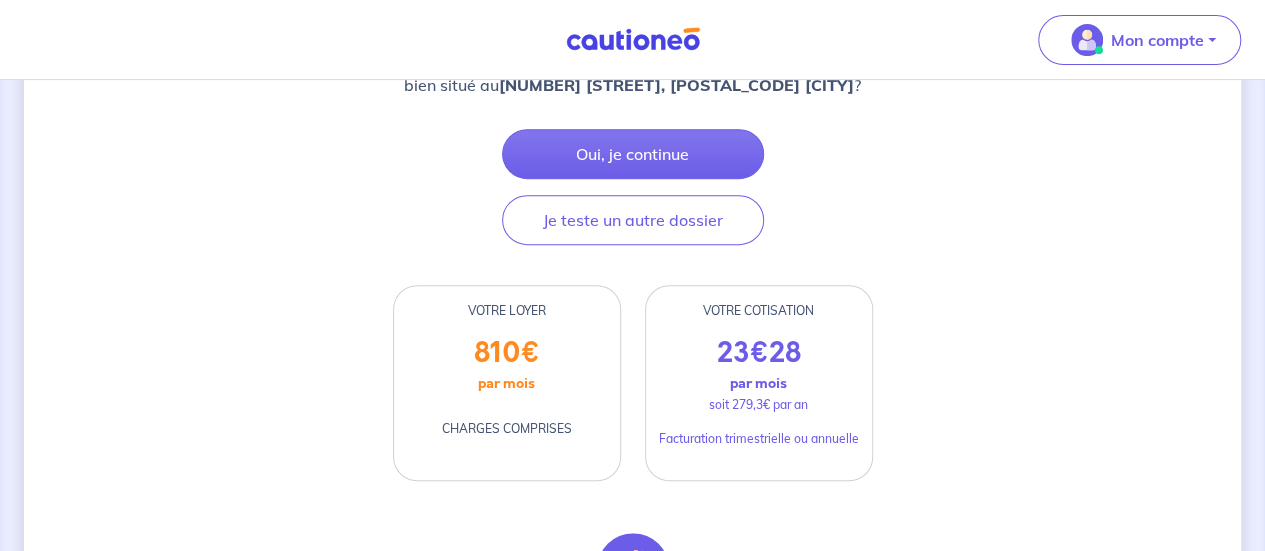 scroll, scrollTop: 333, scrollLeft: 0, axis: vertical 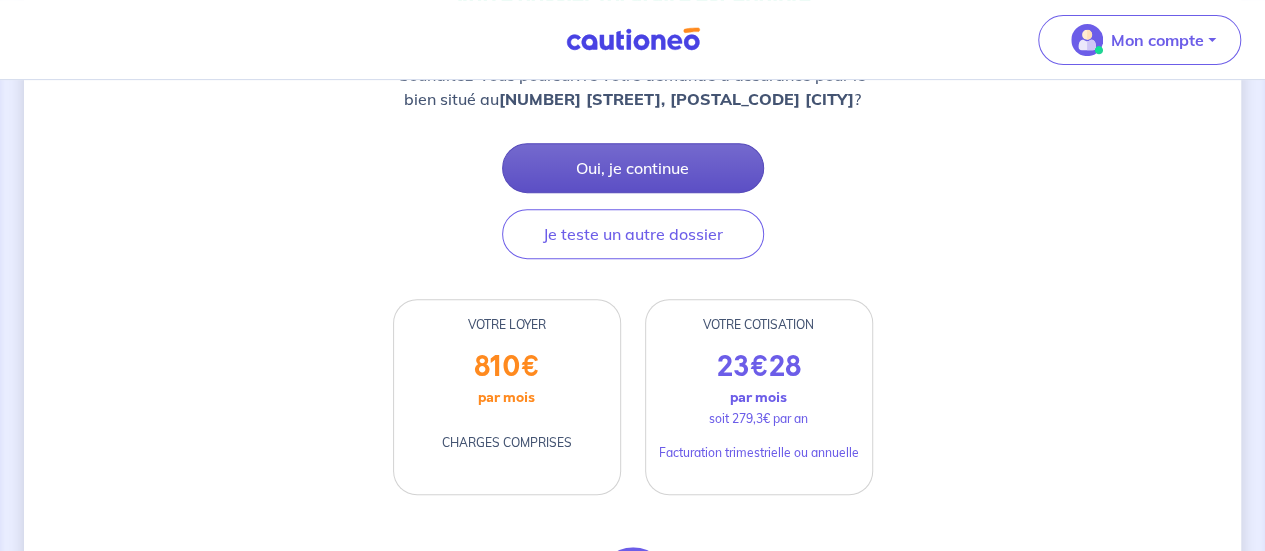 click on "Oui, je continue" at bounding box center [633, 168] 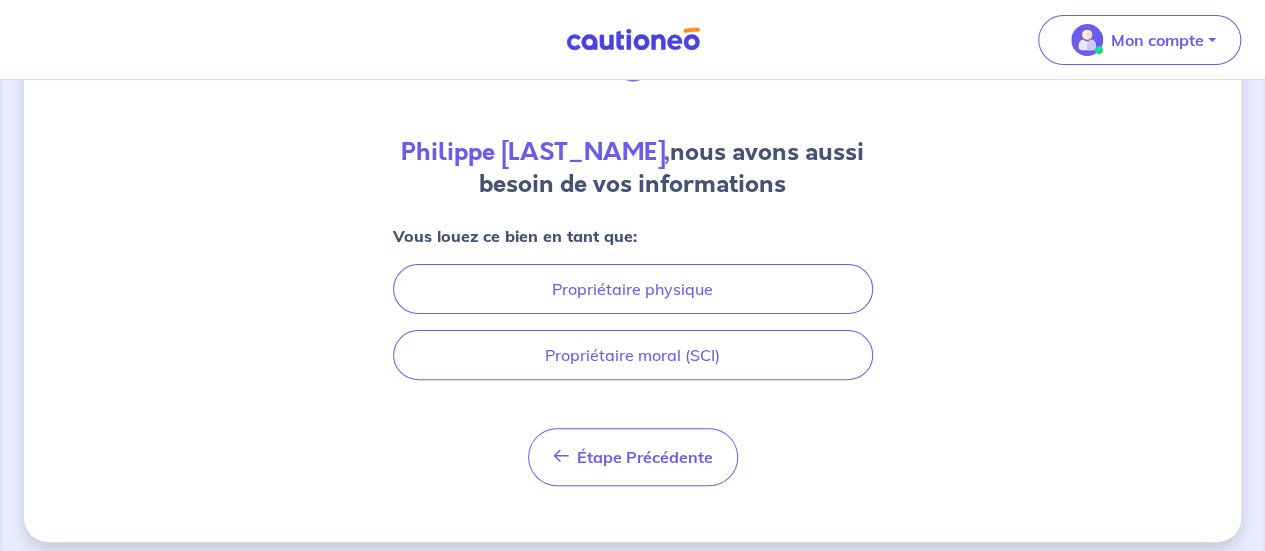 scroll, scrollTop: 152, scrollLeft: 0, axis: vertical 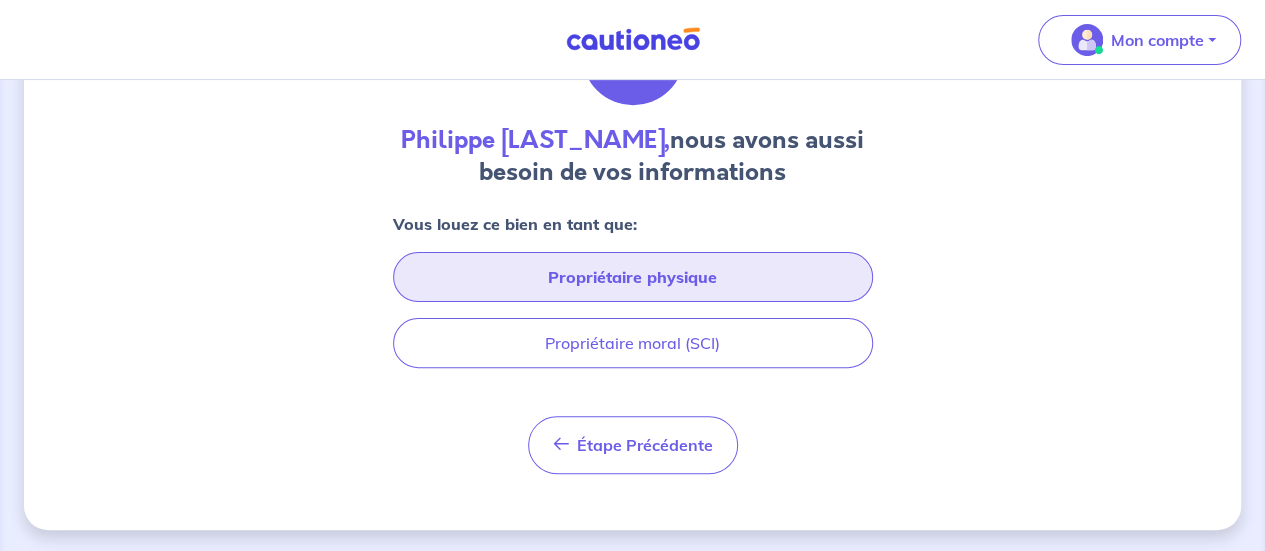 click on "Propriétaire physique" at bounding box center (633, 277) 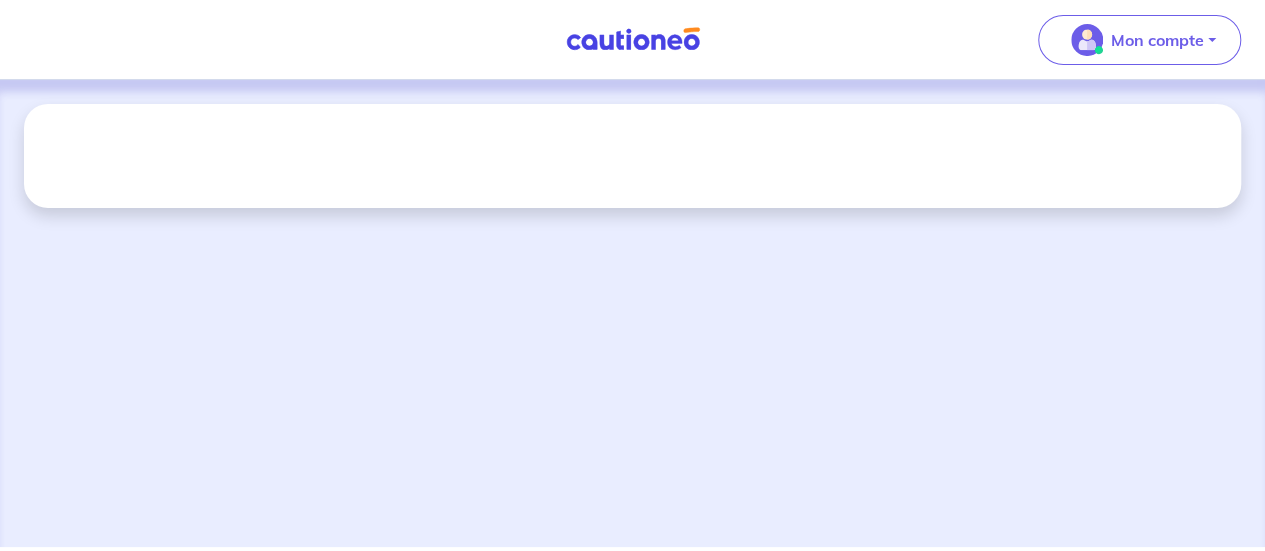 scroll, scrollTop: 0, scrollLeft: 0, axis: both 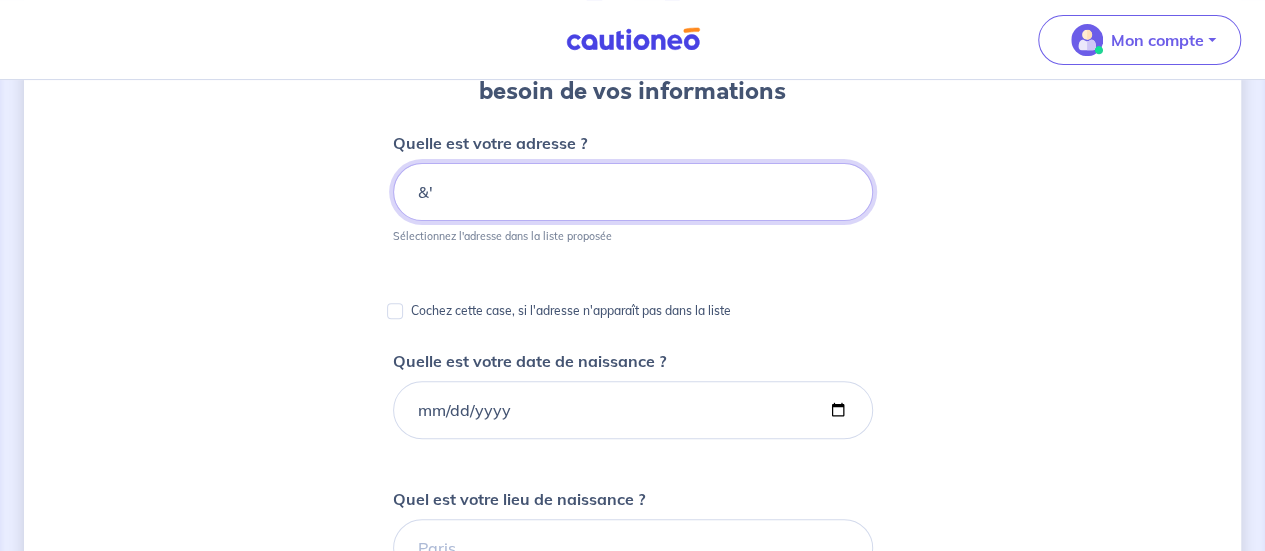 type on "&" 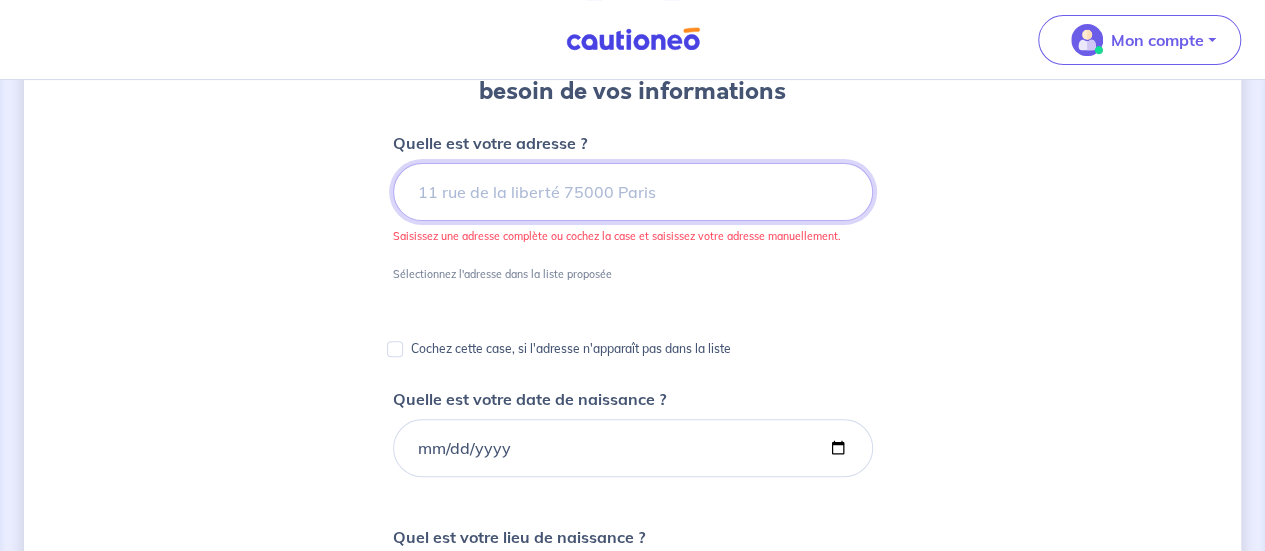 type on "&" 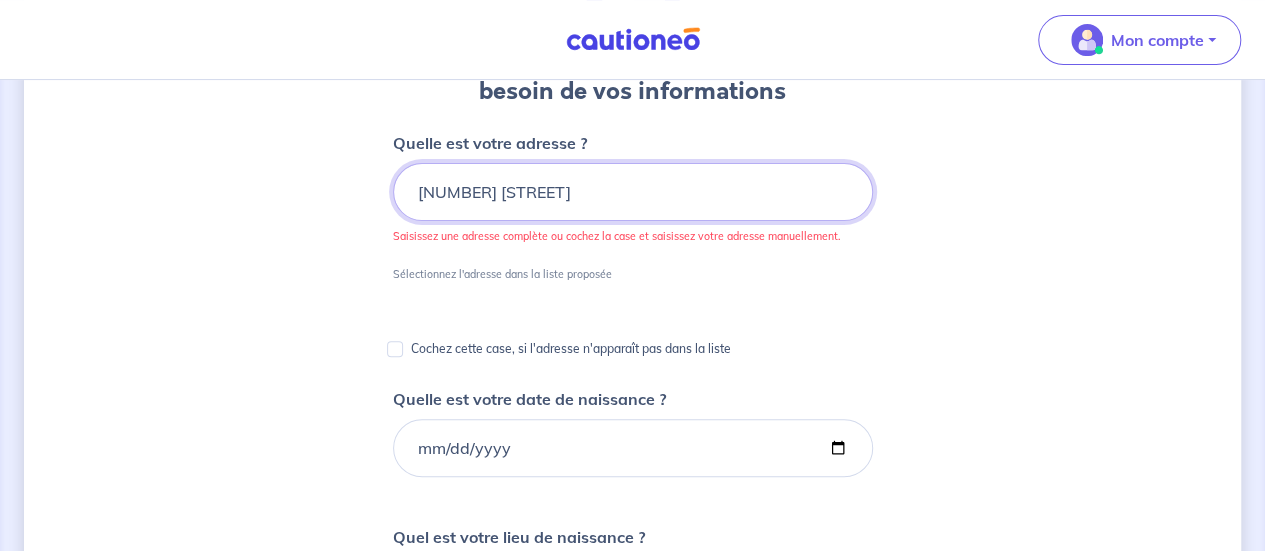 type on "[NUMBER] [STREET]" 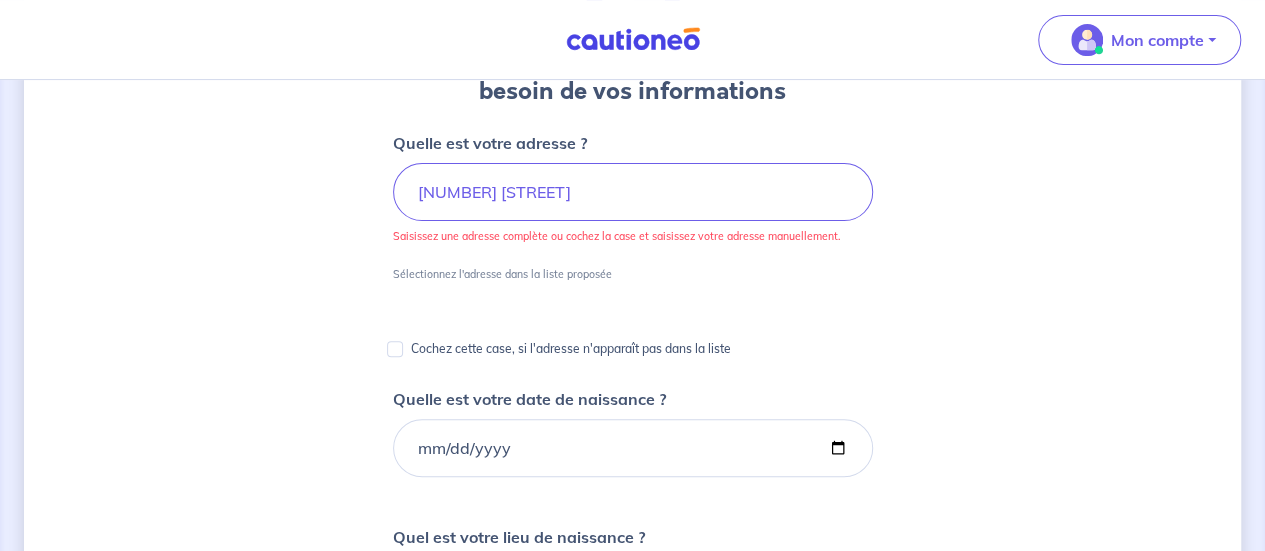 click on "Cochez cette case, si l'adresse n'apparaît pas dans la liste" at bounding box center (571, 349) 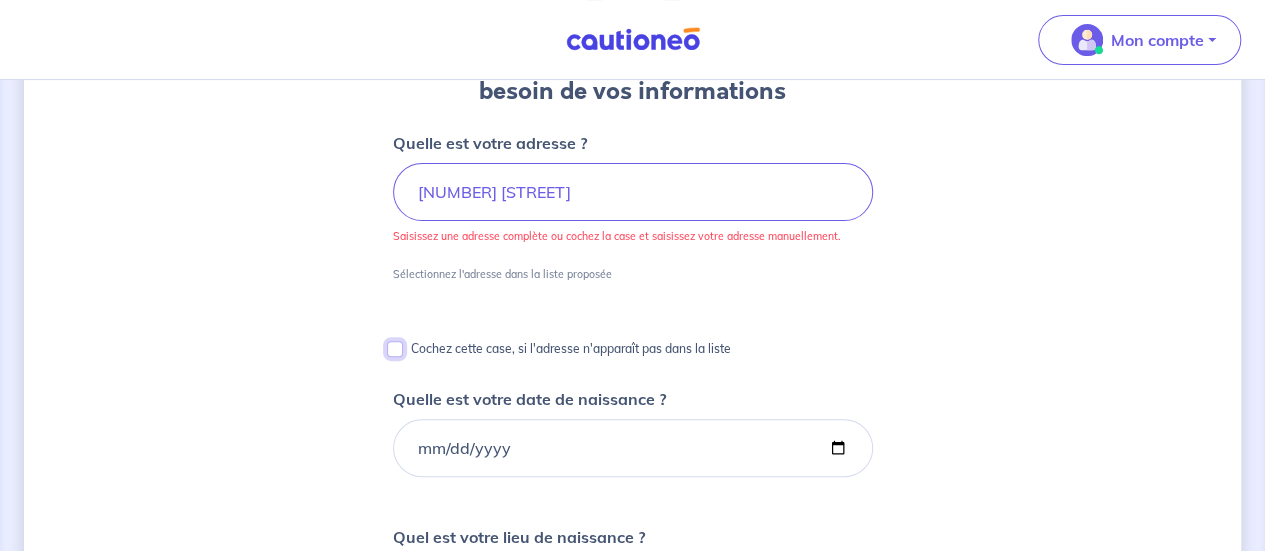 checkbox on "true" 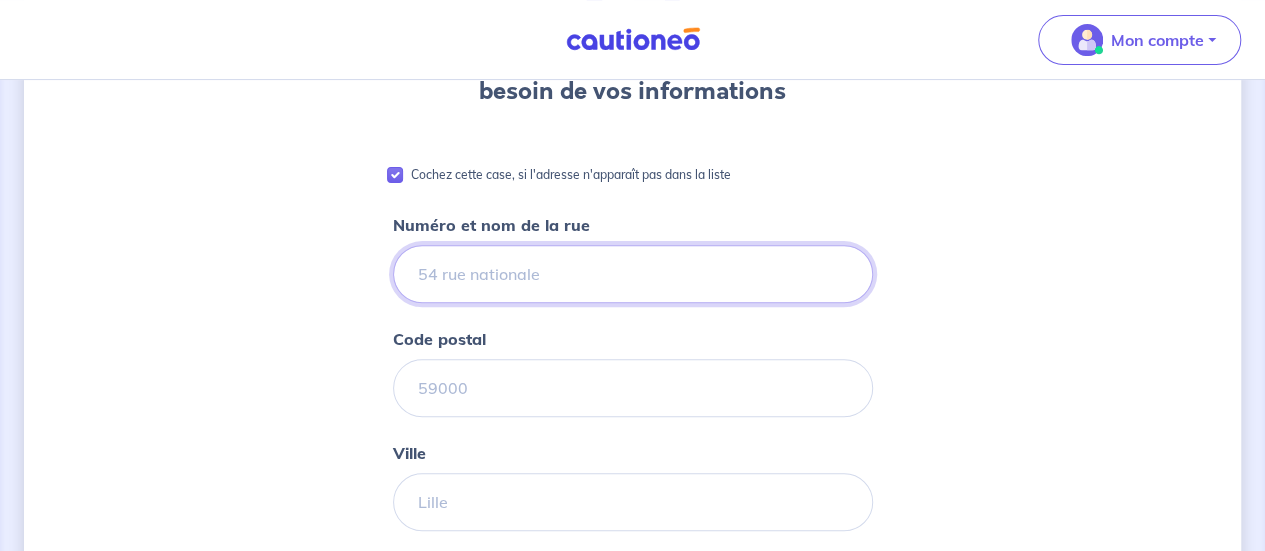 click on "Numéro et nom de la rue" at bounding box center [633, 274] 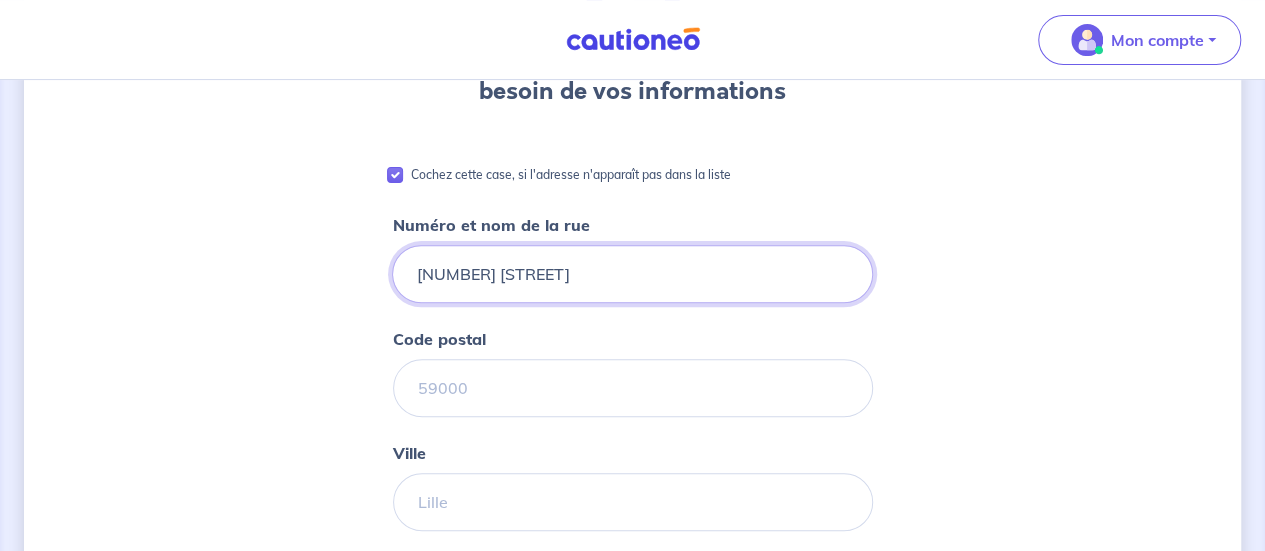 type on "[NUMBER] [STREET]" 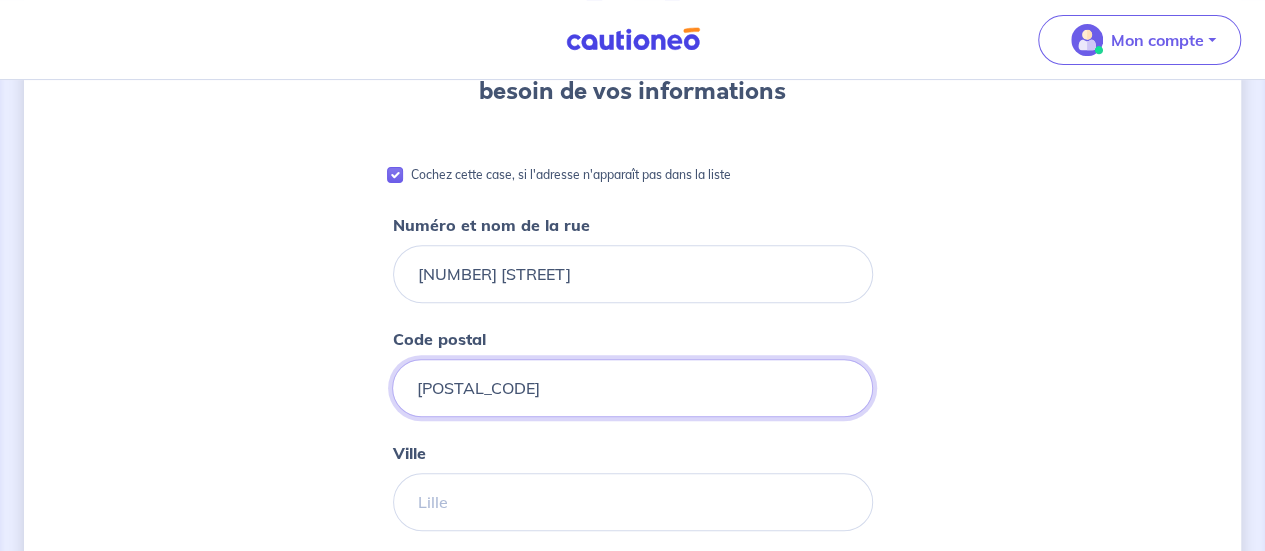 type on "[POSTAL_CODE]" 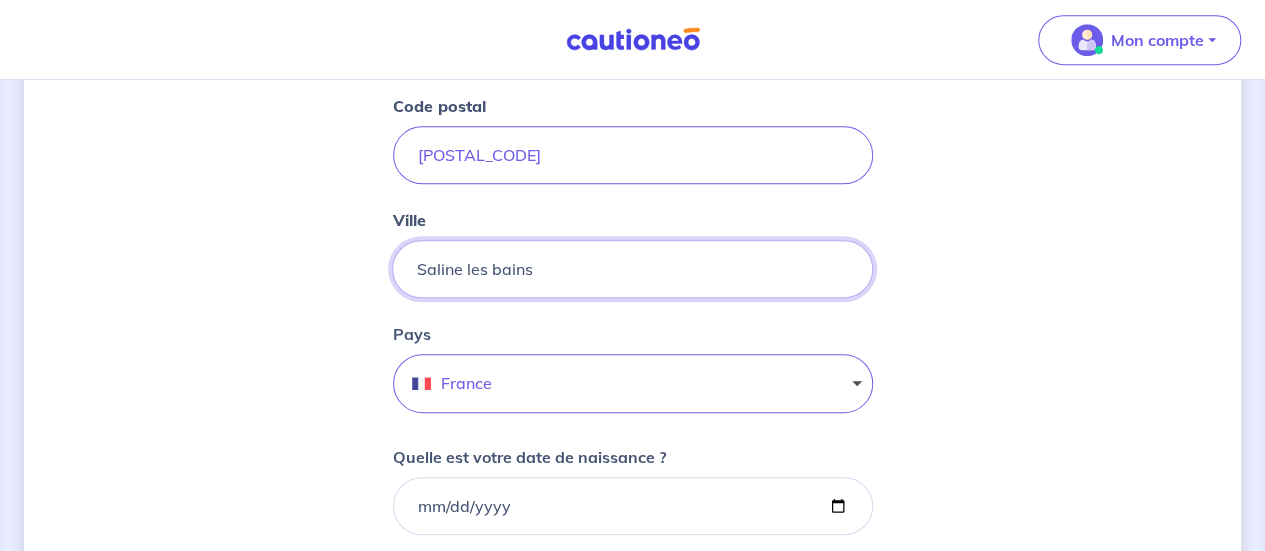 type on "Saline les bains" 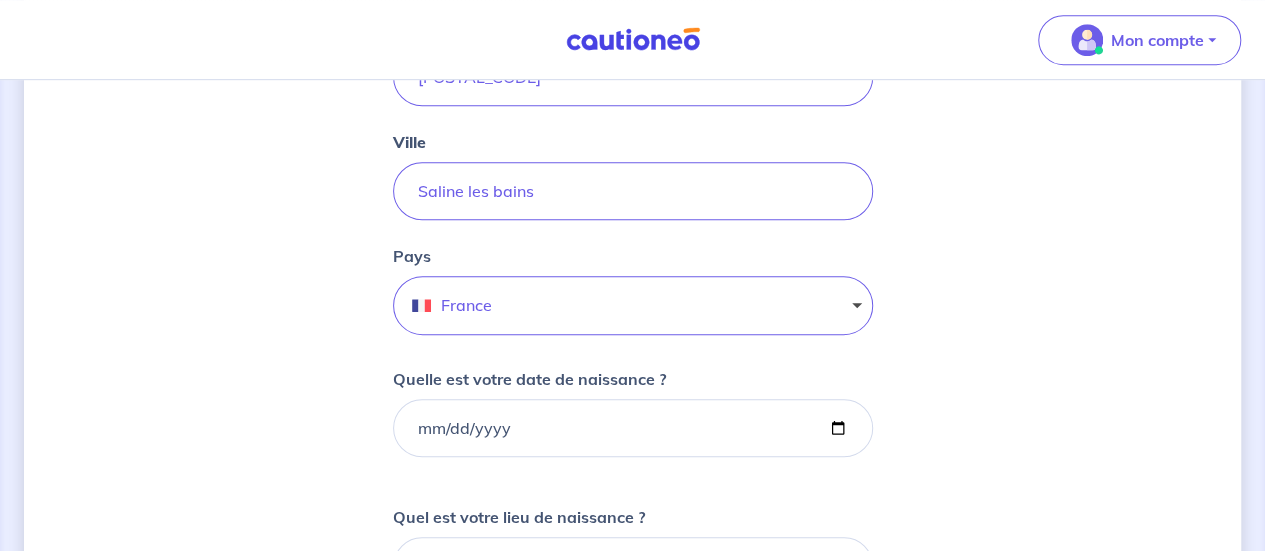scroll, scrollTop: 566, scrollLeft: 0, axis: vertical 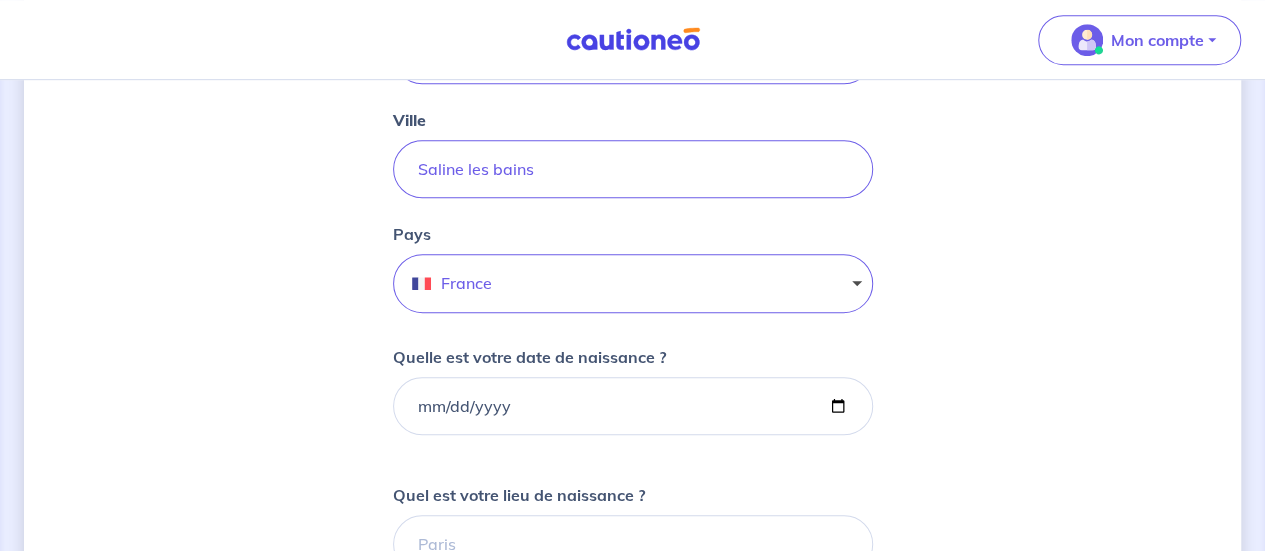 click on "France" at bounding box center [633, 283] 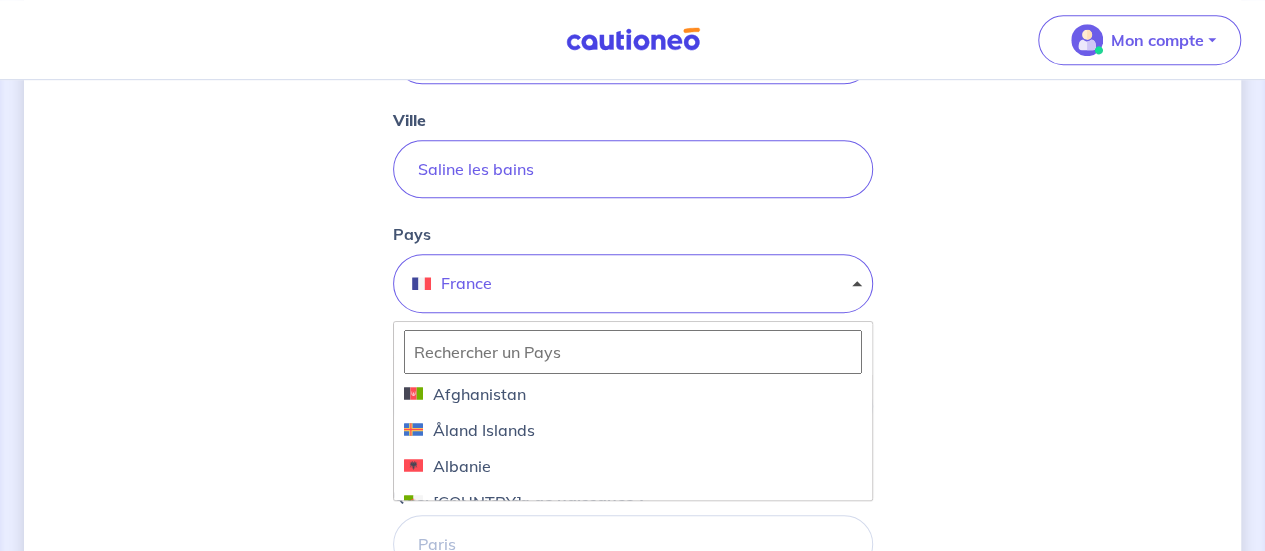 click on "France" at bounding box center [633, 283] 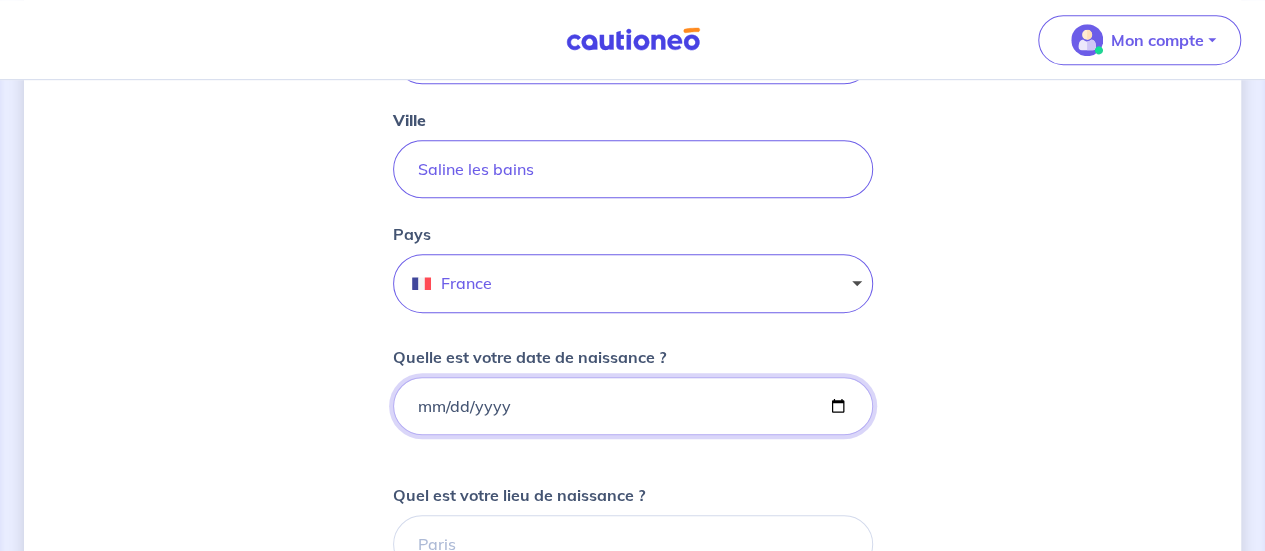 click on "Quelle est votre date de naissance ?" at bounding box center (633, 406) 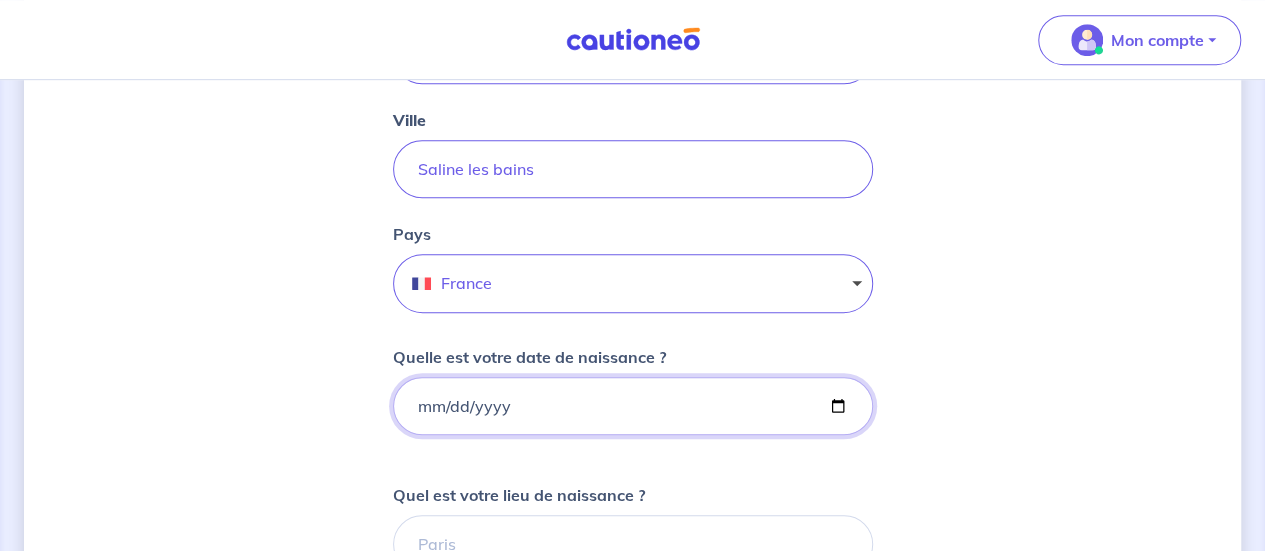 type on "[DATE]" 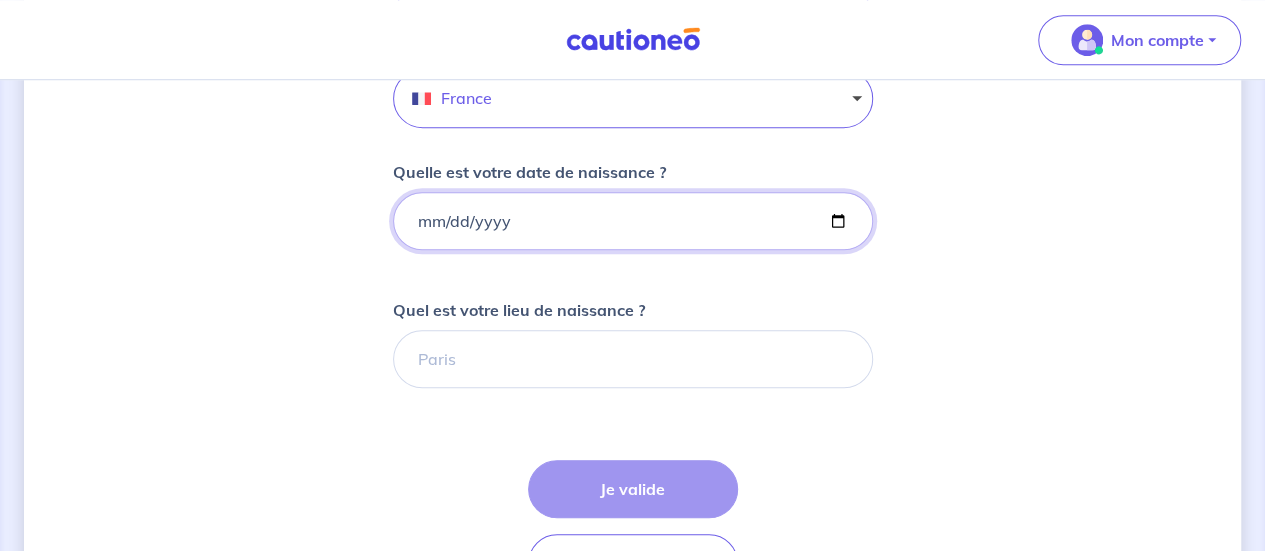 scroll, scrollTop: 766, scrollLeft: 0, axis: vertical 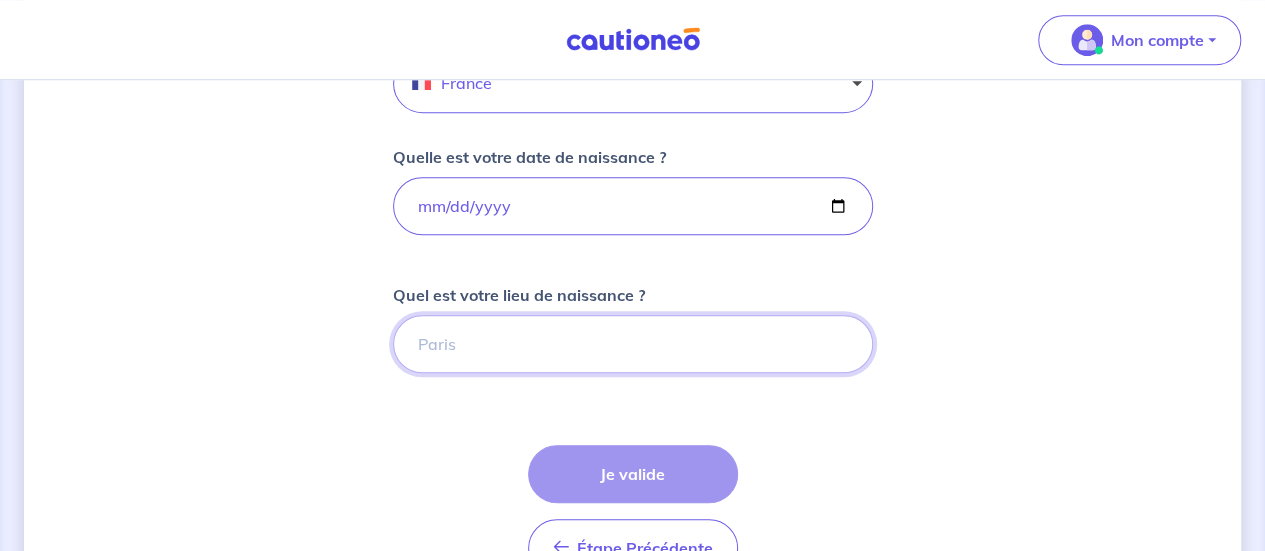 click on "Quel est votre lieu de naissance ?" at bounding box center (633, 344) 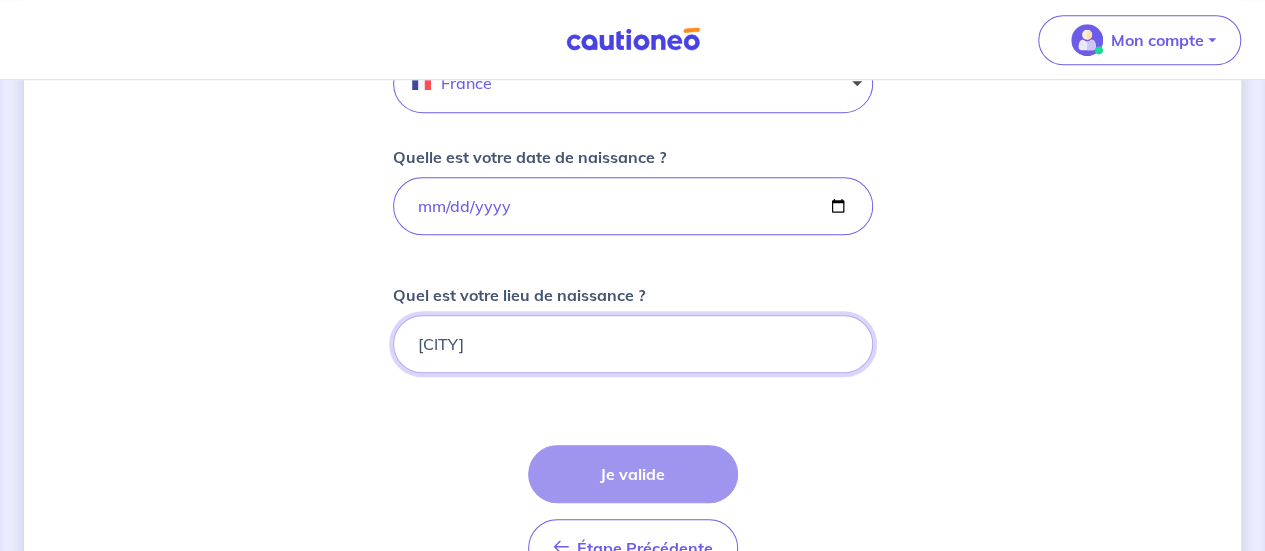 type on "[CITY]" 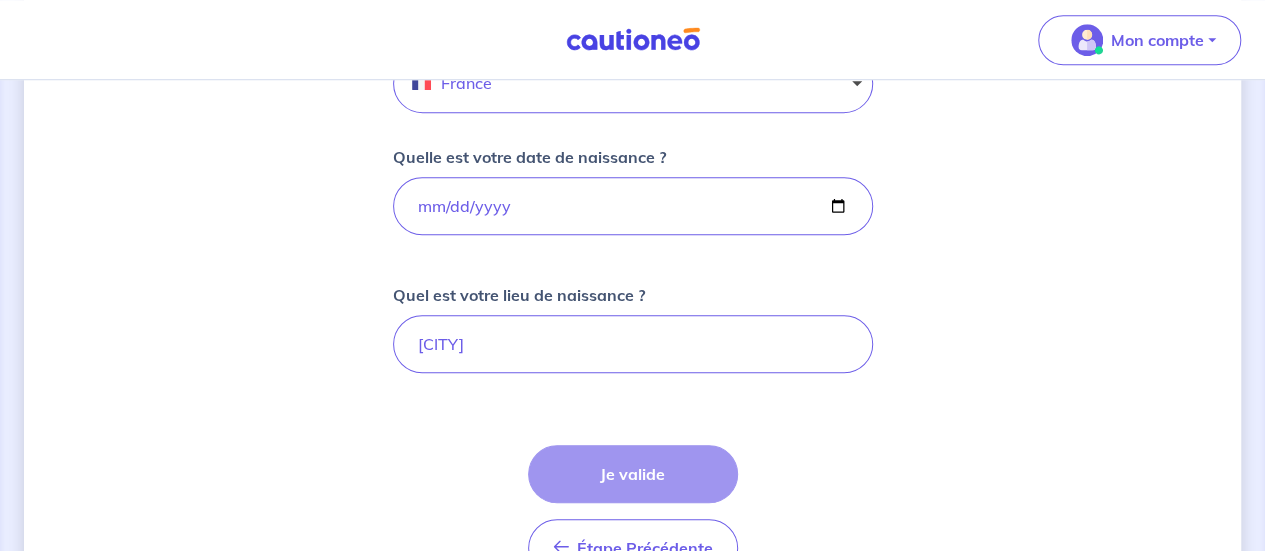 click on "Étape Précédente Précédent Je valide Je valide" at bounding box center [633, 511] 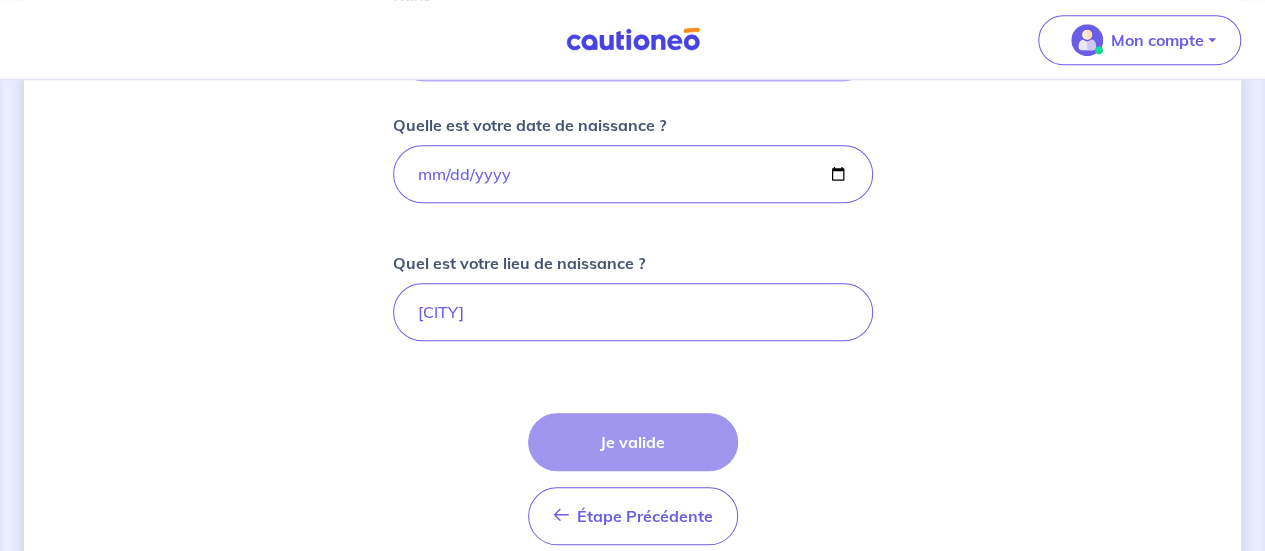 scroll, scrollTop: 800, scrollLeft: 0, axis: vertical 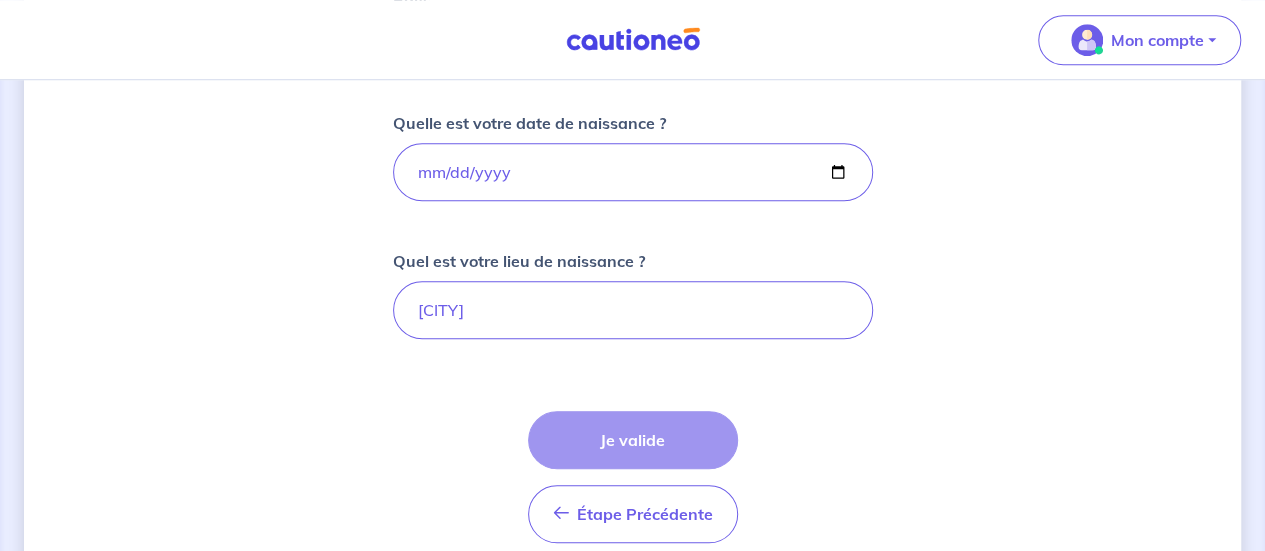 click on "Étape Précédente Précédent Je valide Je valide" at bounding box center [633, 477] 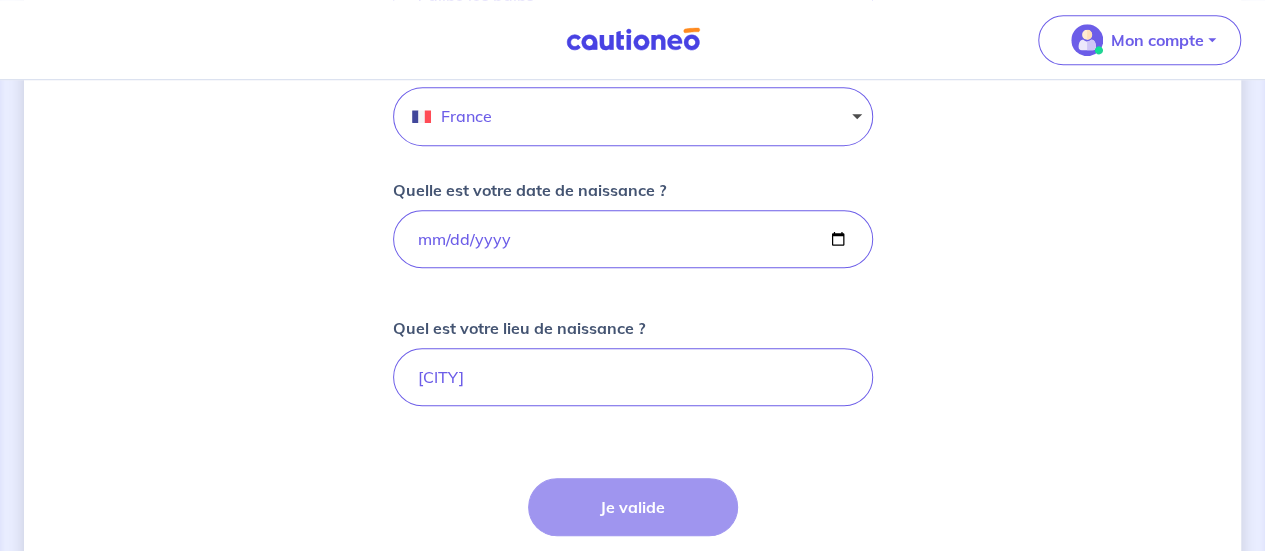 scroll, scrollTop: 933, scrollLeft: 0, axis: vertical 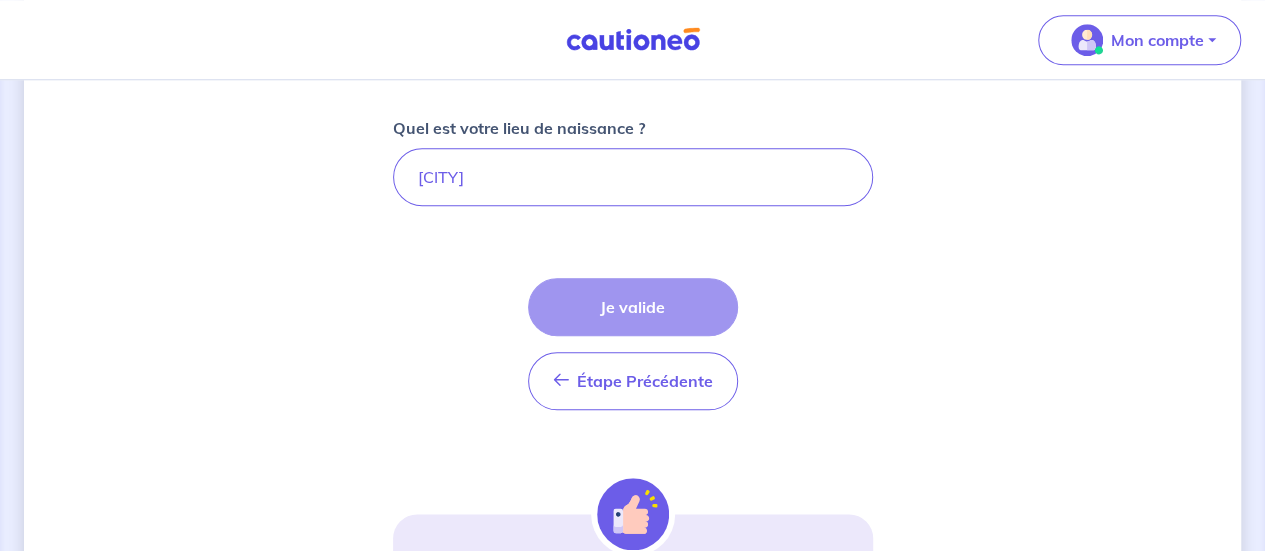 click on "Étape Précédente Précédent Je valide Je valide" at bounding box center (633, 344) 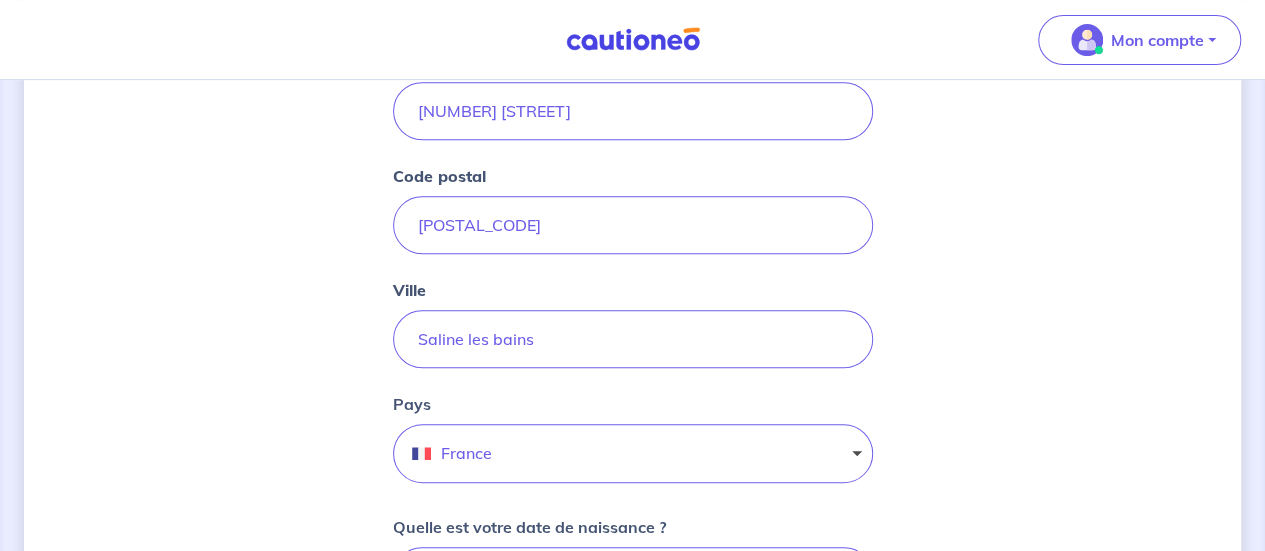 scroll, scrollTop: 333, scrollLeft: 0, axis: vertical 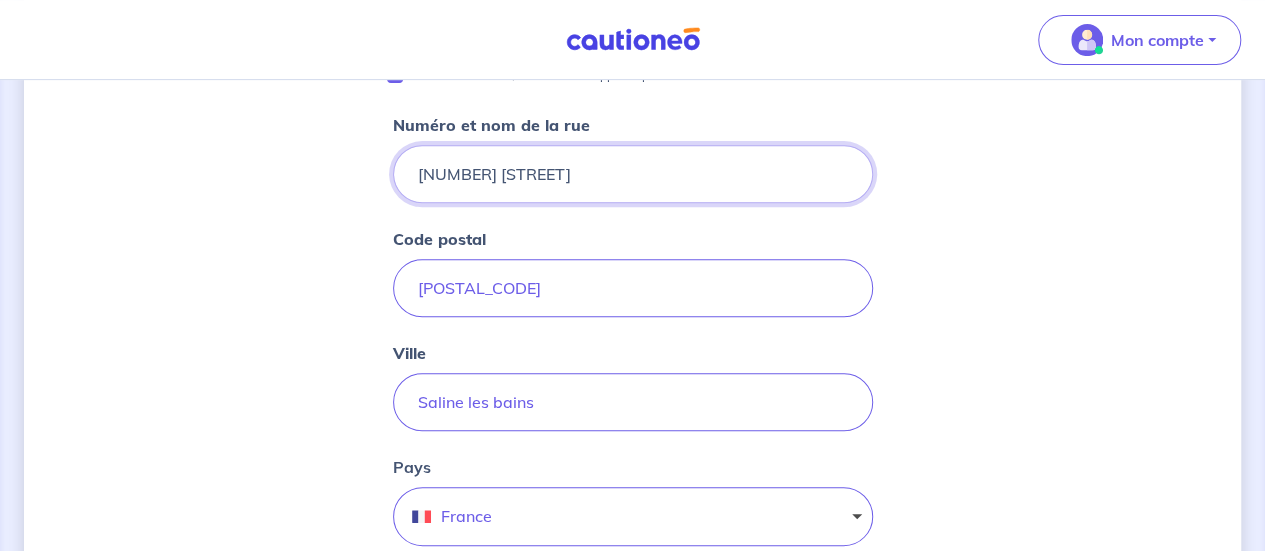 click on "[NUMBER] [STREET]" at bounding box center (633, 174) 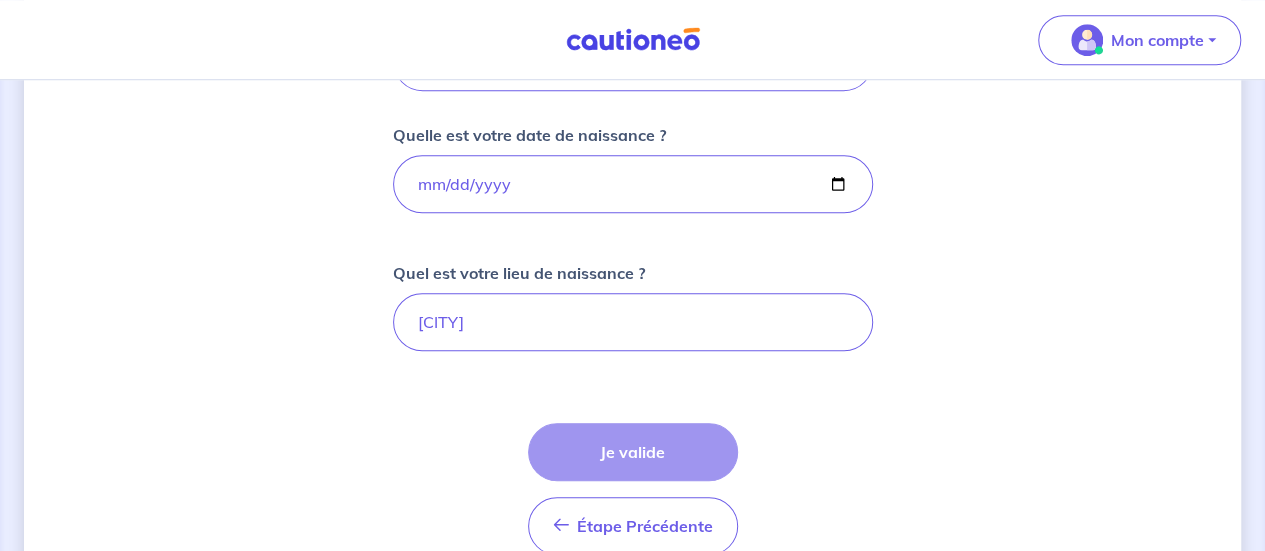 scroll, scrollTop: 800, scrollLeft: 0, axis: vertical 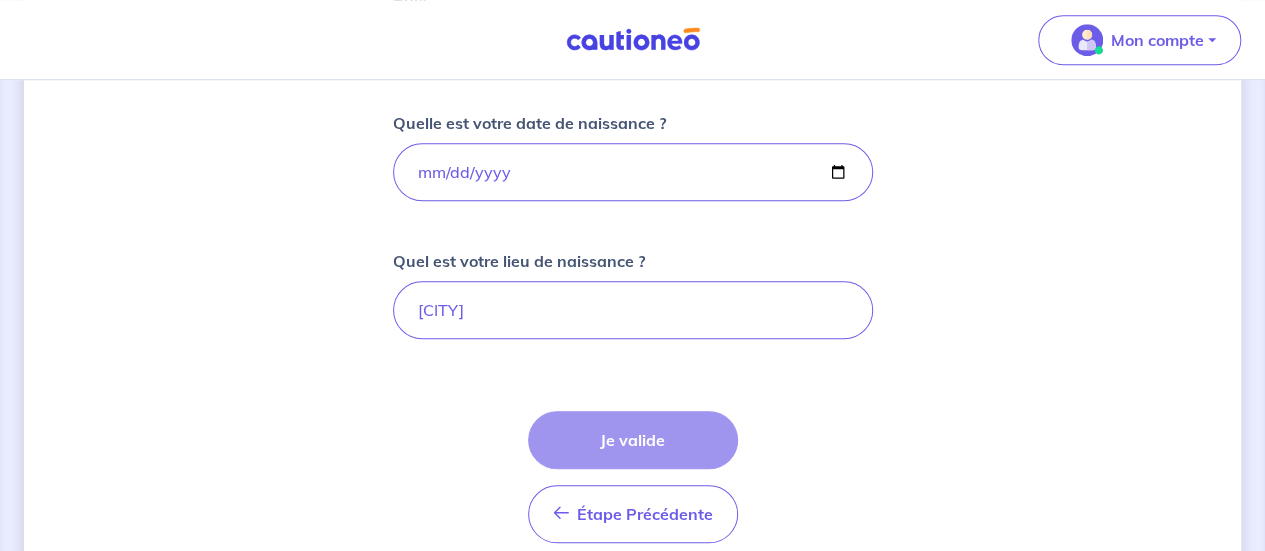 type on "[NUMBER] [STREET]" 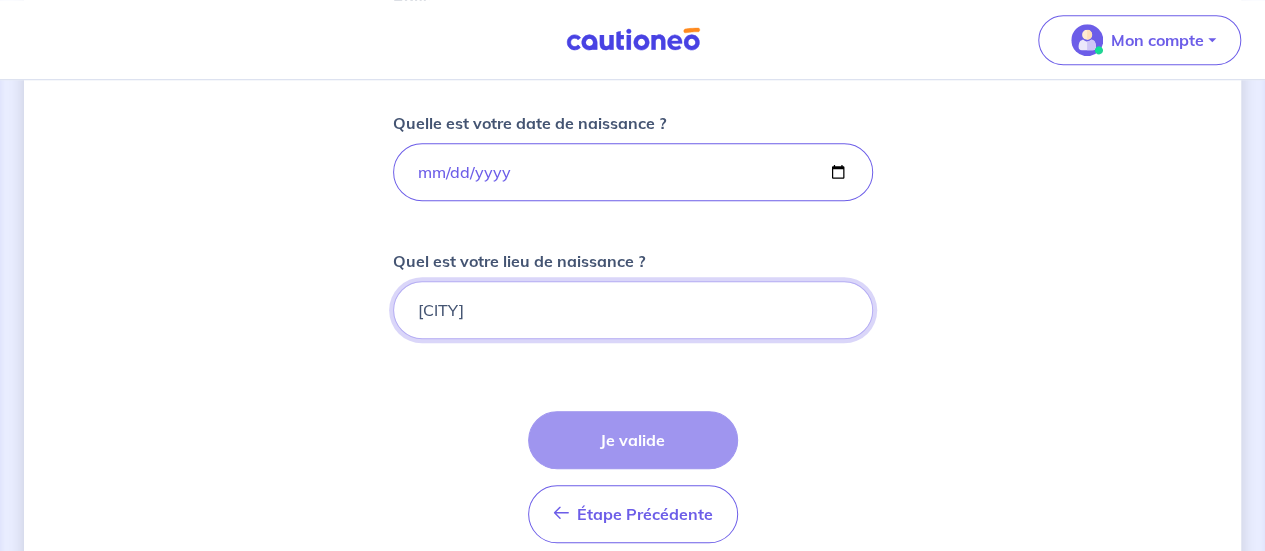 click on "[CITY]" at bounding box center (633, 310) 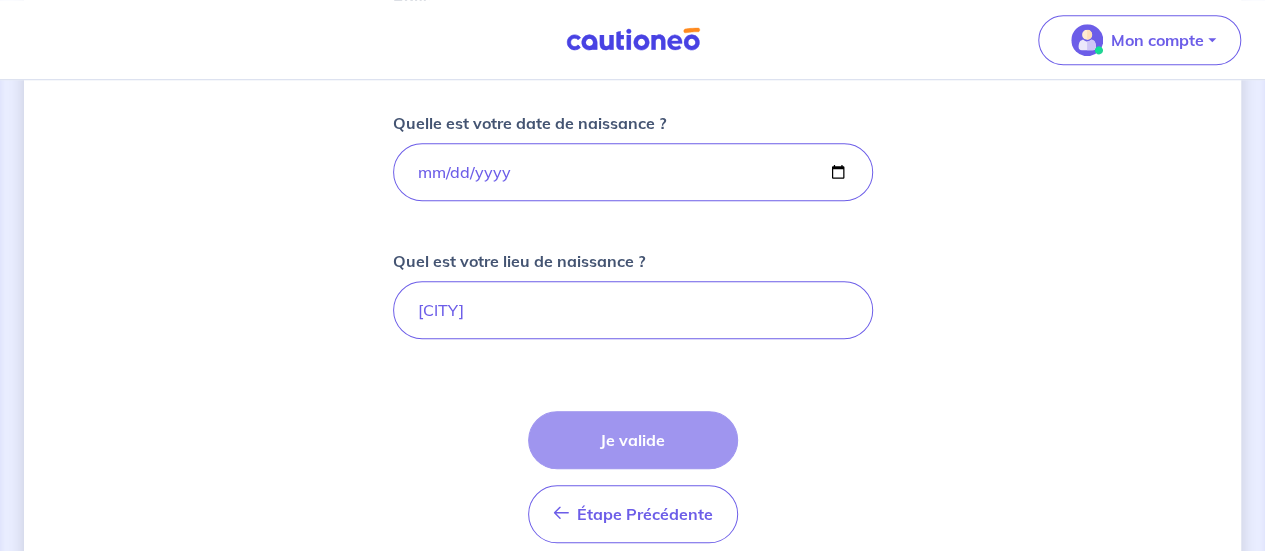 click on "Étape Précédente Précédent Je valide Je valide" at bounding box center (633, 477) 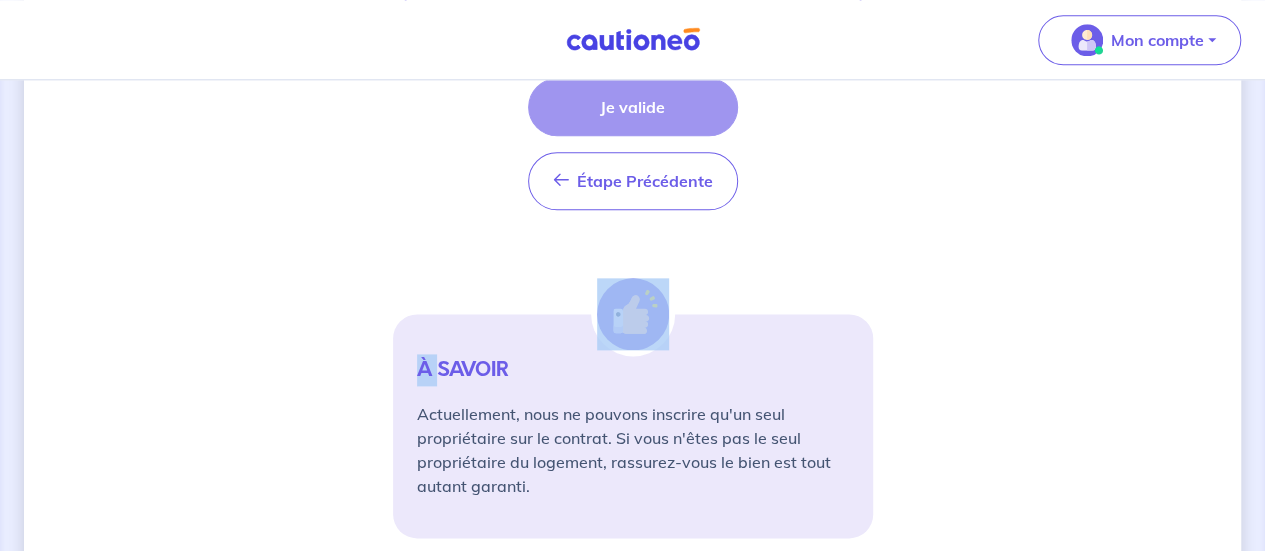 scroll, scrollTop: 1194, scrollLeft: 0, axis: vertical 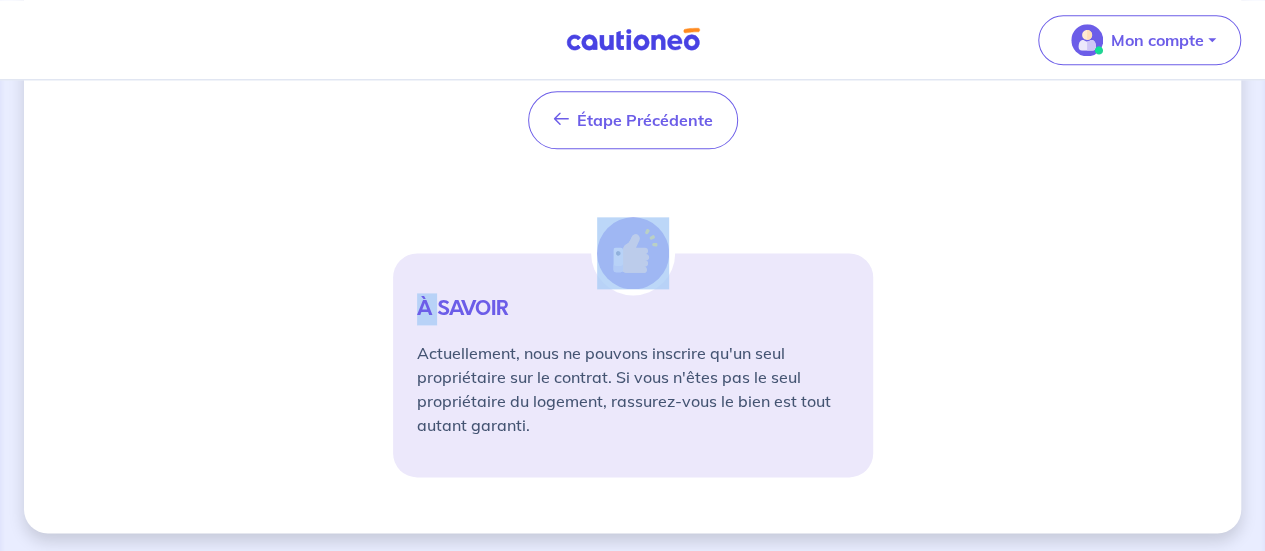 click at bounding box center [633, 253] 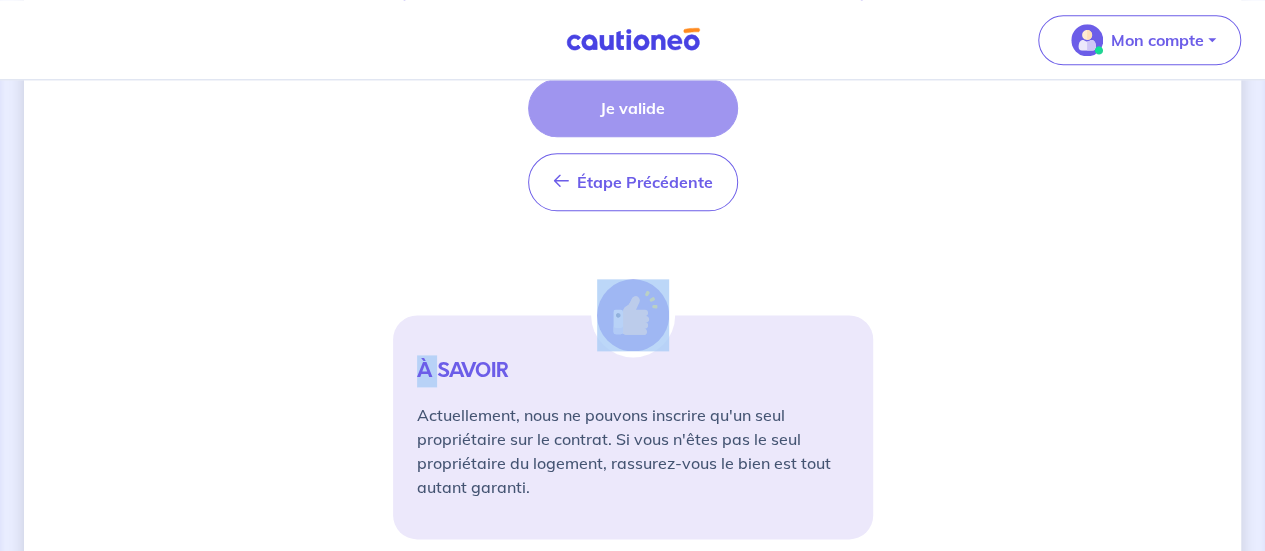 scroll, scrollTop: 1133, scrollLeft: 0, axis: vertical 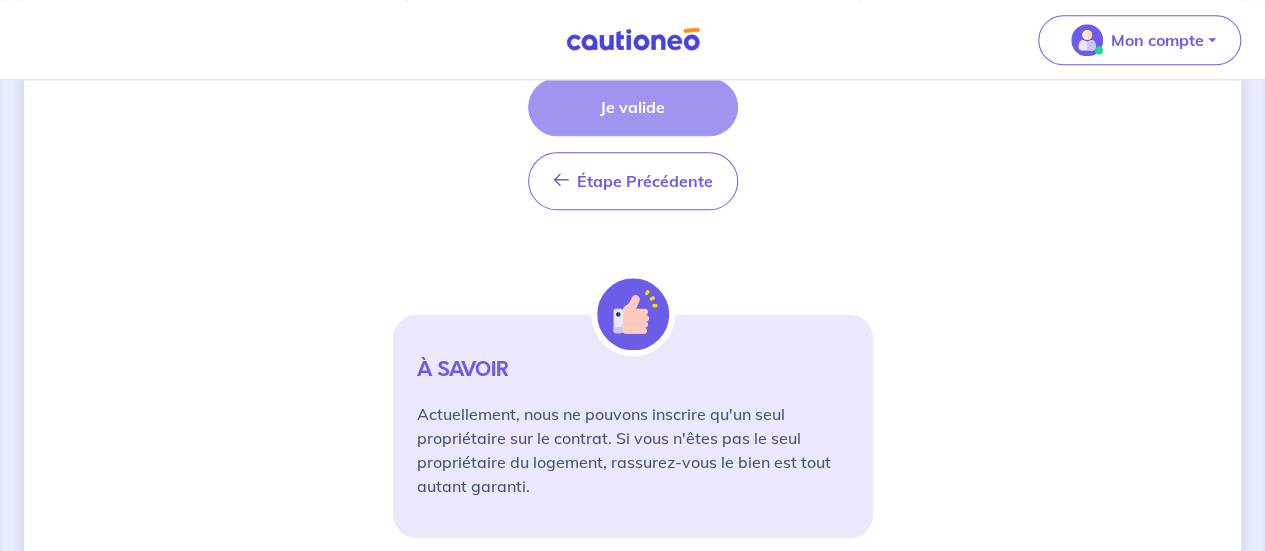 click on "Étape Précédente Précédent Je valide Je valide" at bounding box center [633, 144] 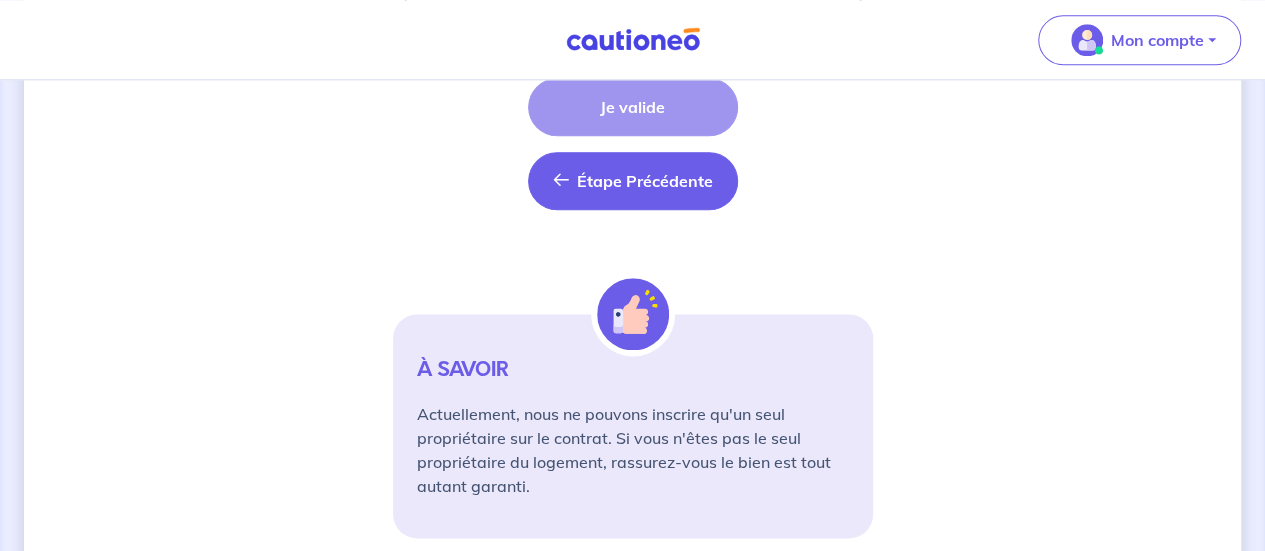 click on "Étape Précédente" at bounding box center [645, 181] 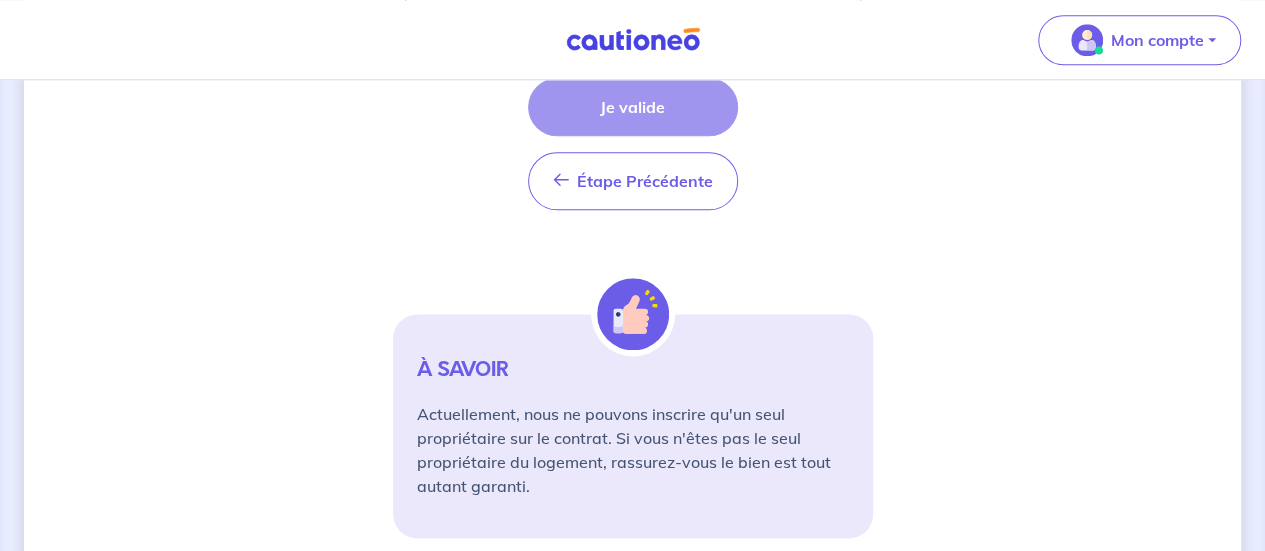 scroll, scrollTop: 152, scrollLeft: 0, axis: vertical 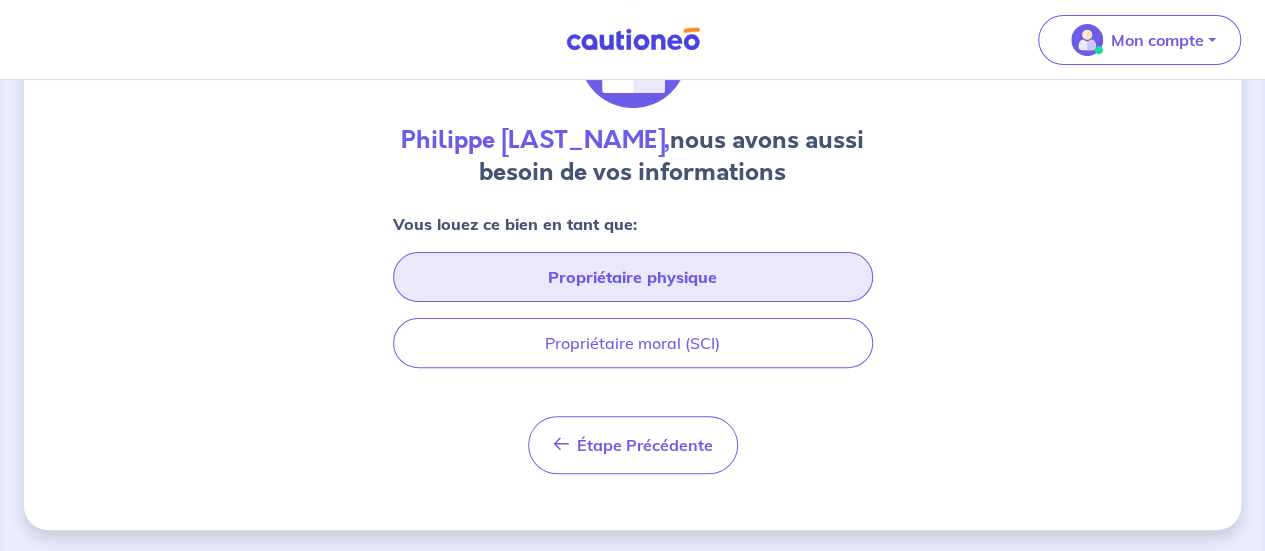 click on "Propriétaire physique" at bounding box center [633, 277] 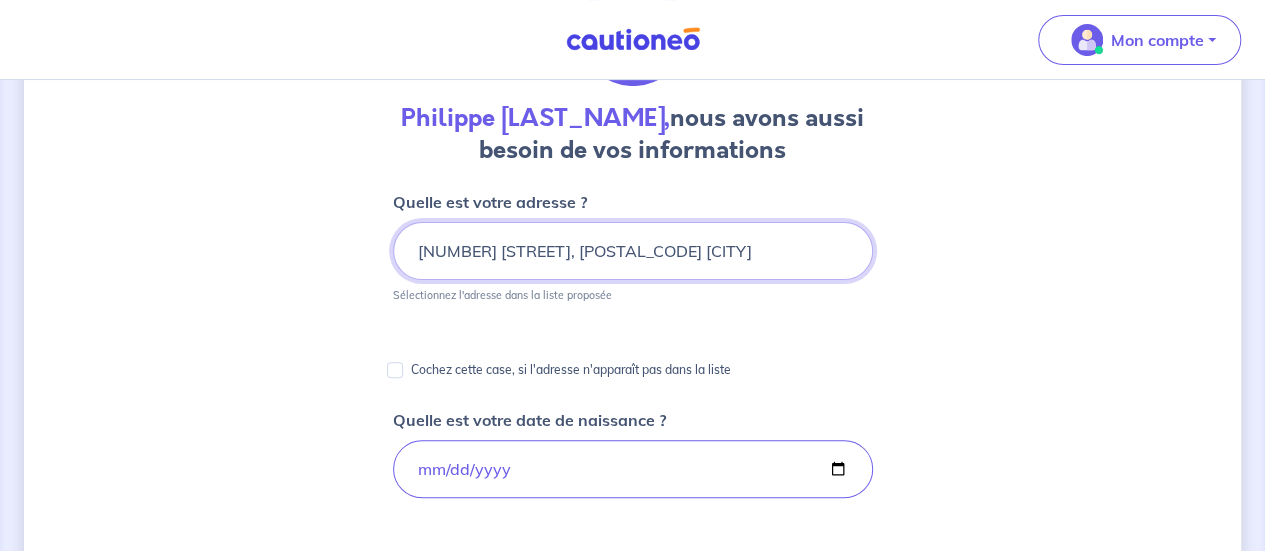 scroll, scrollTop: 186, scrollLeft: 0, axis: vertical 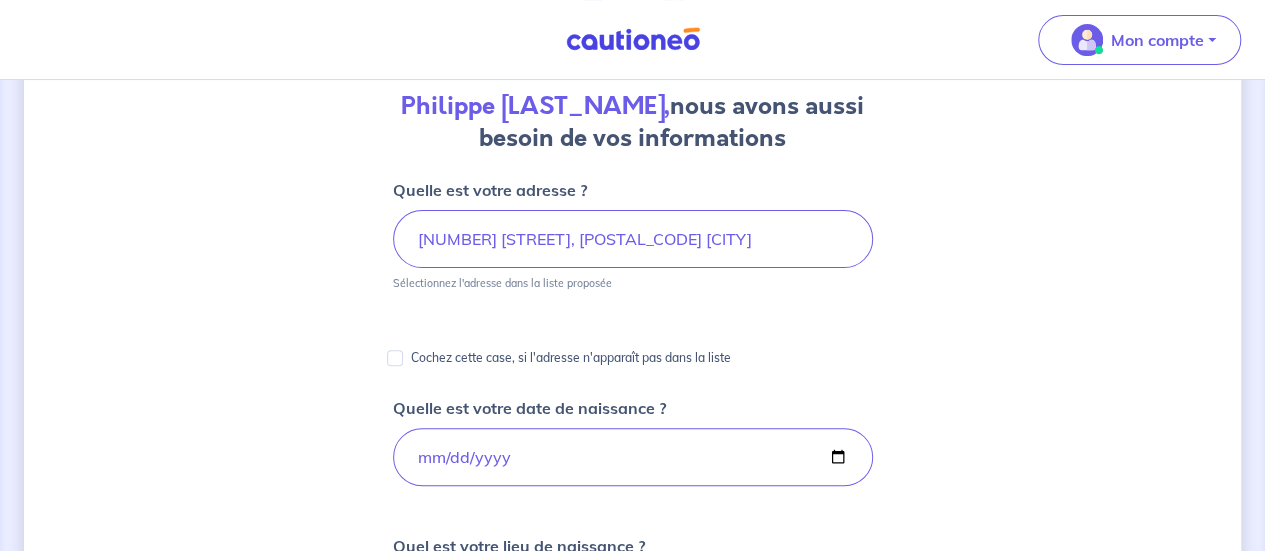 click on "Sélectionnez l'adresse dans la liste proposée" at bounding box center (502, 283) 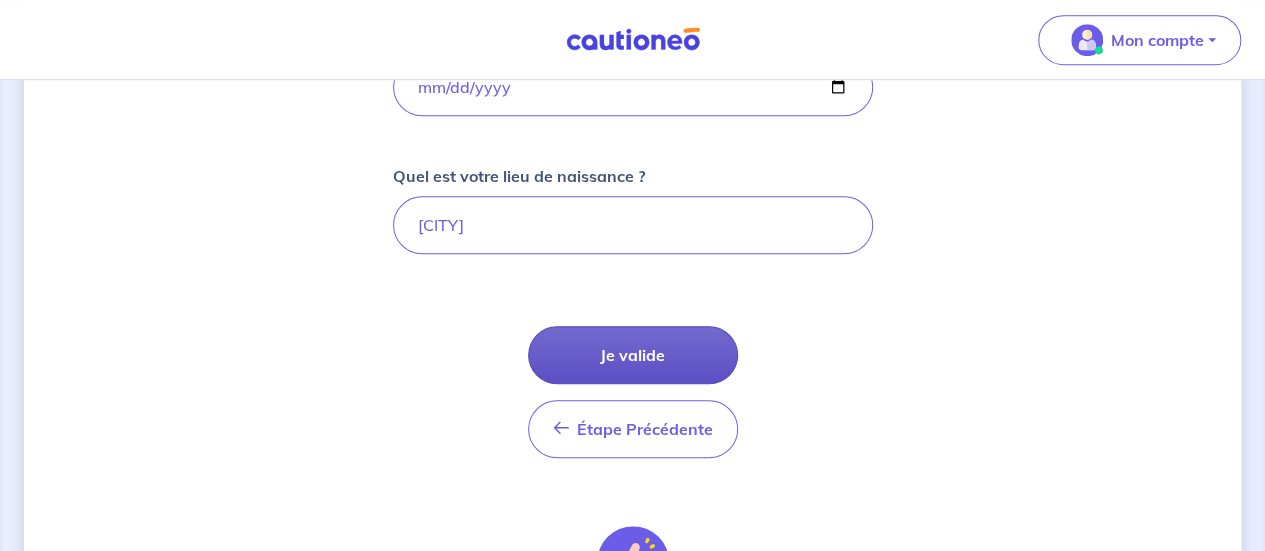 scroll, scrollTop: 586, scrollLeft: 0, axis: vertical 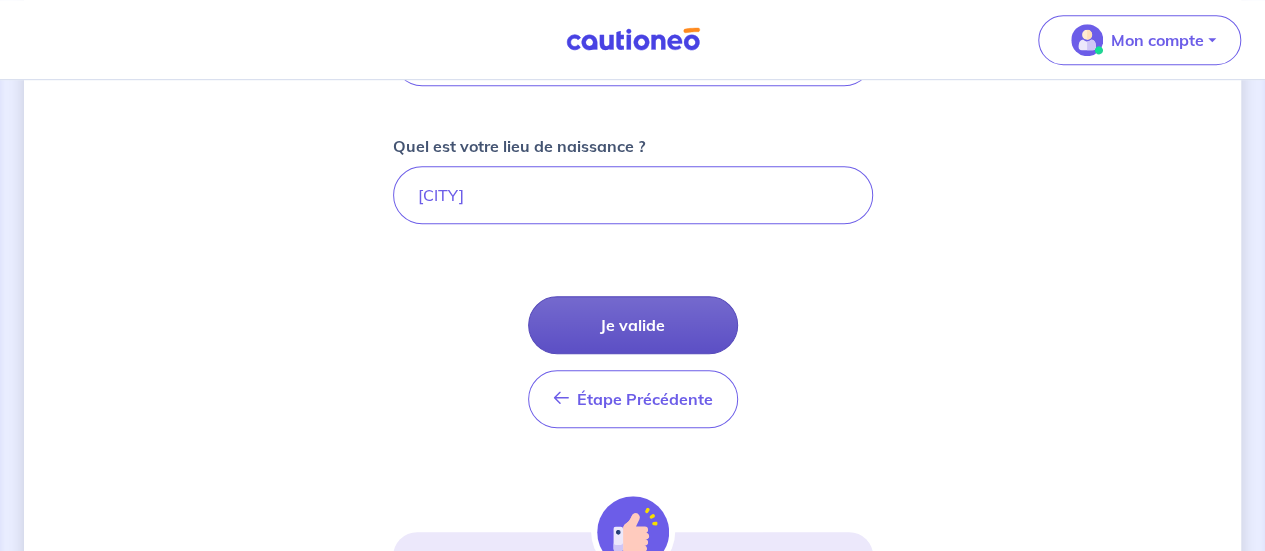 click on "Je valide" at bounding box center [633, 325] 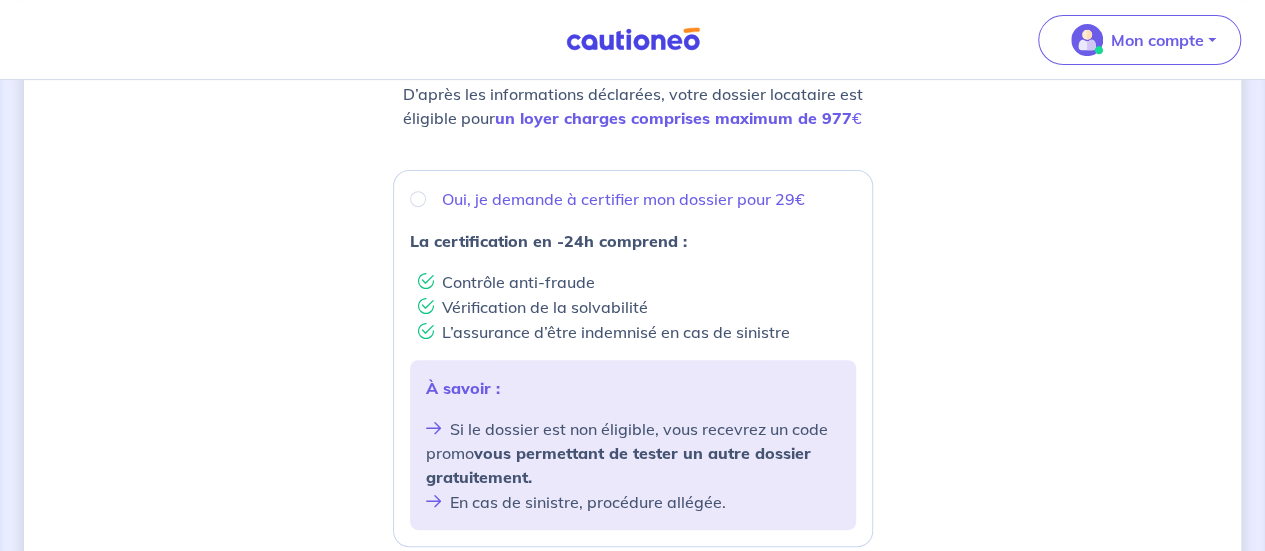 scroll, scrollTop: 300, scrollLeft: 0, axis: vertical 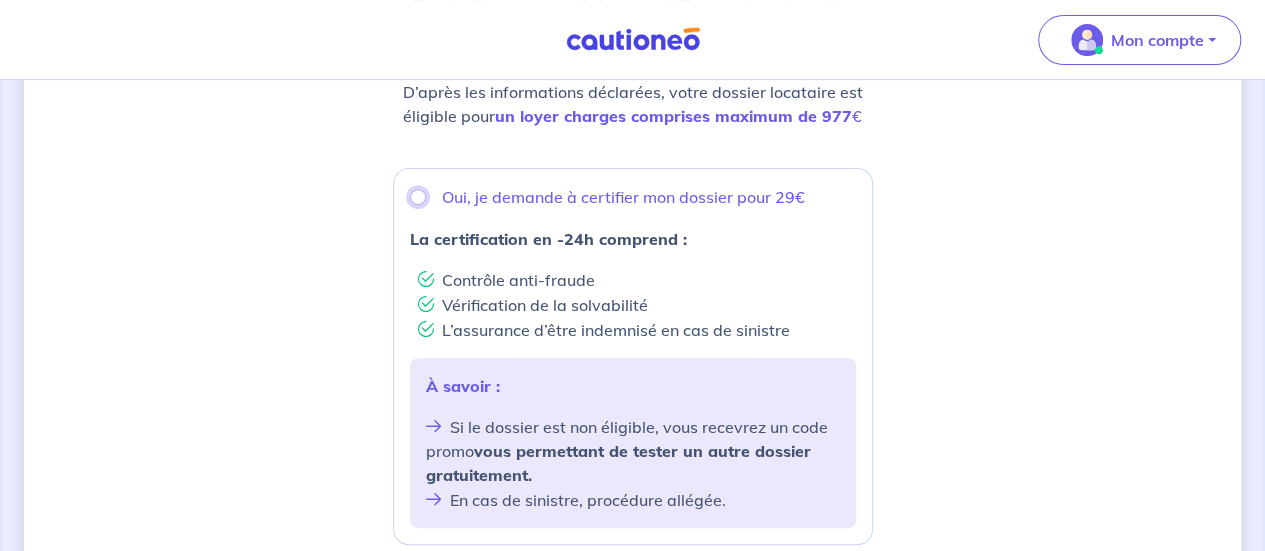 click on "Oui, je demande à certifier mon dossier pour 29€" at bounding box center (418, 197) 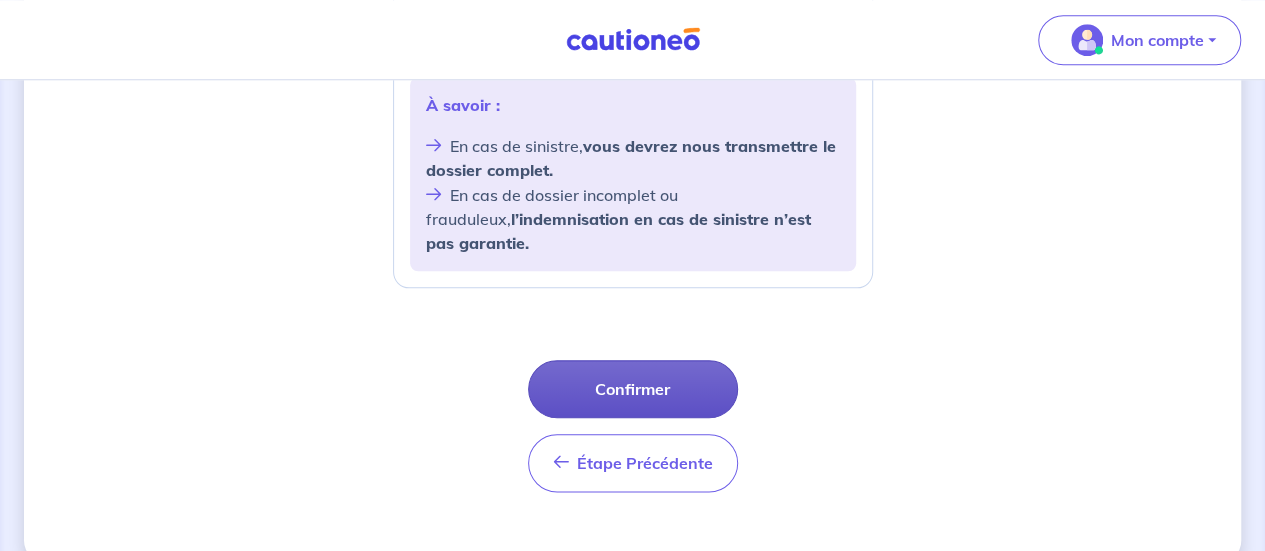 scroll, scrollTop: 939, scrollLeft: 0, axis: vertical 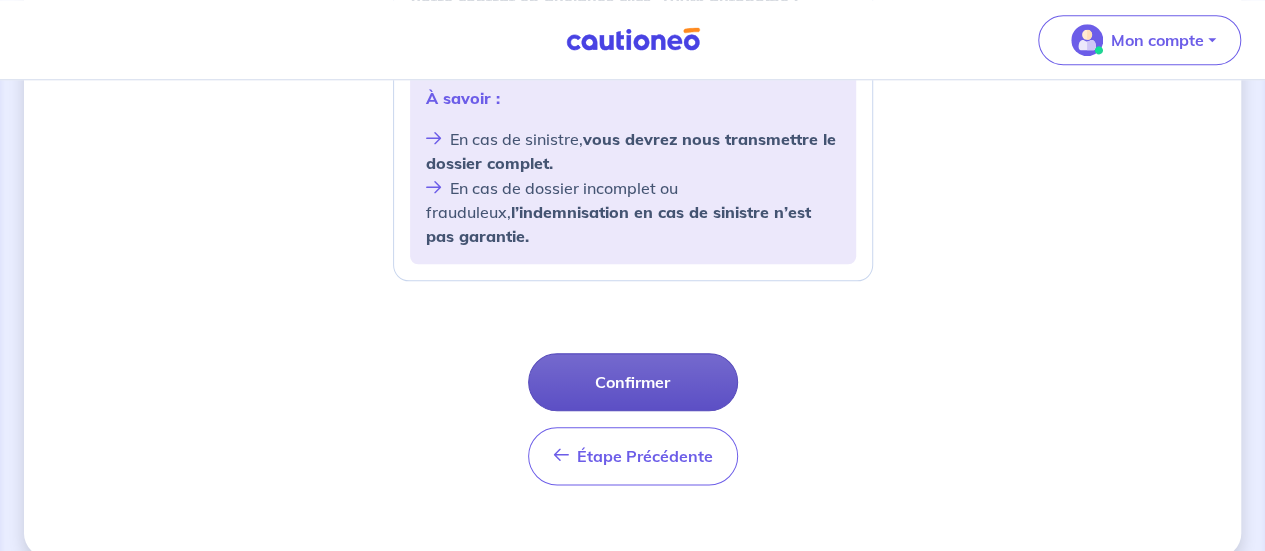 click on "Confirmer" at bounding box center [633, 382] 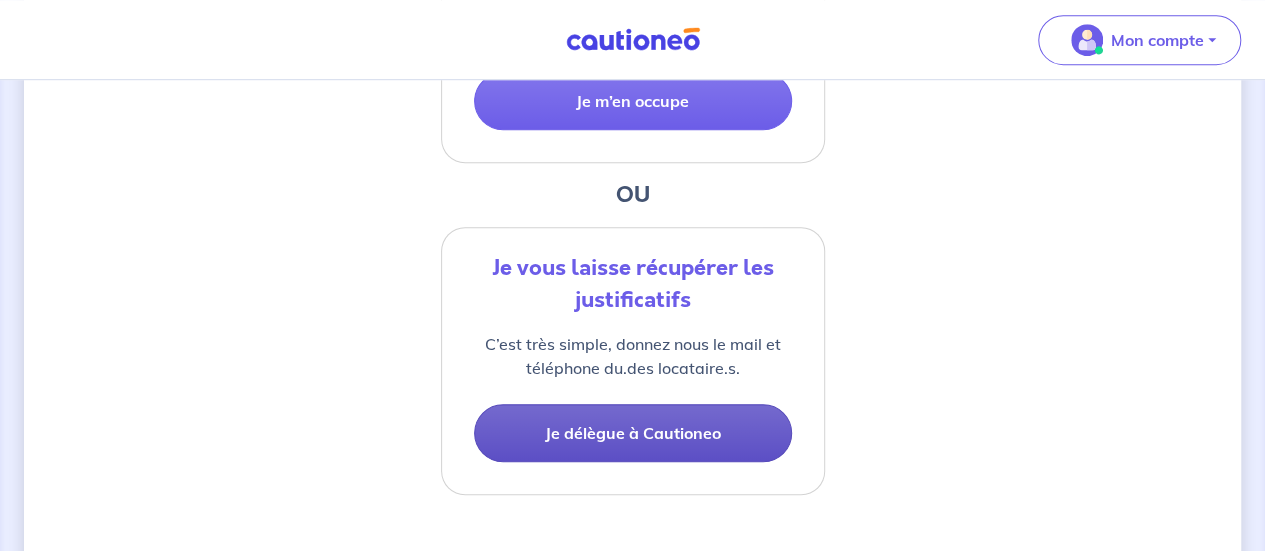 scroll, scrollTop: 766, scrollLeft: 0, axis: vertical 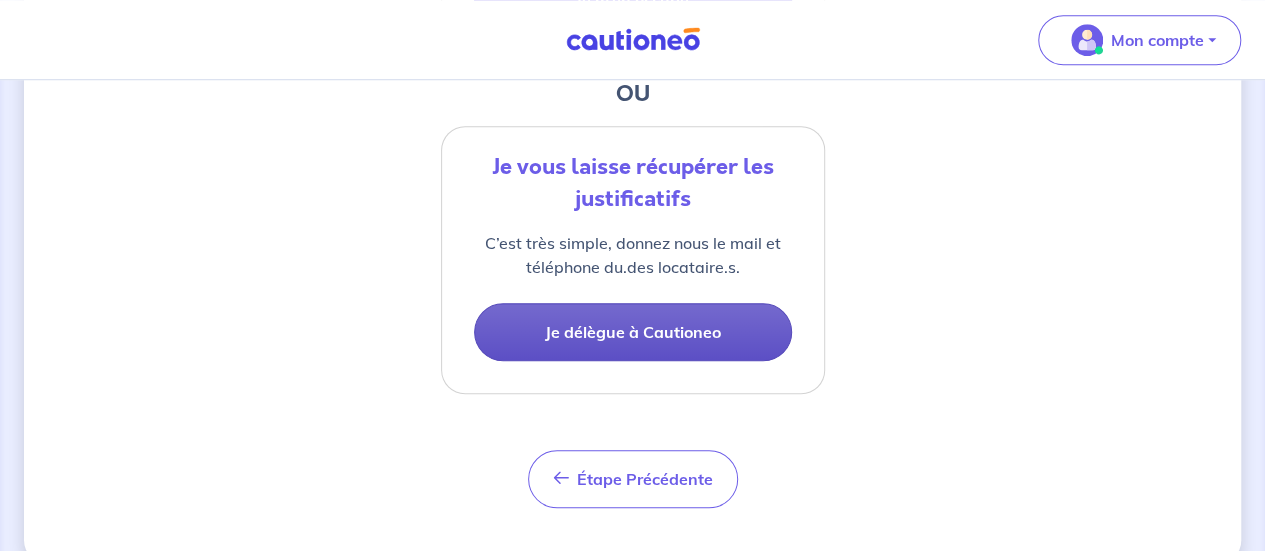 click on "Je délègue à Cautioneo" at bounding box center [633, 332] 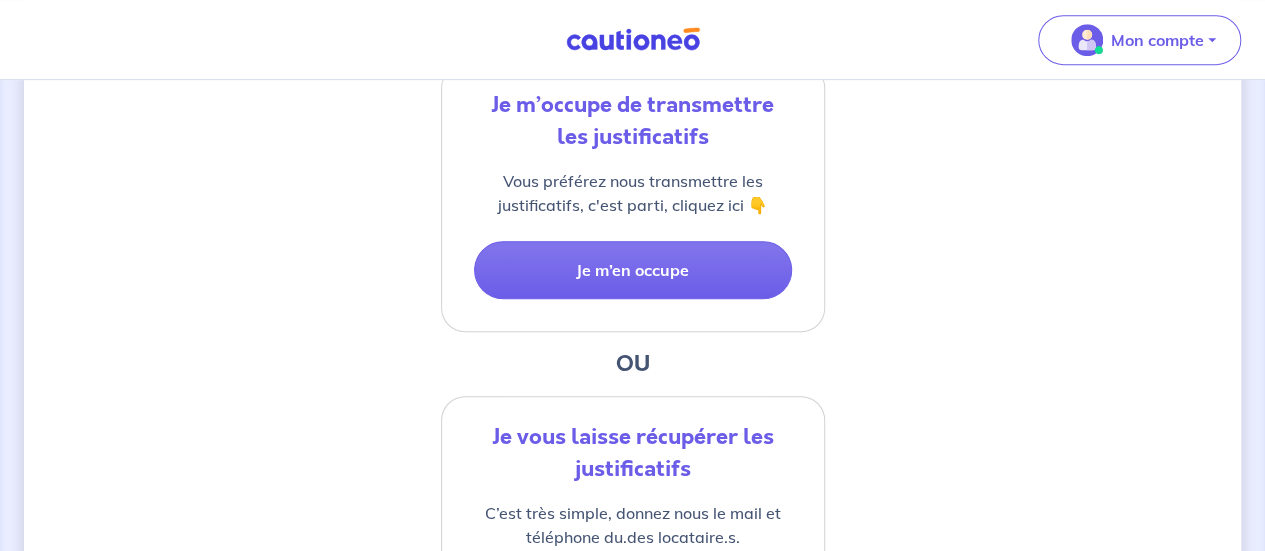 select on "FR" 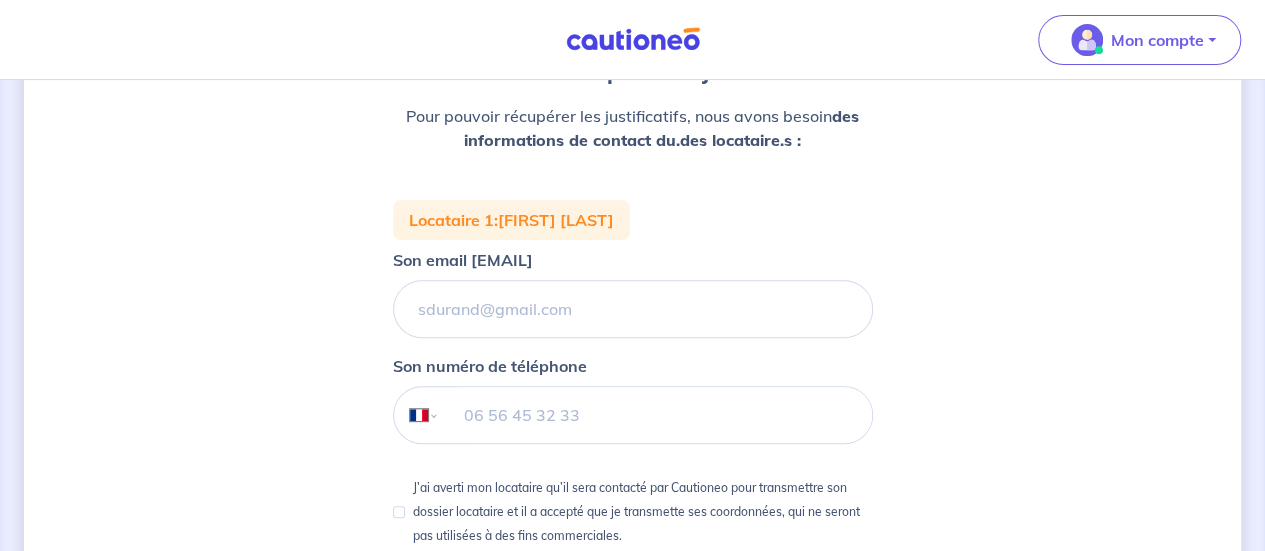 scroll, scrollTop: 233, scrollLeft: 0, axis: vertical 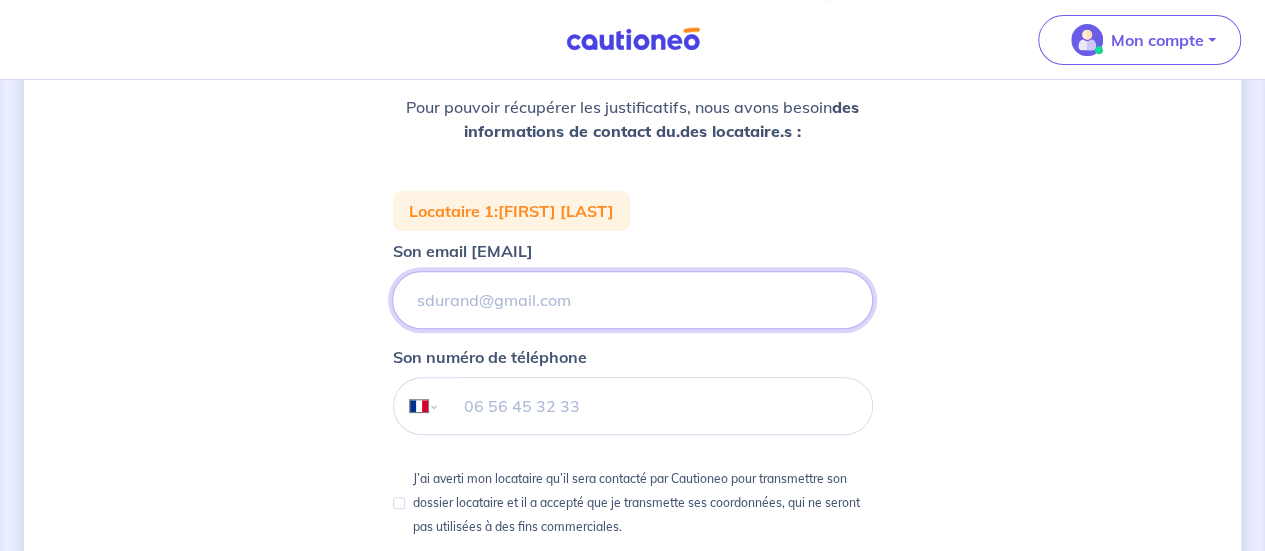 click on "Son email [EMAIL]" at bounding box center [632, 300] 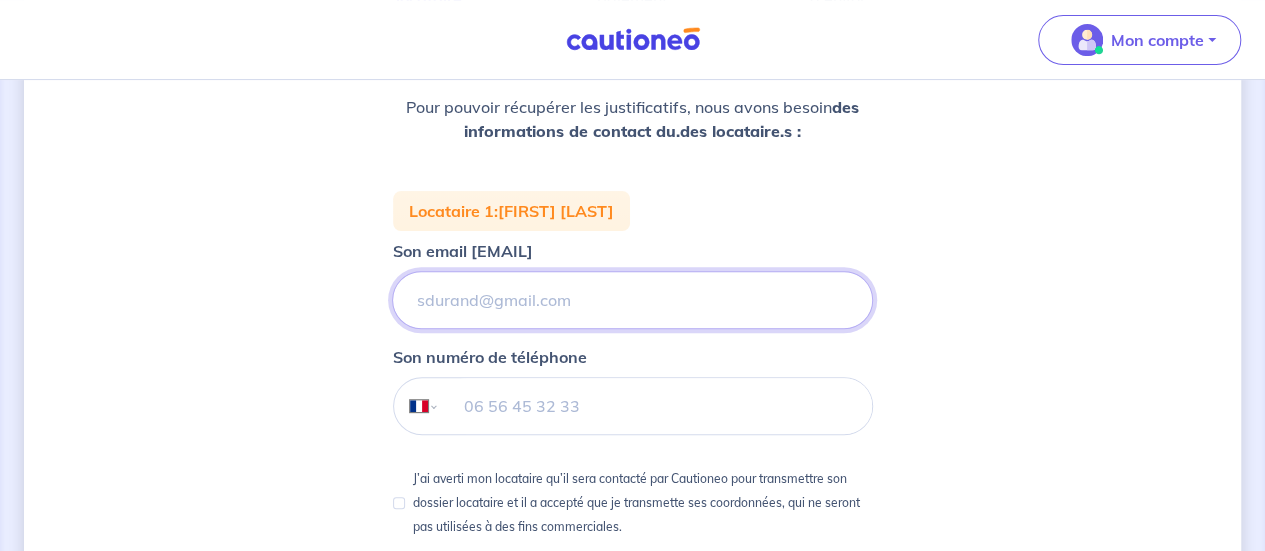 paste on "[EMAIL]" 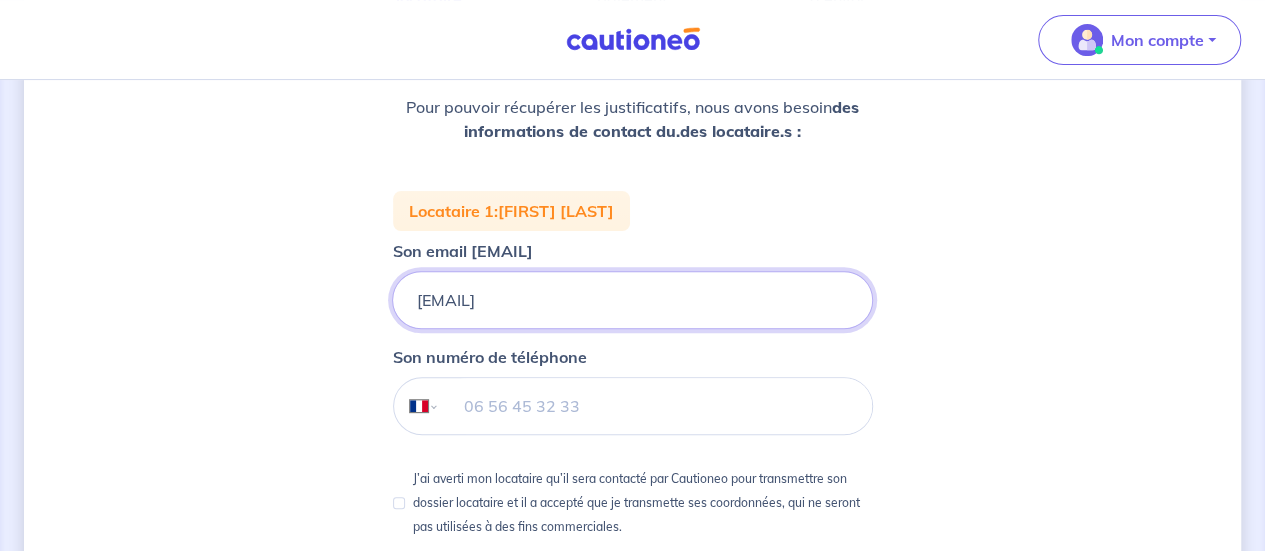 click on "[EMAIL]" at bounding box center [632, 300] 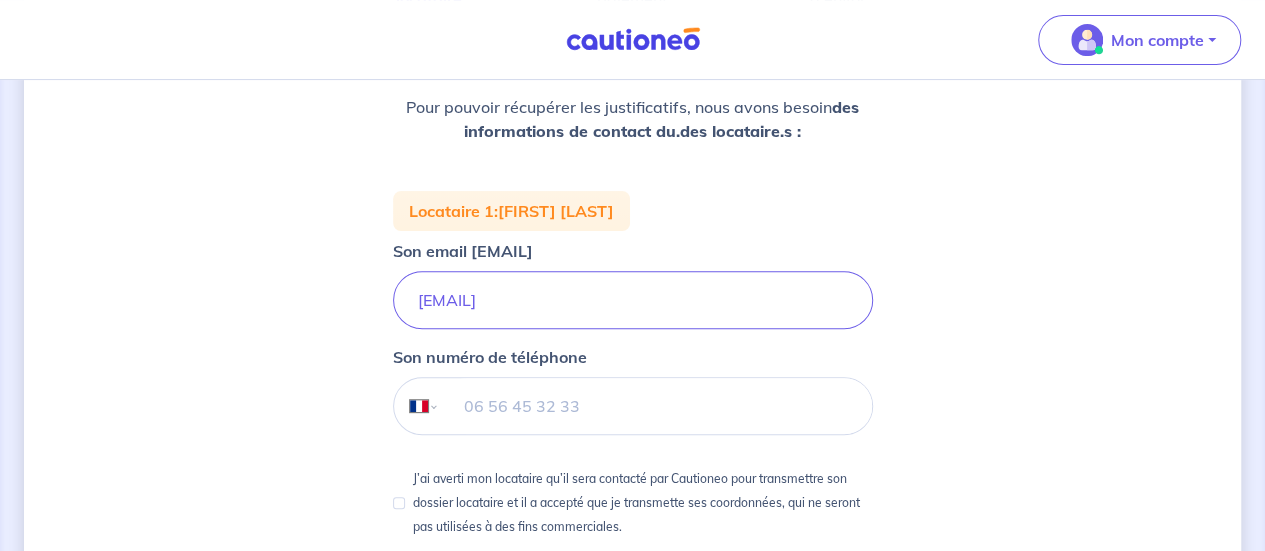 click at bounding box center [655, 406] 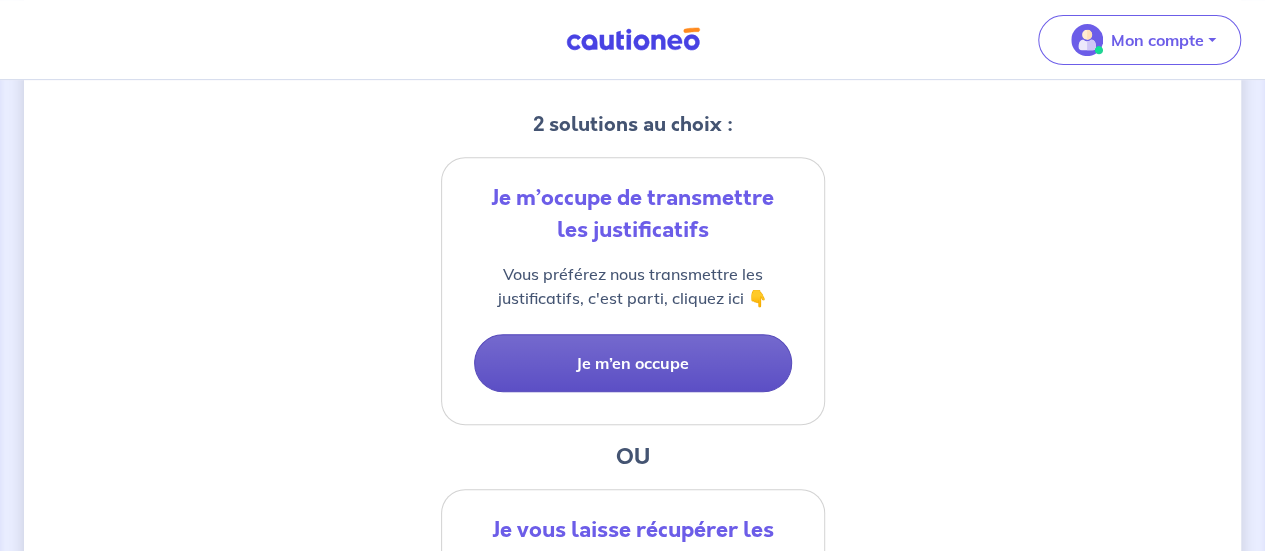 scroll, scrollTop: 500, scrollLeft: 0, axis: vertical 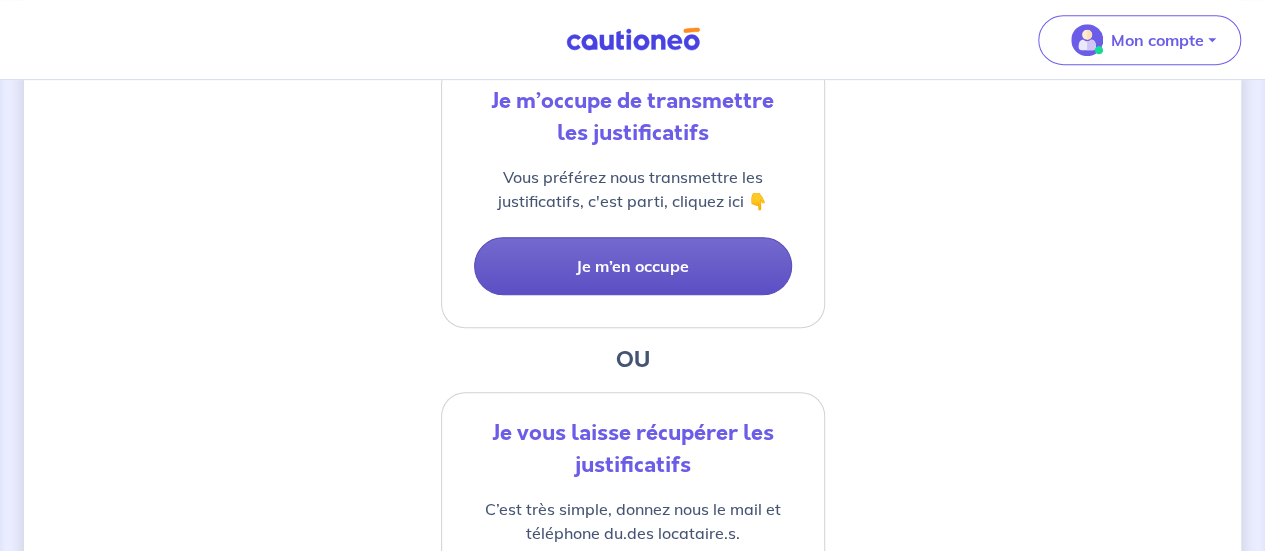 click on "Je m’en occupe" at bounding box center (633, 266) 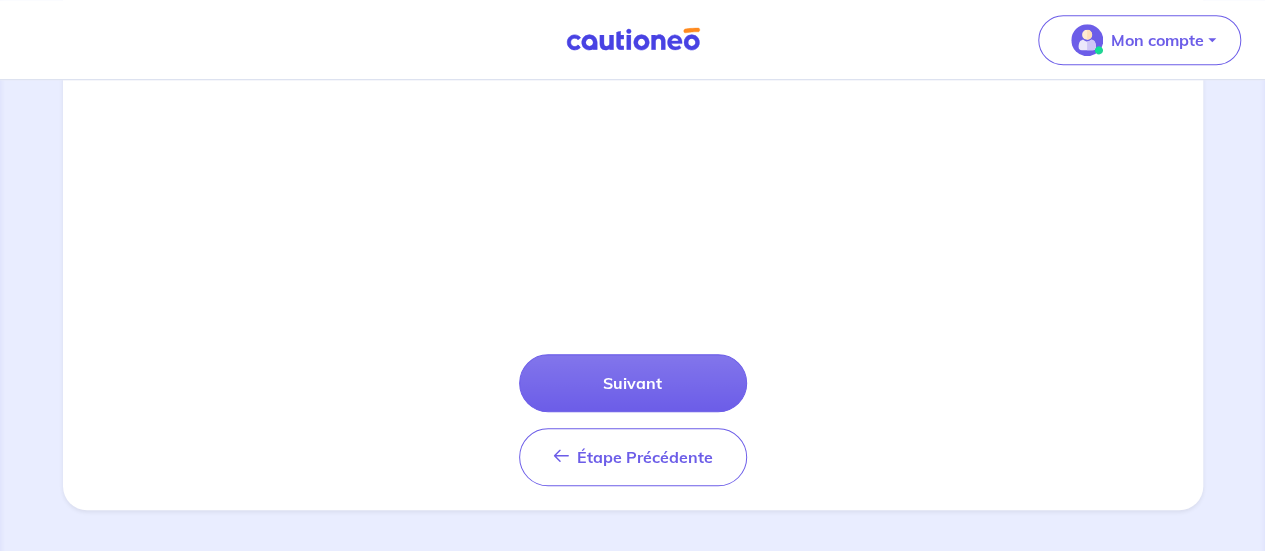 scroll, scrollTop: 819, scrollLeft: 0, axis: vertical 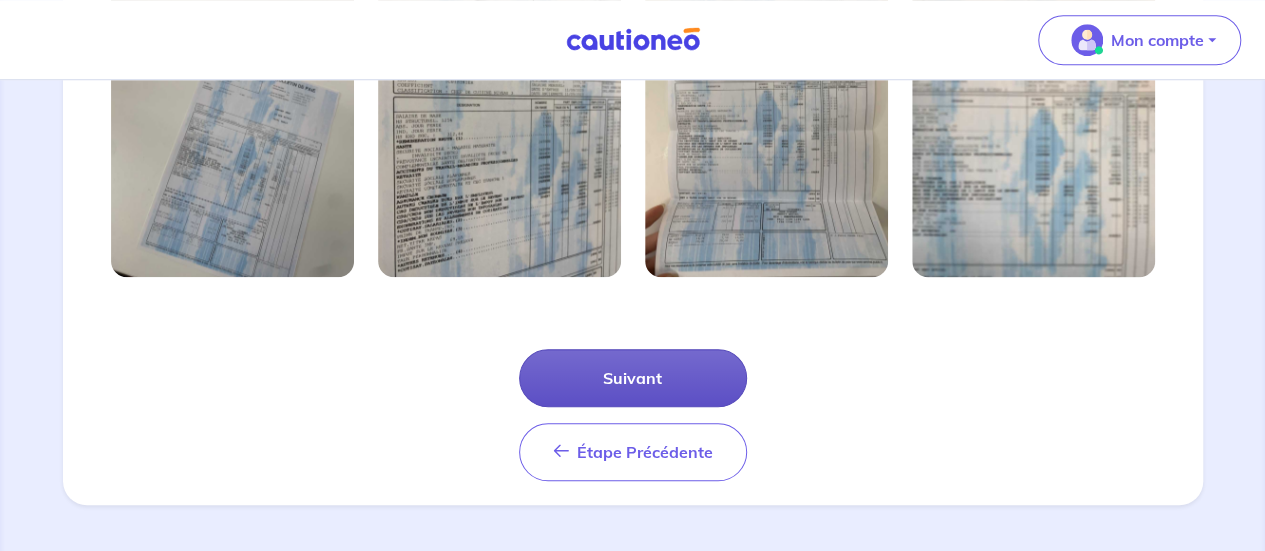 click on "Suivant" at bounding box center [633, 378] 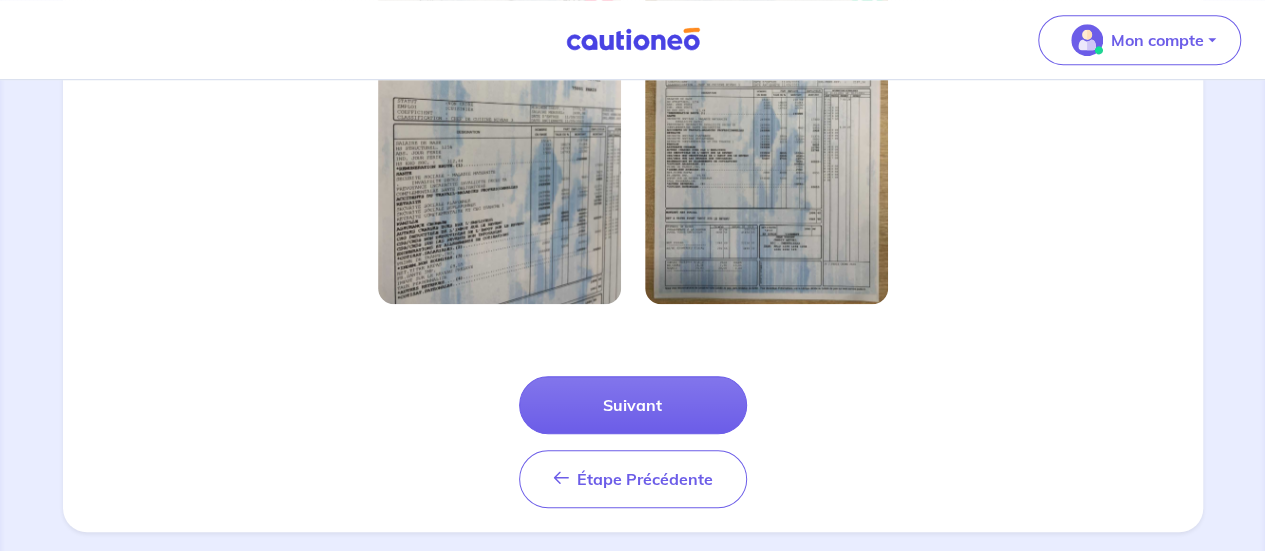 scroll, scrollTop: 723, scrollLeft: 0, axis: vertical 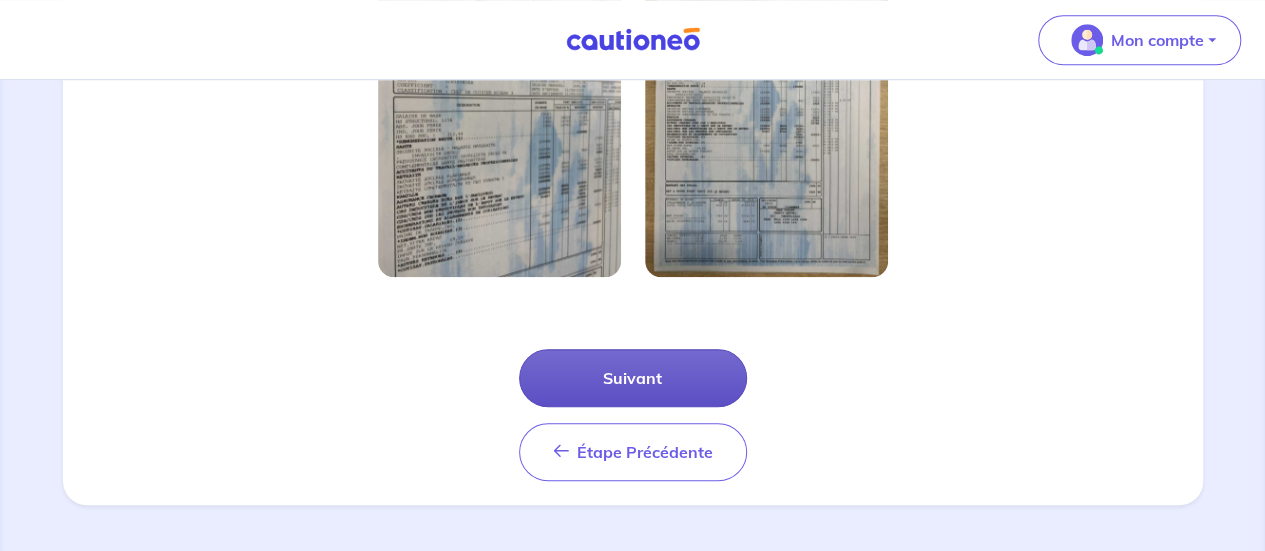 click on "Suivant" at bounding box center (633, 378) 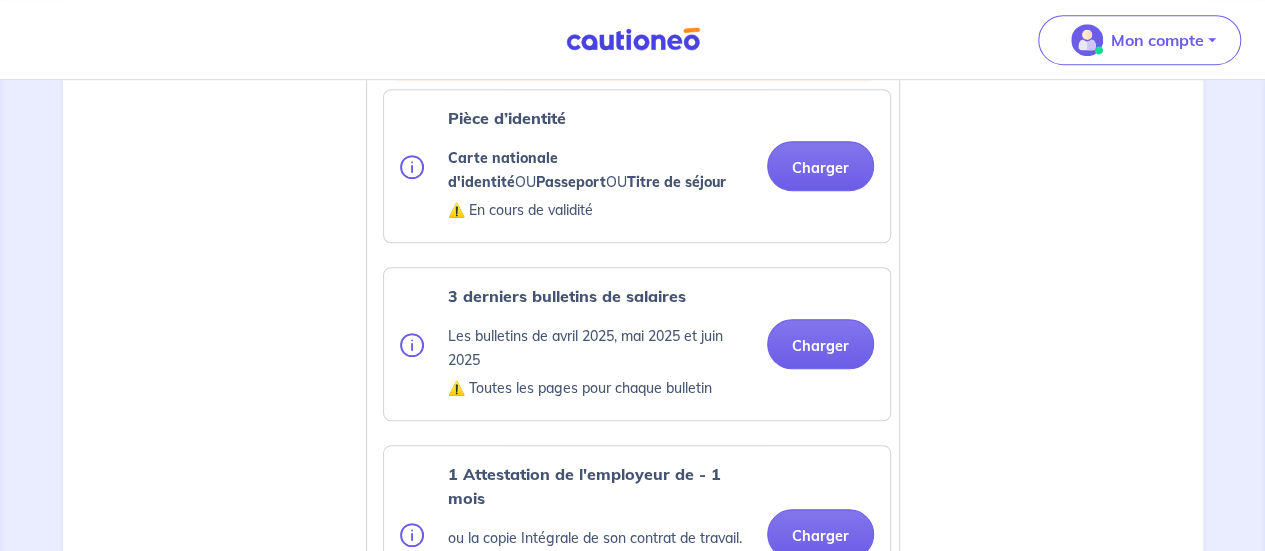 scroll, scrollTop: 666, scrollLeft: 0, axis: vertical 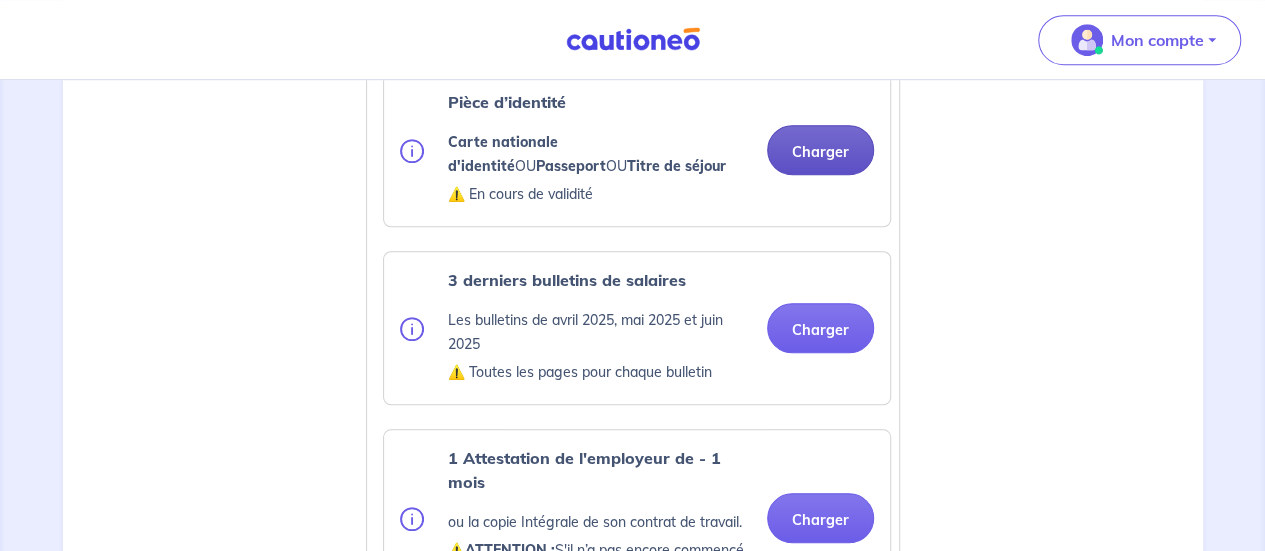 click on "Charger" at bounding box center (820, 150) 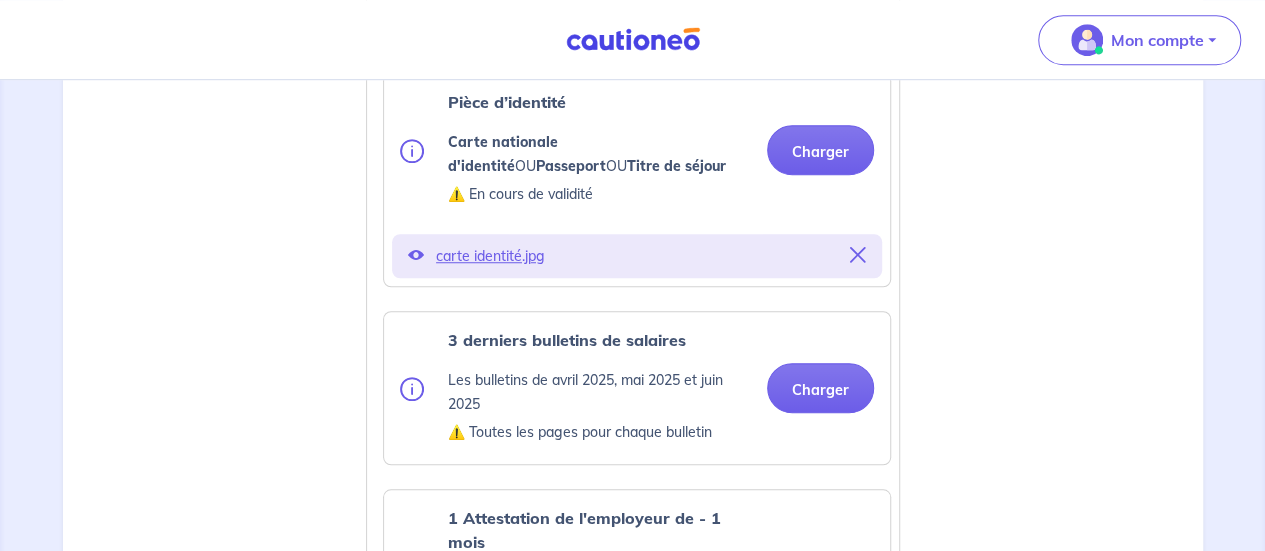 click on "⚠️ En cours de validité" at bounding box center (599, 194) 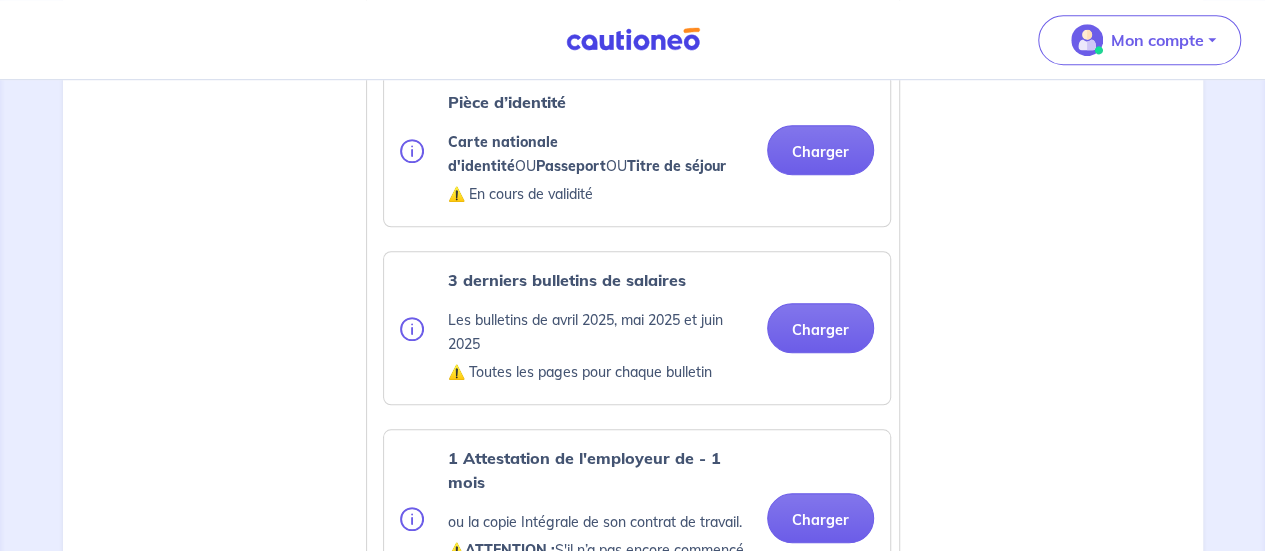 click on "⚠️ En cours de validité" at bounding box center (599, 194) 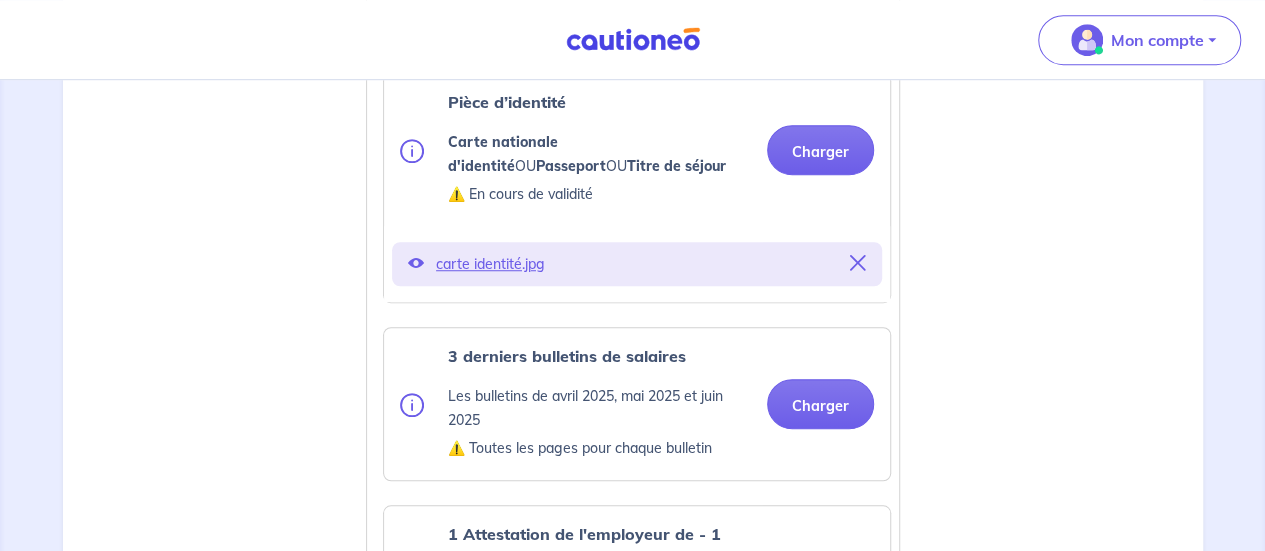 click on "⚠️ En cours de validité" at bounding box center [599, 194] 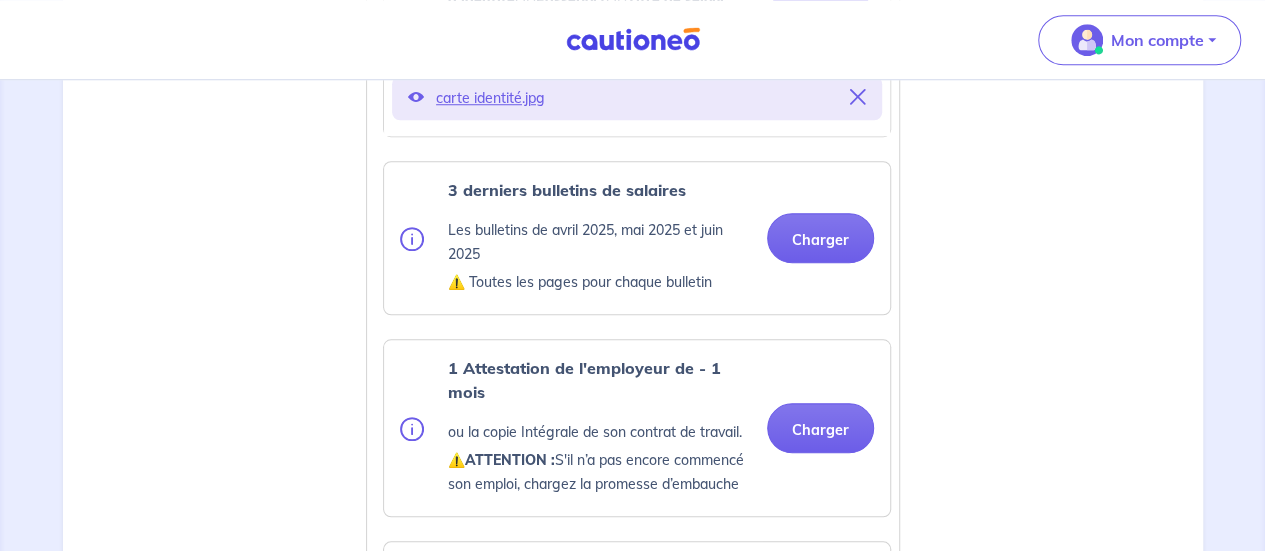 scroll, scrollTop: 833, scrollLeft: 0, axis: vertical 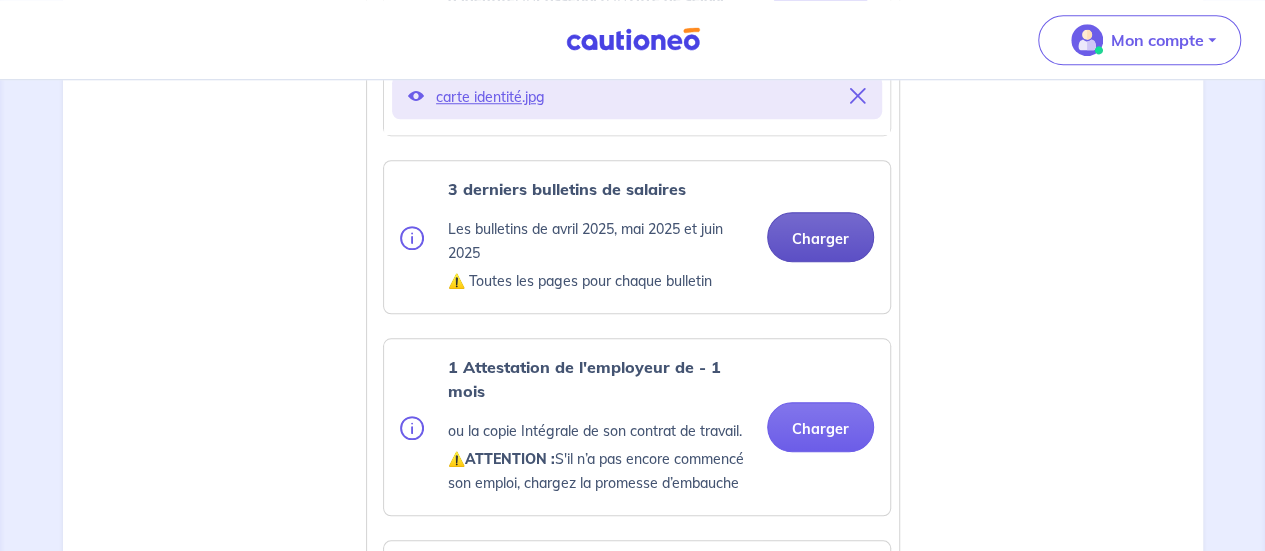 click on "Charger" at bounding box center (820, 237) 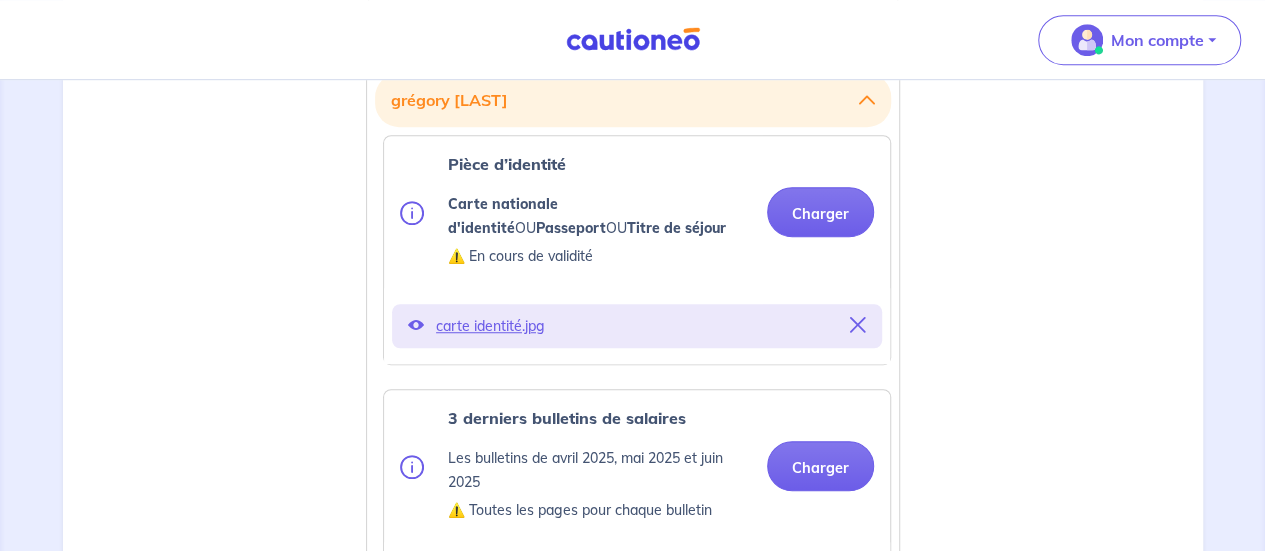scroll, scrollTop: 566, scrollLeft: 0, axis: vertical 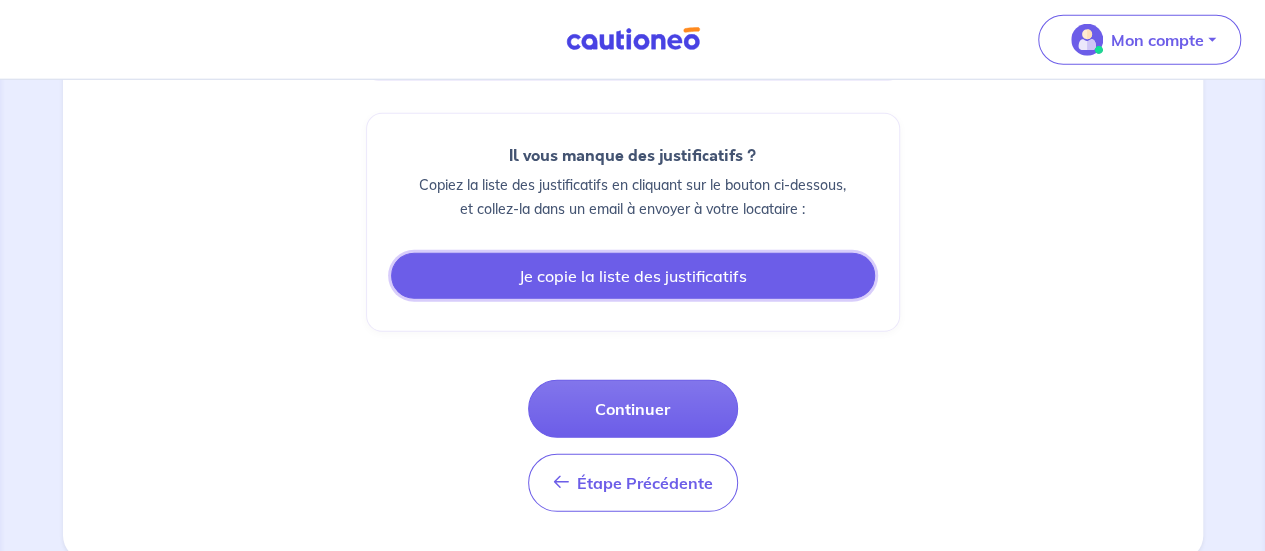 click on "Je copie la liste des justificatifs" at bounding box center [633, 276] 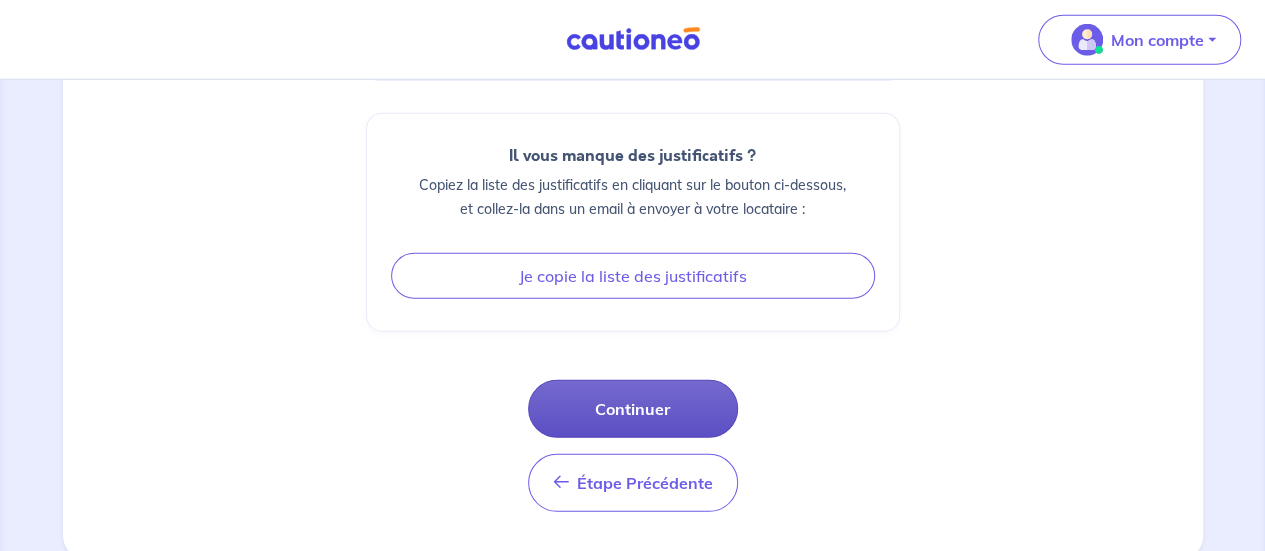 click on "Continuer" at bounding box center (633, 409) 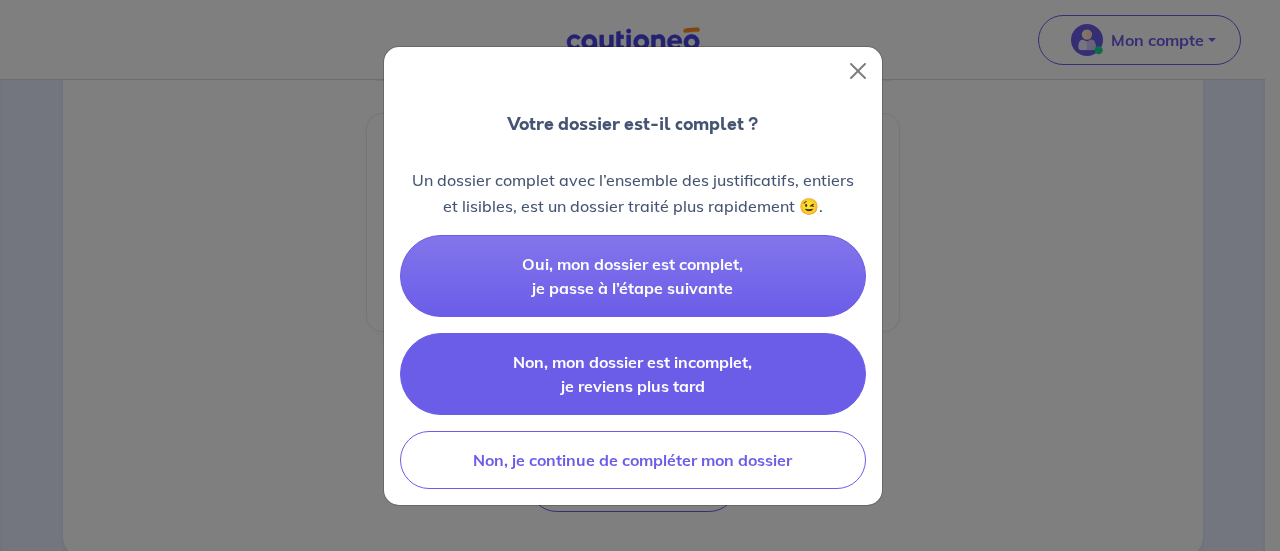 click on "Non, mon dossier est incomplet,
je reviens plus tard" at bounding box center (632, 374) 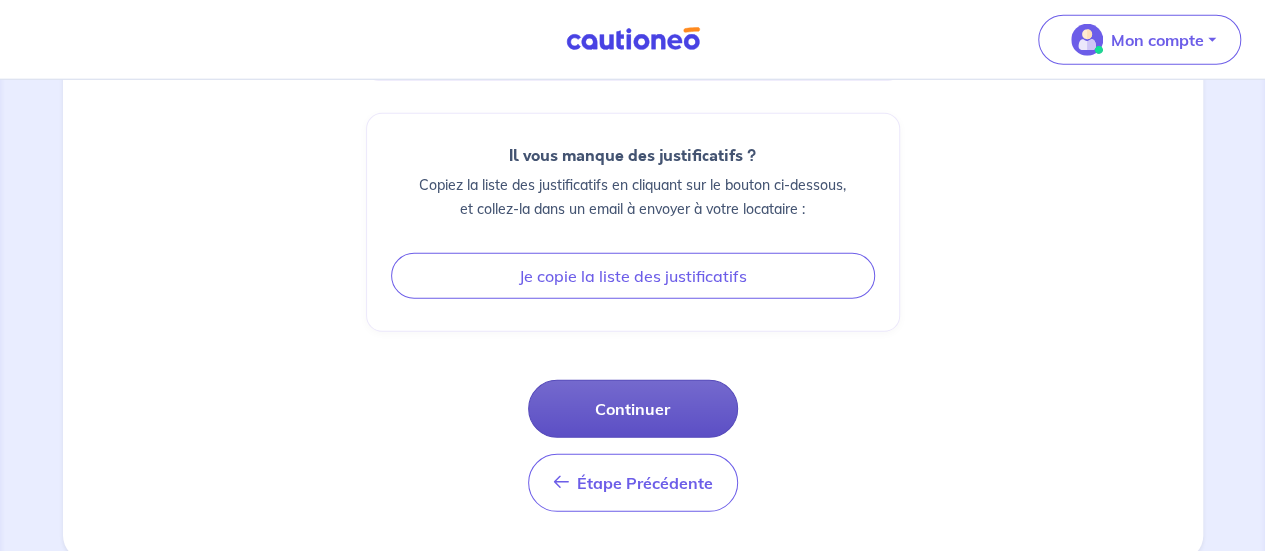 click on "Continuer" at bounding box center (633, 409) 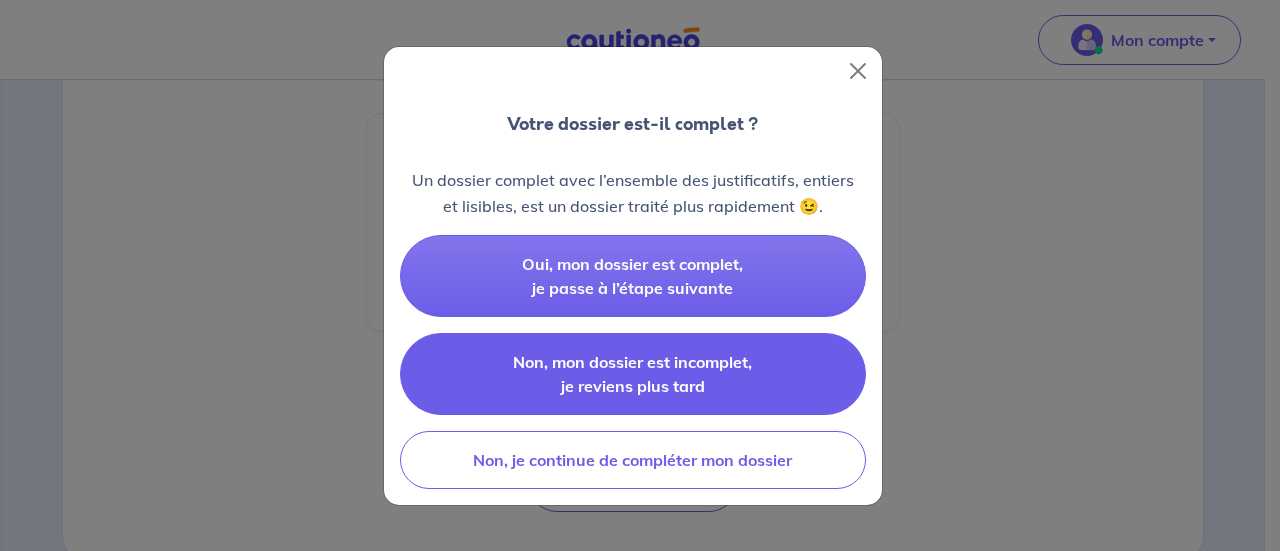 click on "Non, mon dossier est incomplet,
je reviens plus tard" at bounding box center [632, 374] 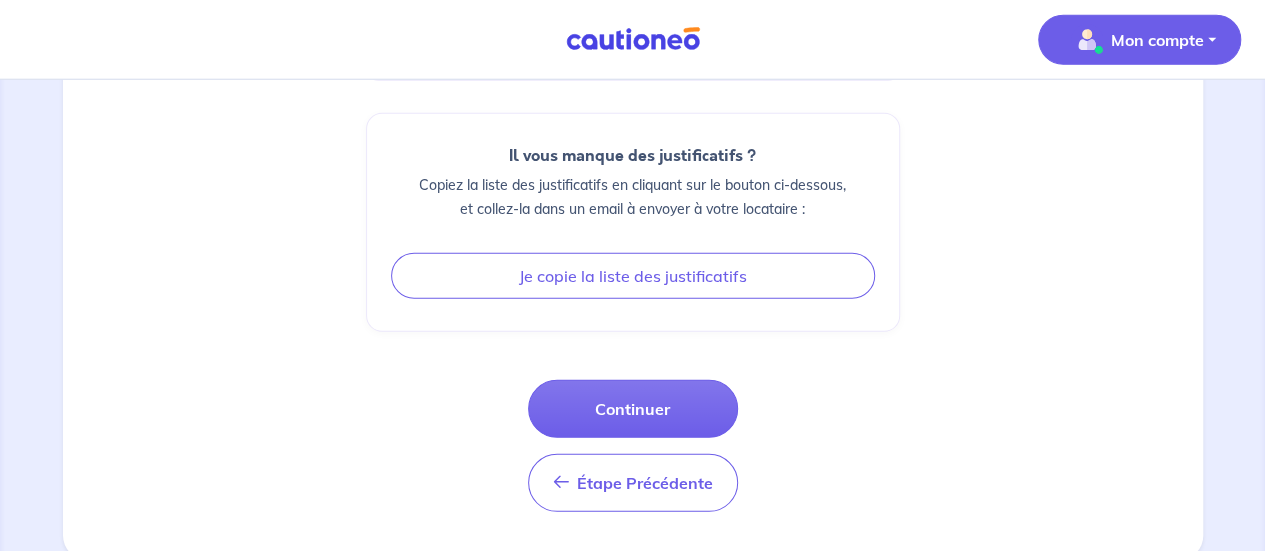 click on "Mon compte" at bounding box center (1157, 40) 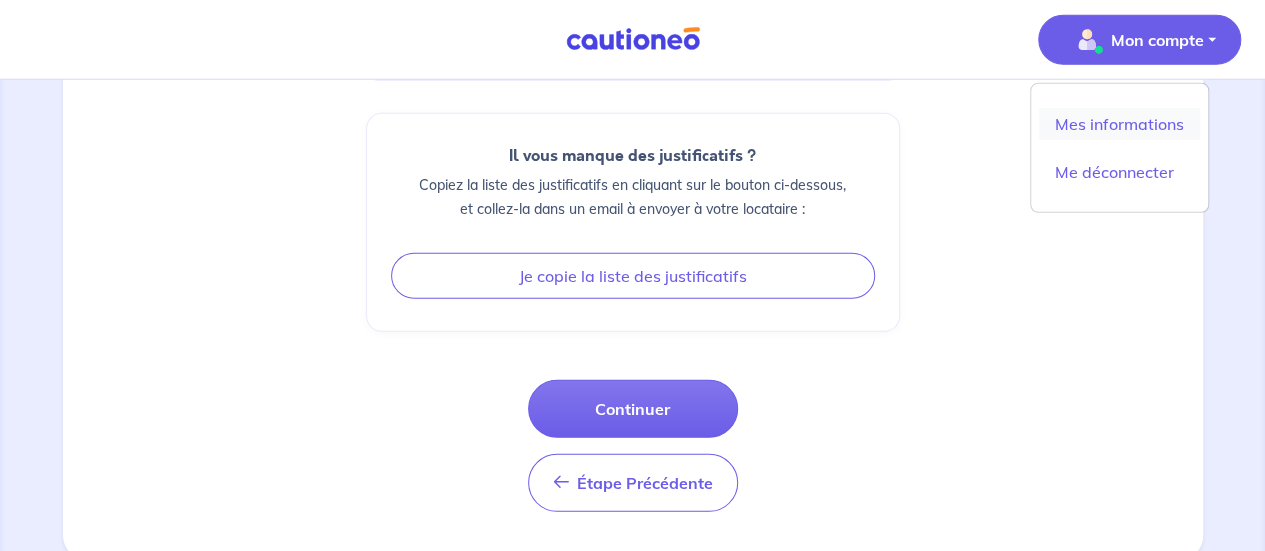 click on "Mes informations" at bounding box center [1119, 124] 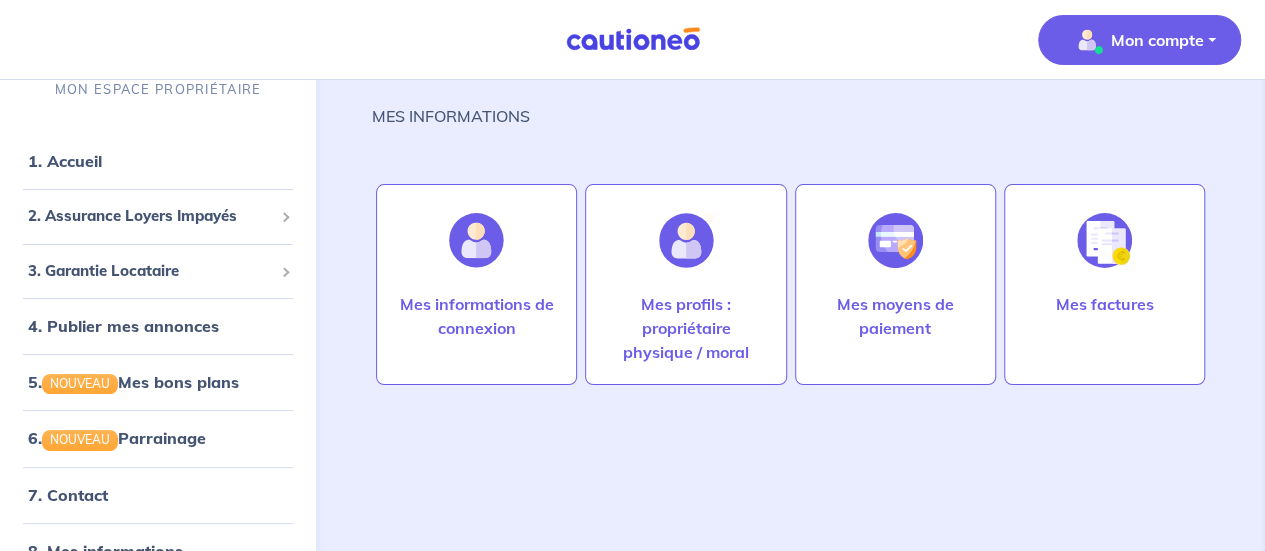 scroll, scrollTop: 0, scrollLeft: 0, axis: both 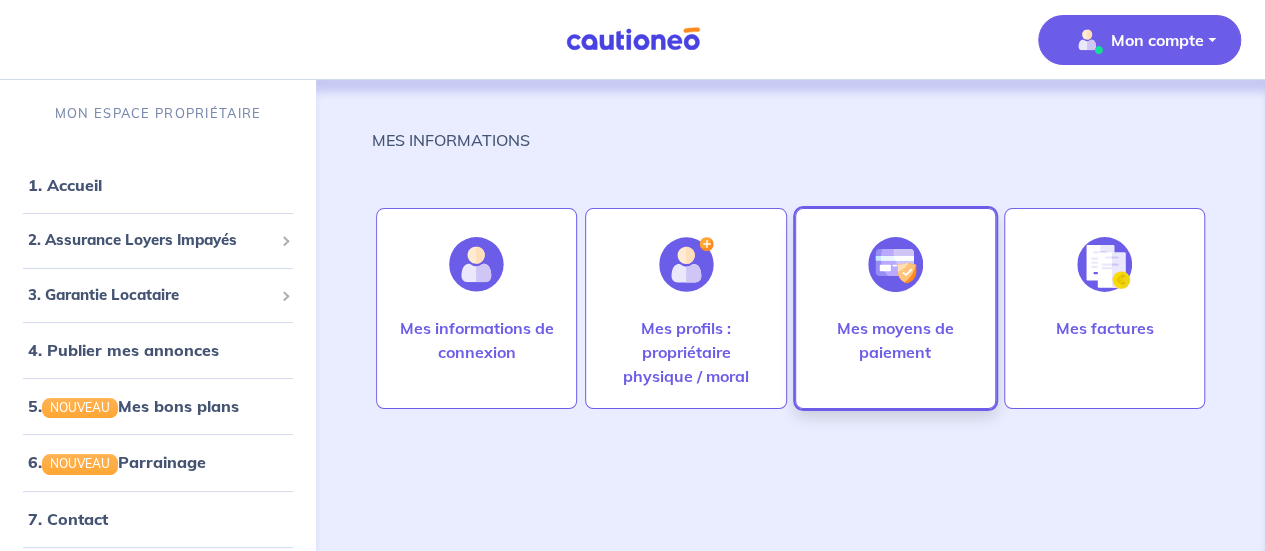 click at bounding box center (895, 264) 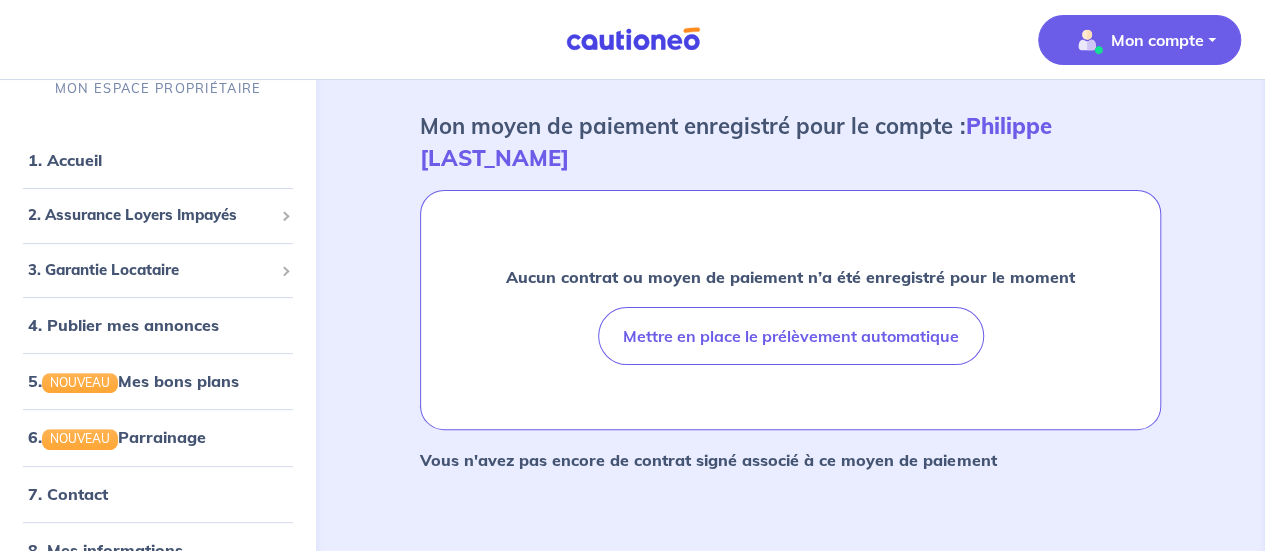scroll, scrollTop: 107, scrollLeft: 0, axis: vertical 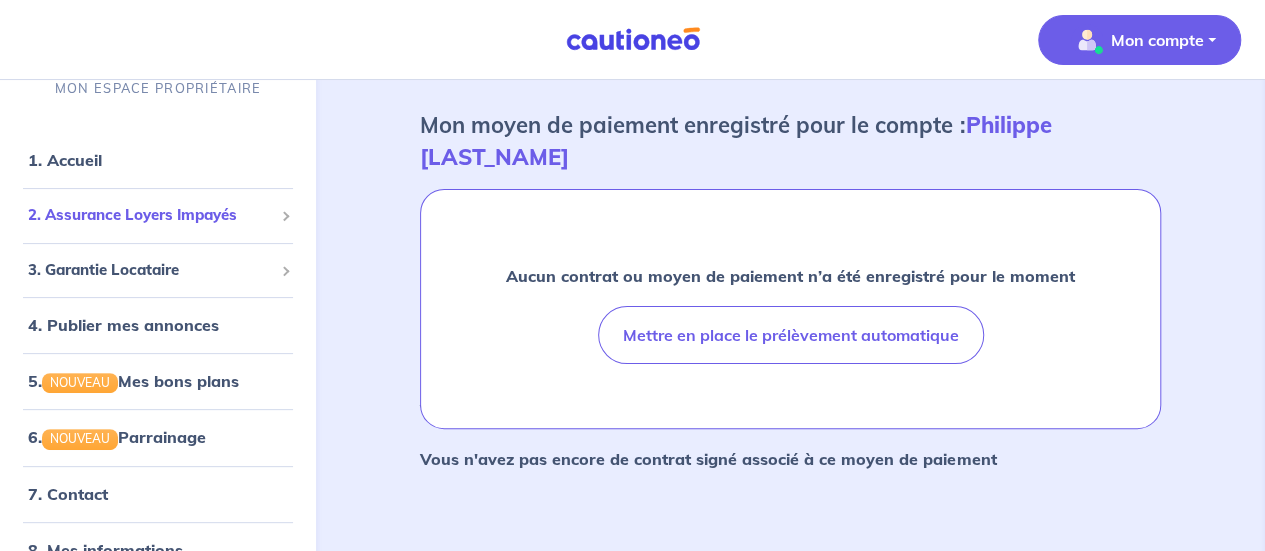 click on "2. Assurance Loyers Impayés" at bounding box center [150, 215] 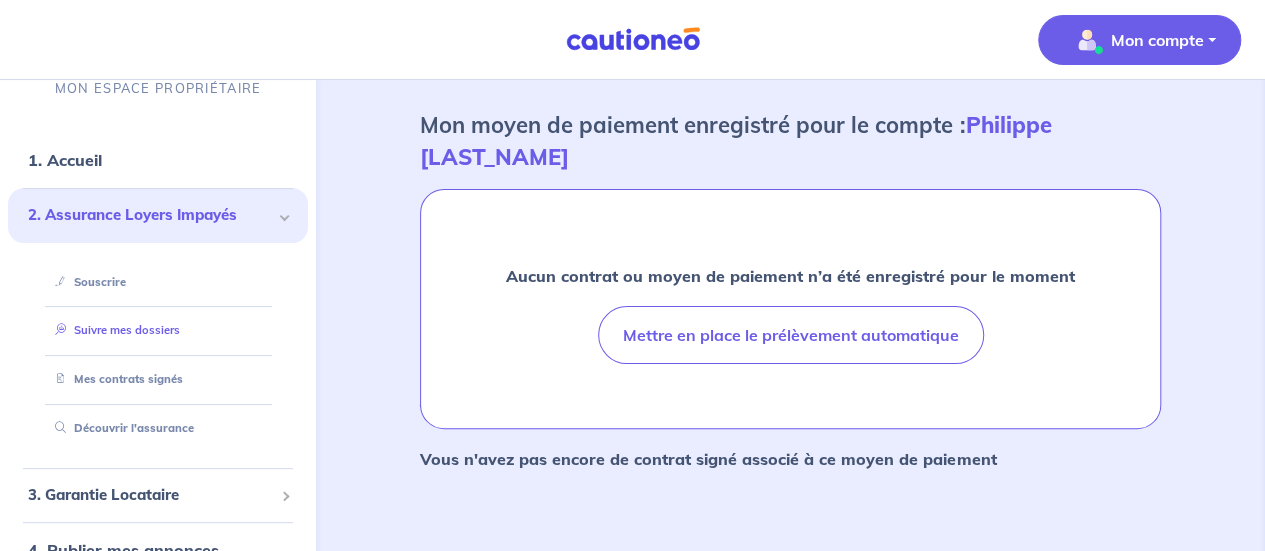 click on "Suivre mes dossiers" at bounding box center (113, 331) 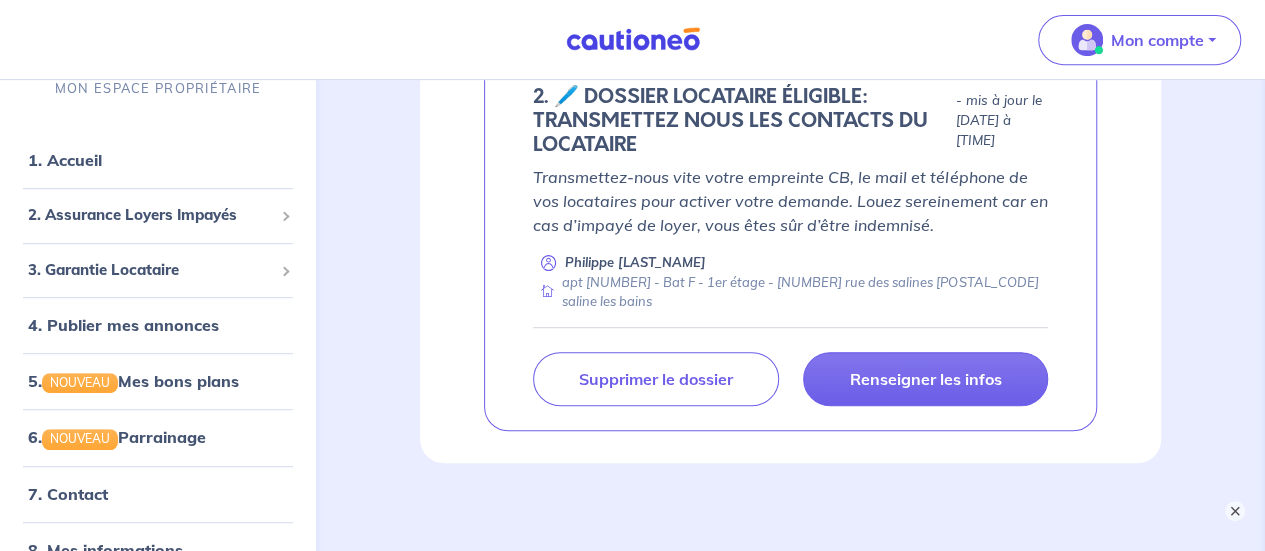 scroll, scrollTop: 433, scrollLeft: 0, axis: vertical 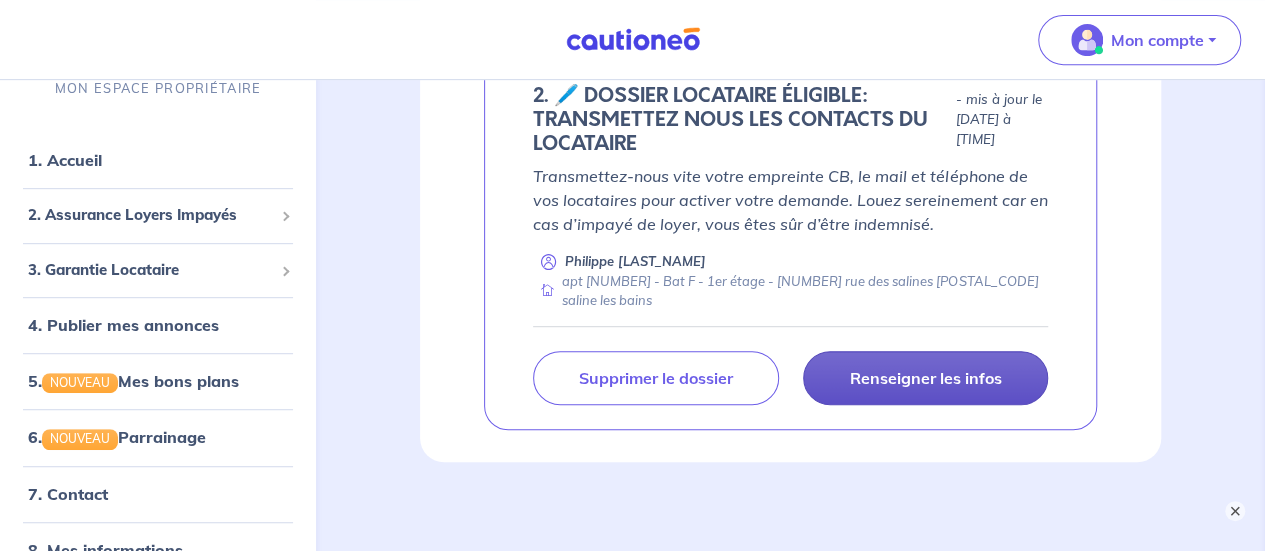 click on "Renseigner les infos" at bounding box center [925, 378] 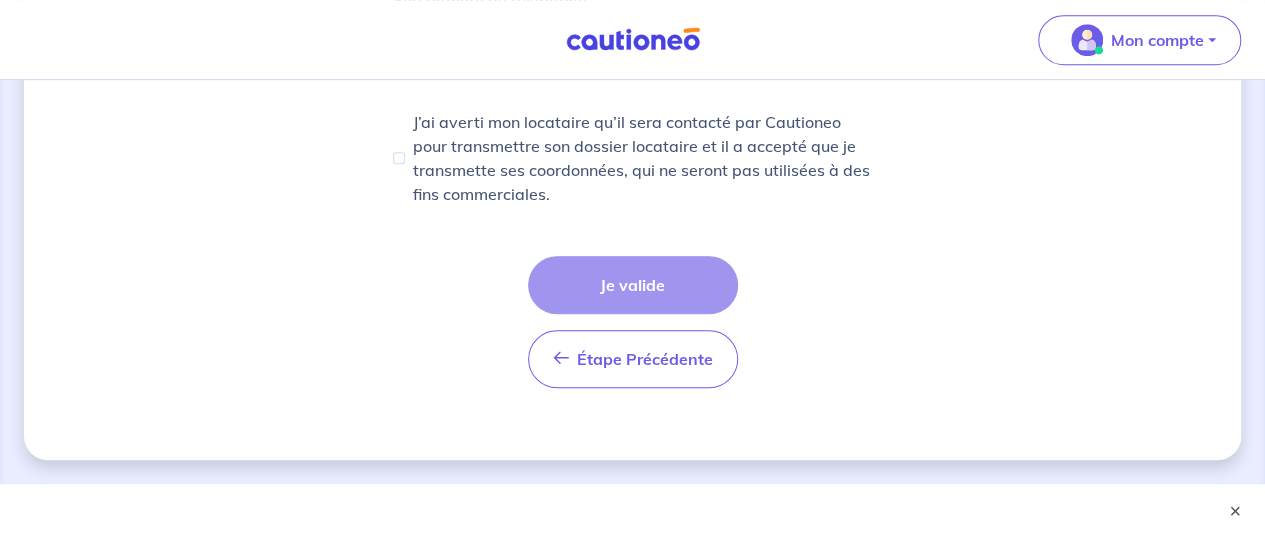 scroll, scrollTop: 600, scrollLeft: 0, axis: vertical 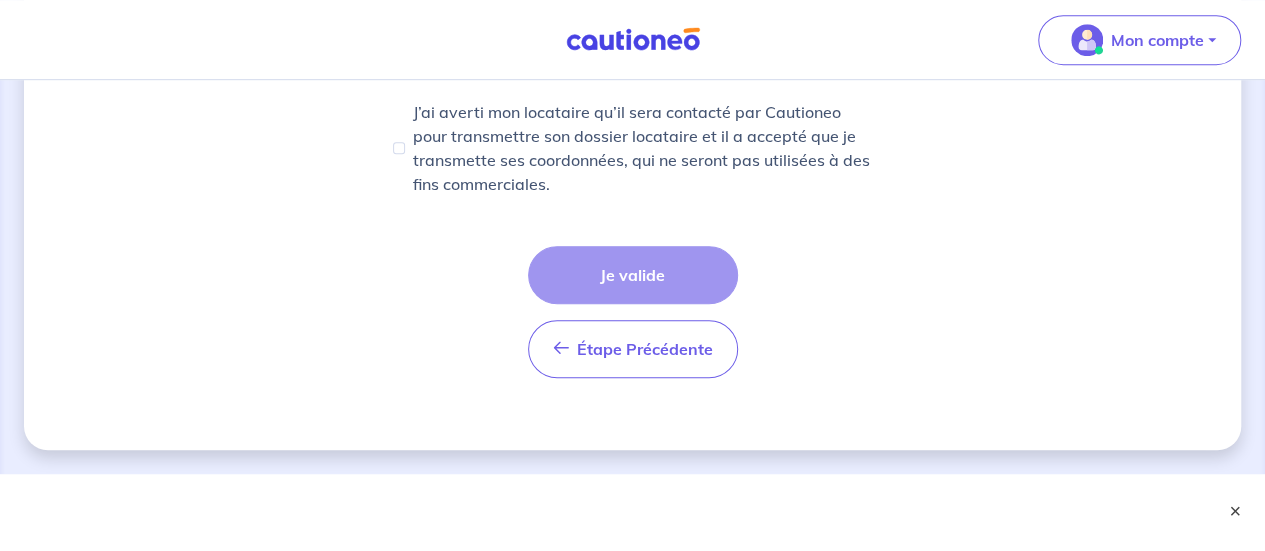 drag, startPoint x: 1234, startPoint y: 511, endPoint x: 1222, endPoint y: 504, distance: 13.892444 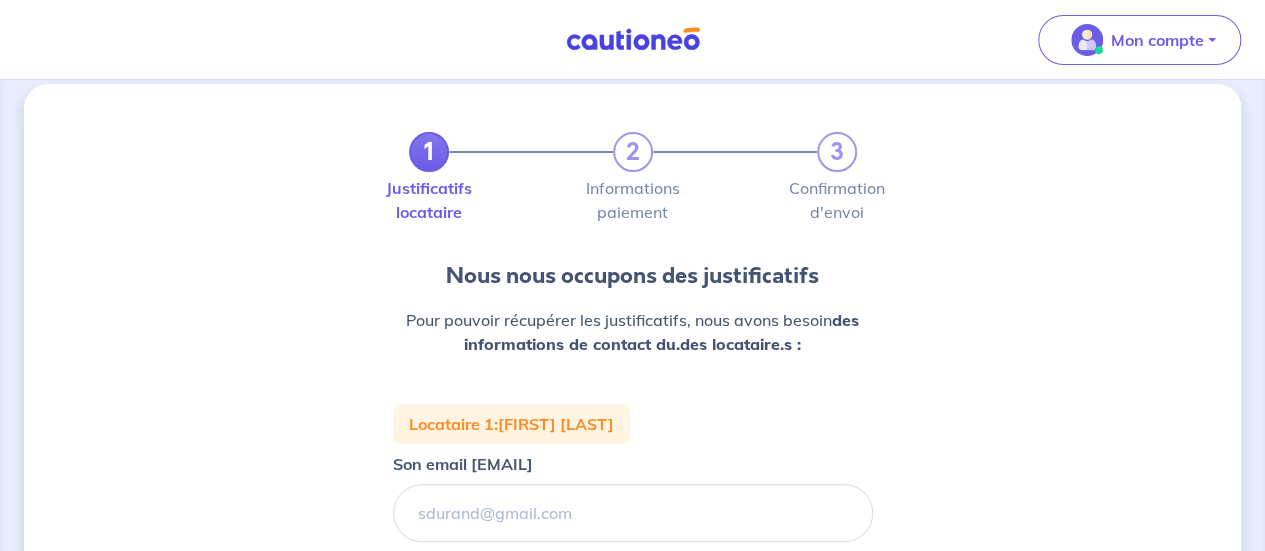 scroll, scrollTop: 0, scrollLeft: 0, axis: both 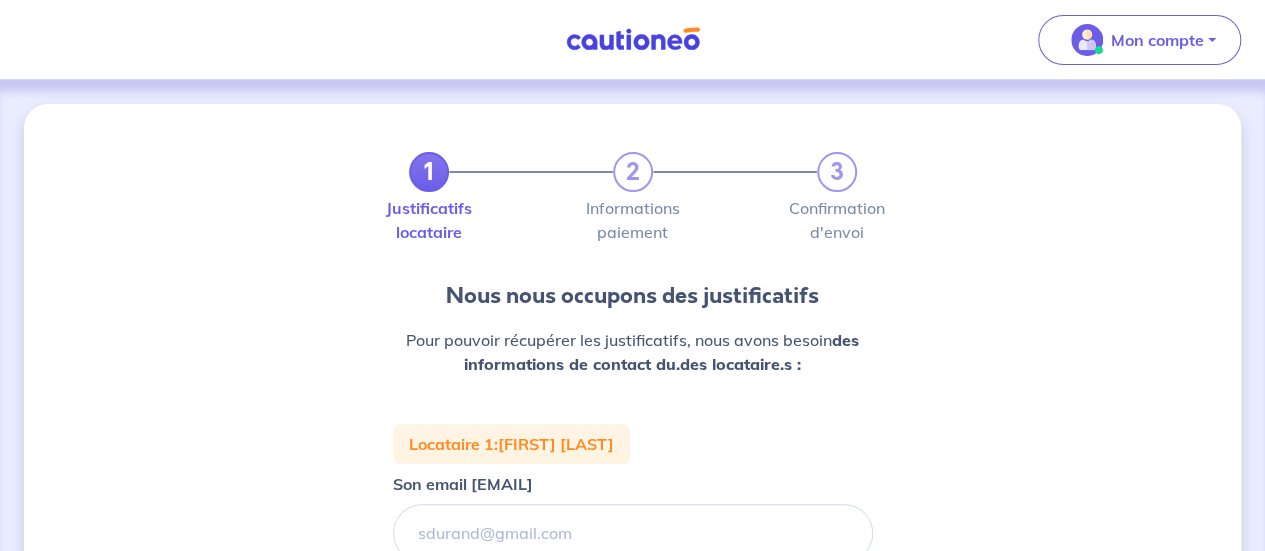 click at bounding box center (633, 39) 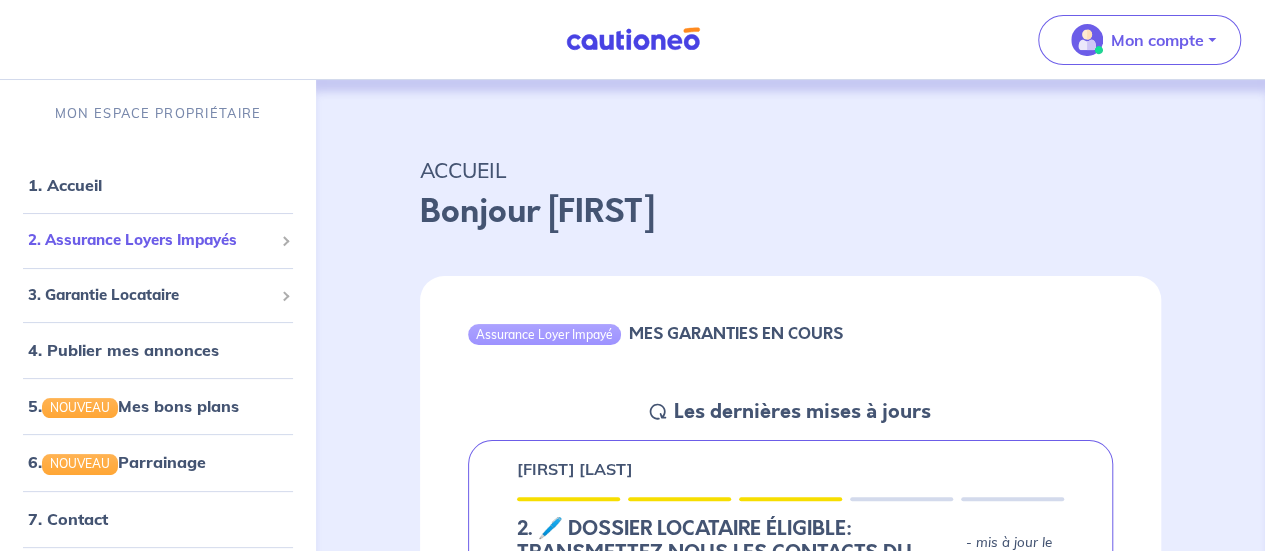 click on "2. Assurance Loyers Impayés" at bounding box center (150, 240) 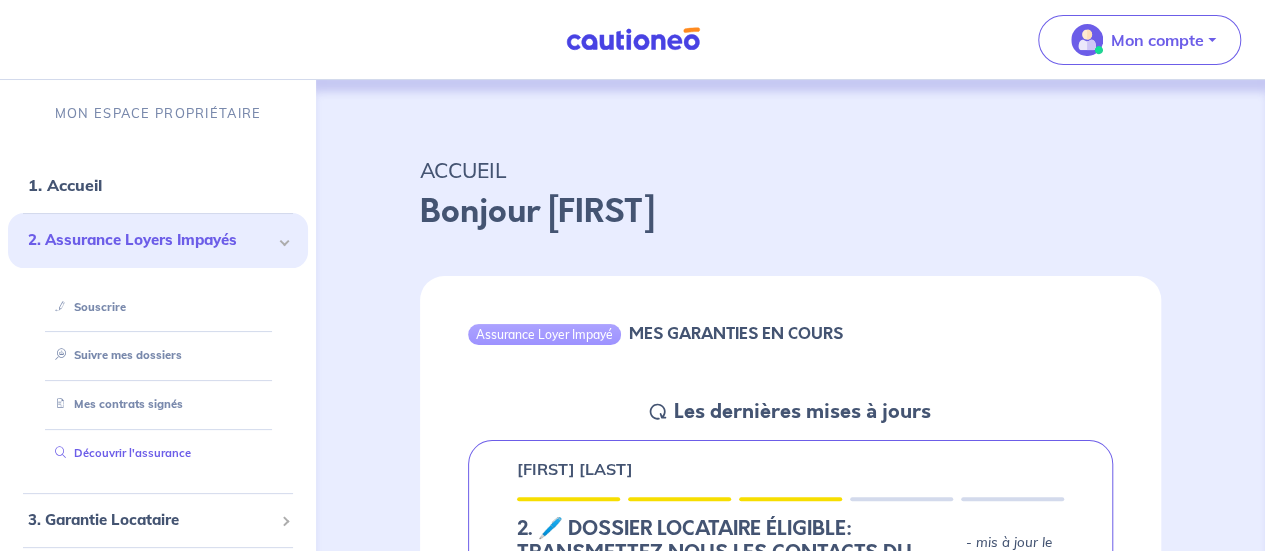 click on "Découvrir l'assurance" at bounding box center (119, 453) 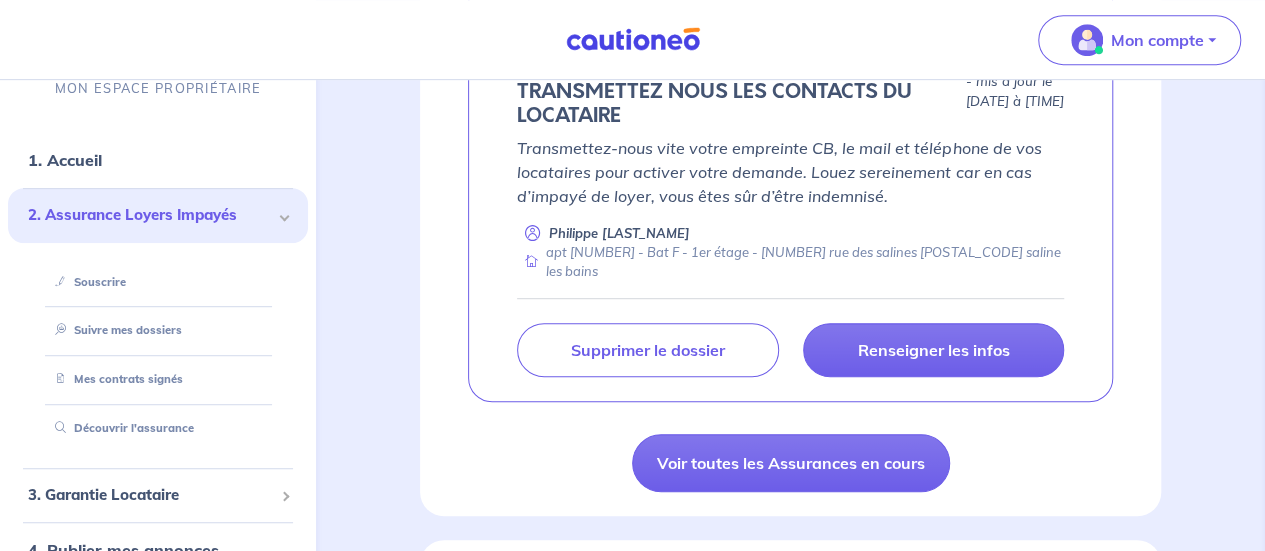 scroll, scrollTop: 533, scrollLeft: 0, axis: vertical 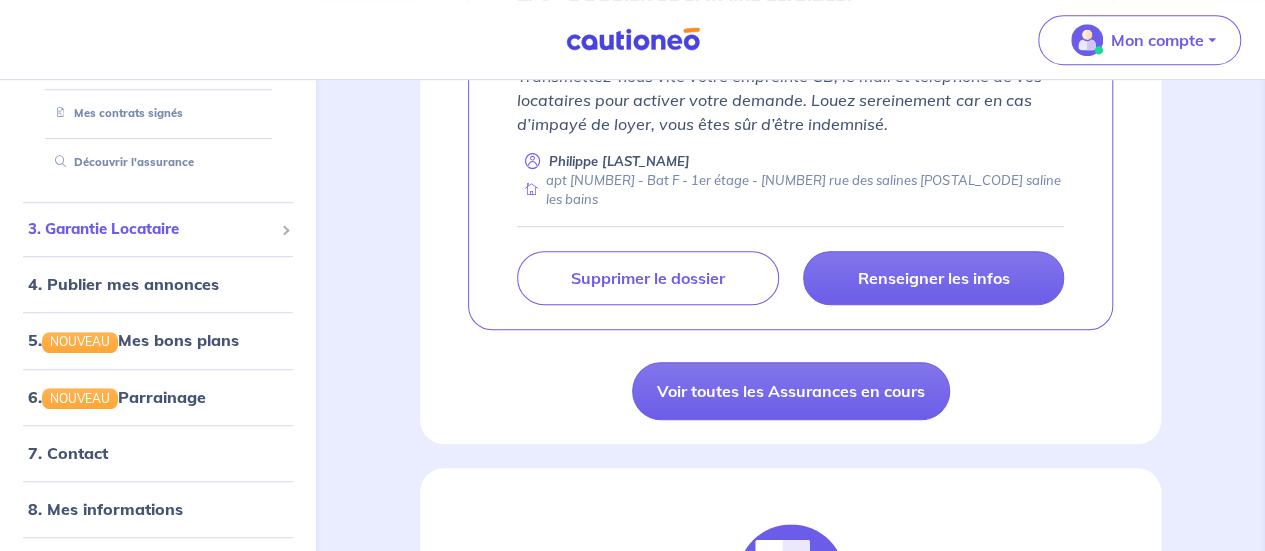 click on "3. Garantie Locataire" at bounding box center [150, 229] 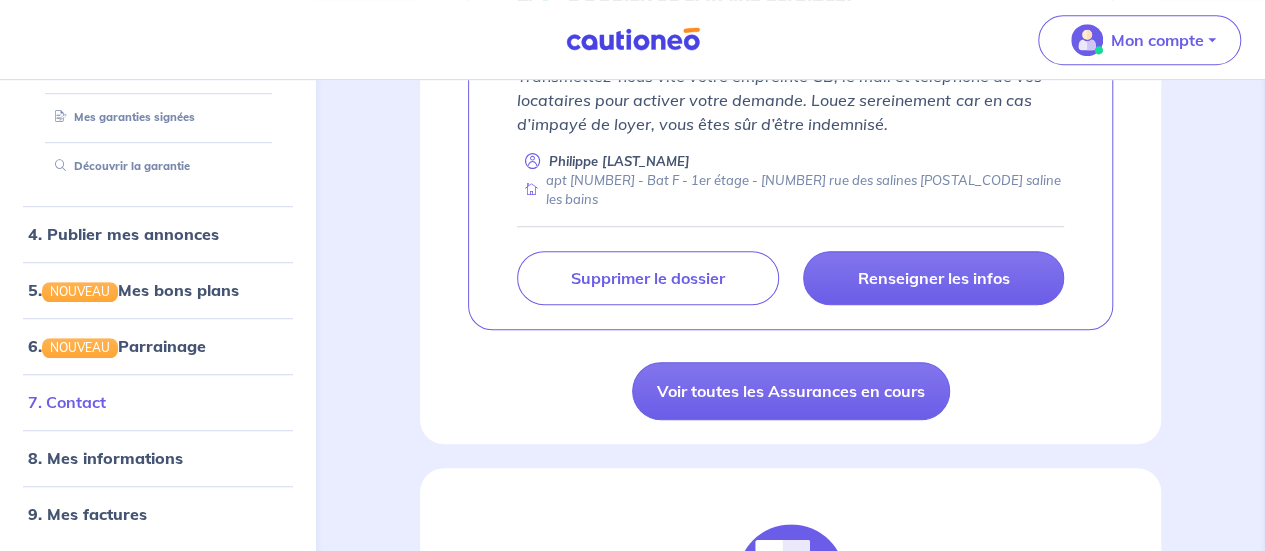 scroll, scrollTop: 415, scrollLeft: 0, axis: vertical 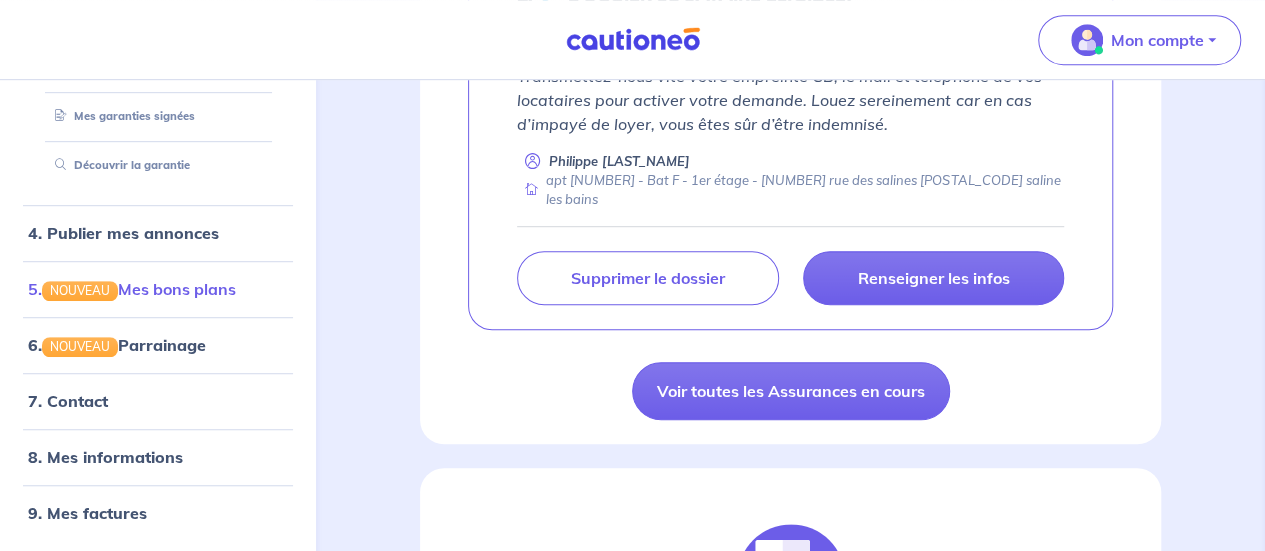 click on "5.  NOUVEAU  Mes bons plans" at bounding box center [132, 289] 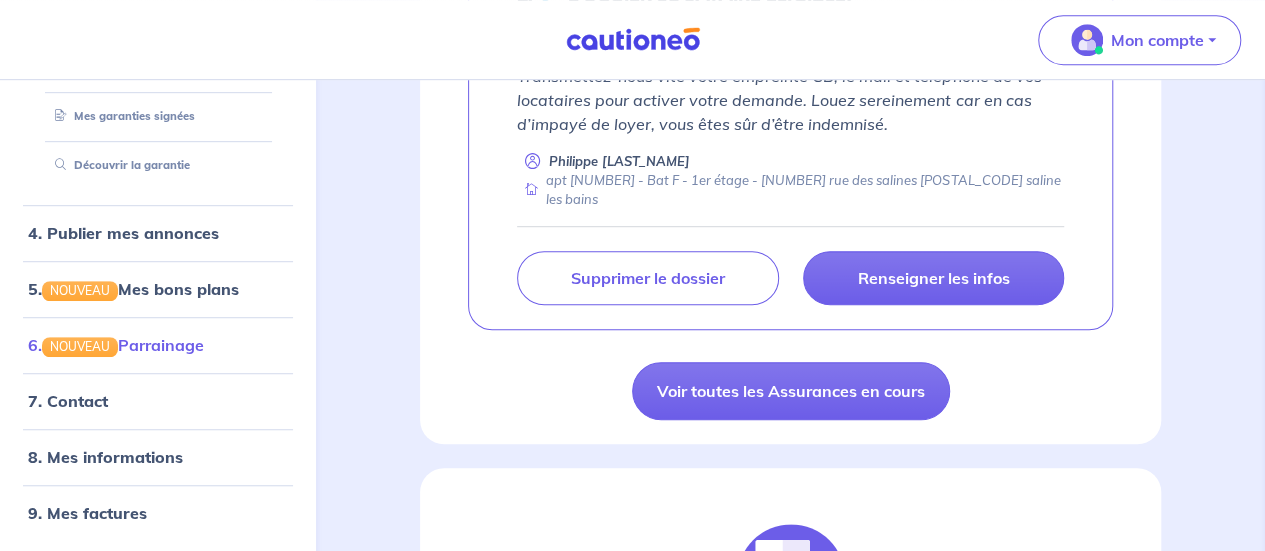 click on "6.  NOUVEAU  Parrainage" at bounding box center (116, 345) 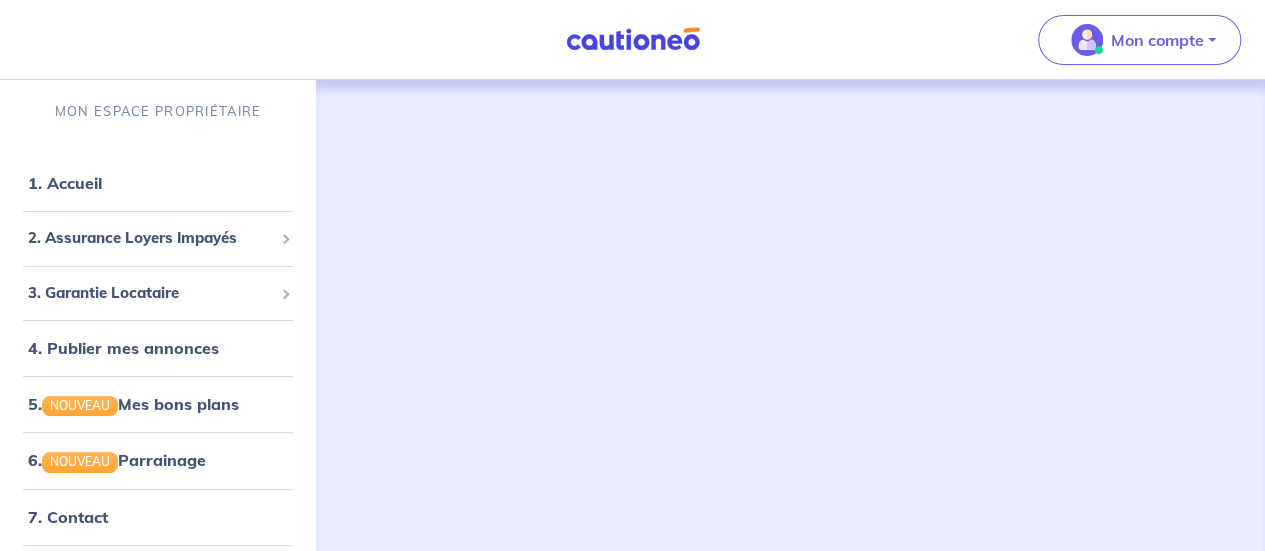 scroll, scrollTop: 0, scrollLeft: 0, axis: both 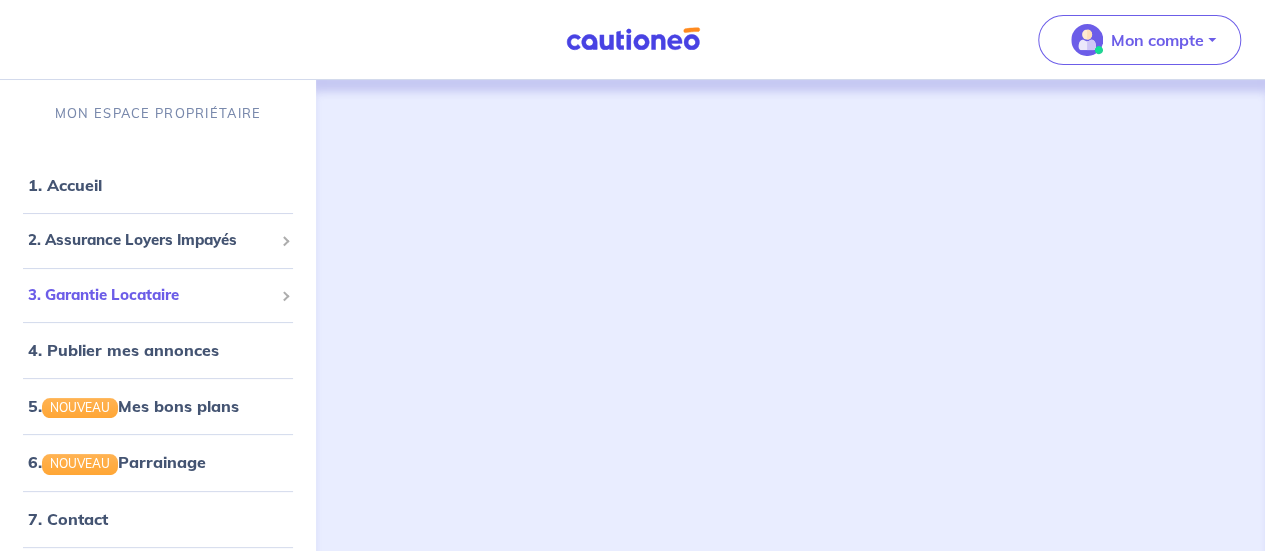 click on "3. Garantie Locataire" at bounding box center [150, 295] 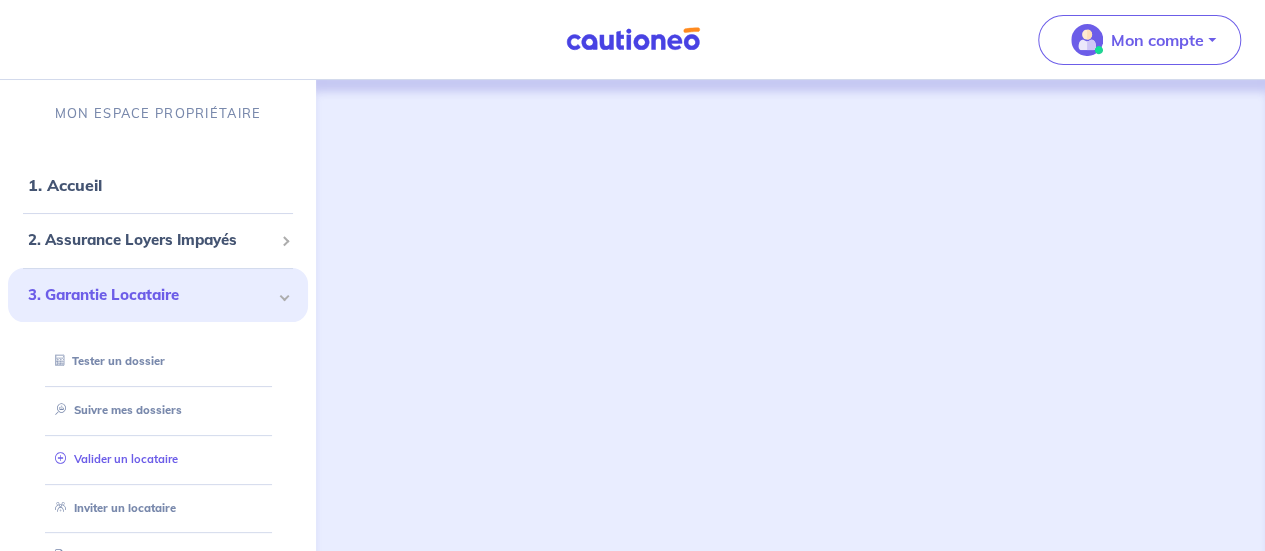 click on "Valider un locataire" at bounding box center (112, 459) 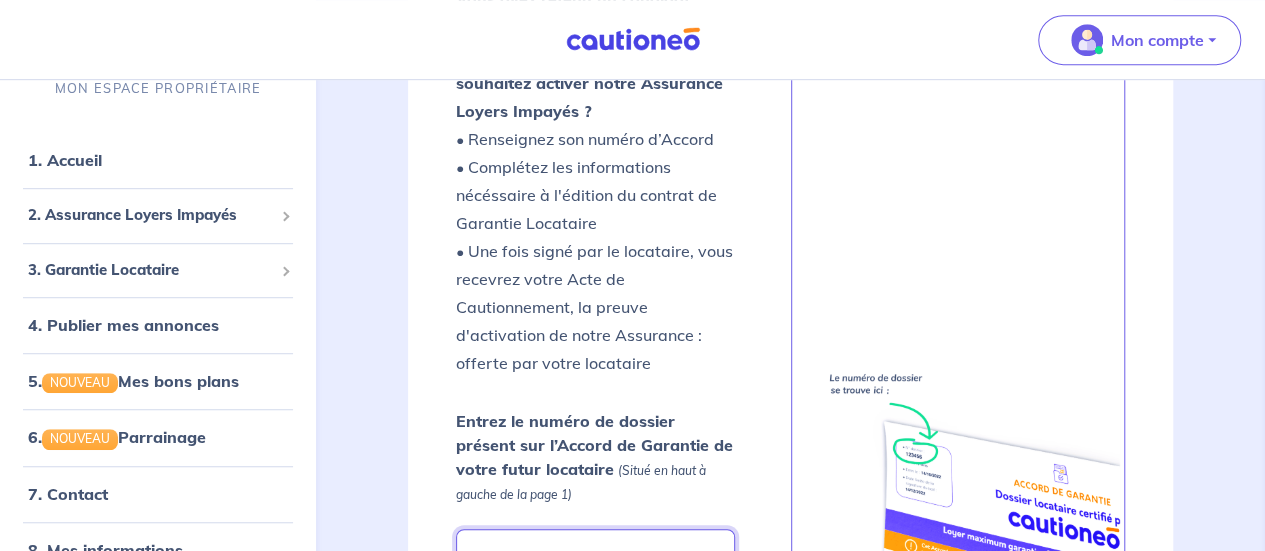 scroll, scrollTop: 569, scrollLeft: 0, axis: vertical 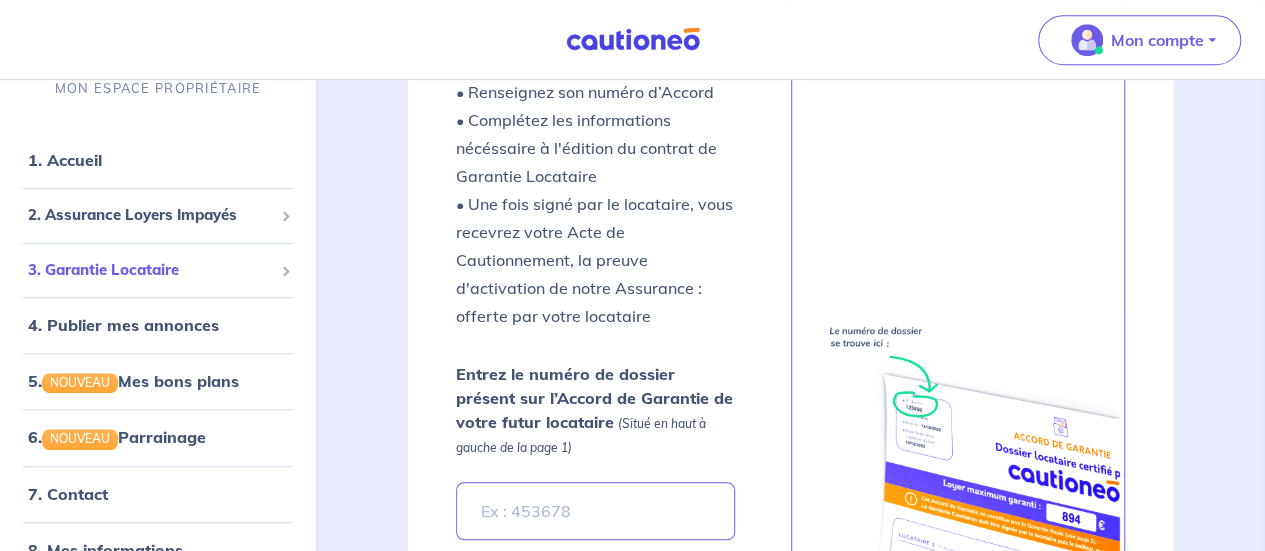 click on "3. Garantie Locataire" at bounding box center [150, 270] 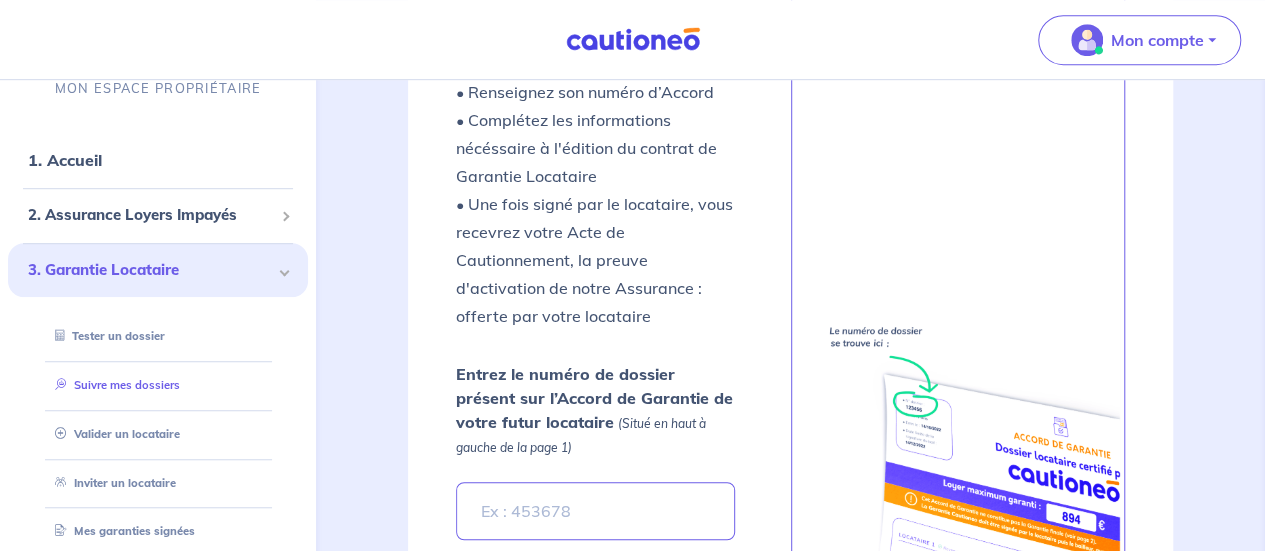 click on "Suivre mes dossiers" at bounding box center [113, 385] 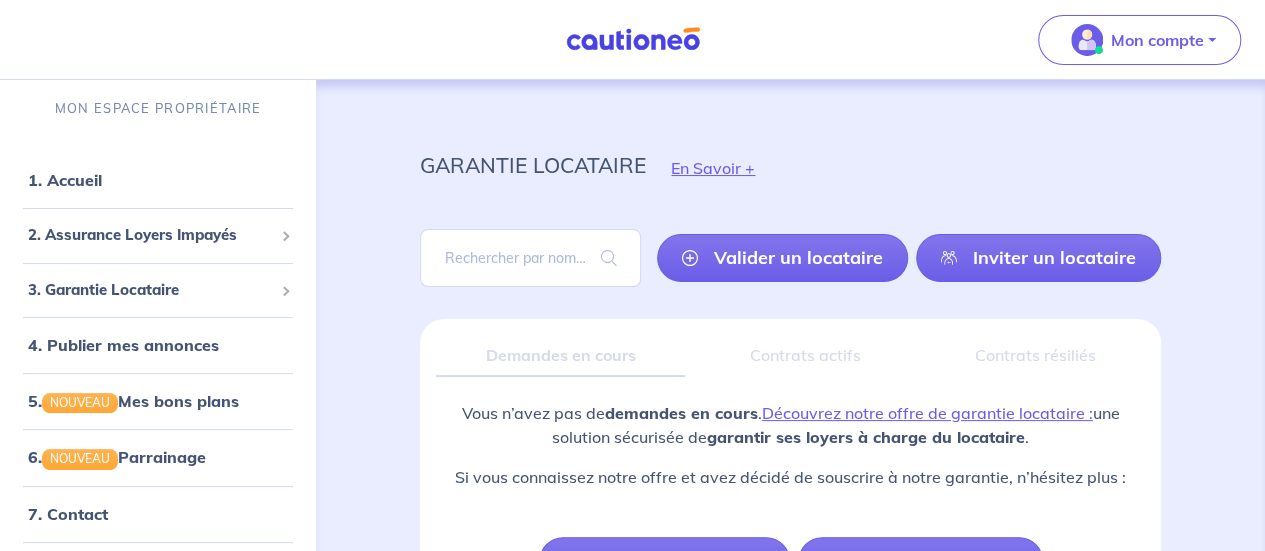 scroll, scrollTop: 0, scrollLeft: 0, axis: both 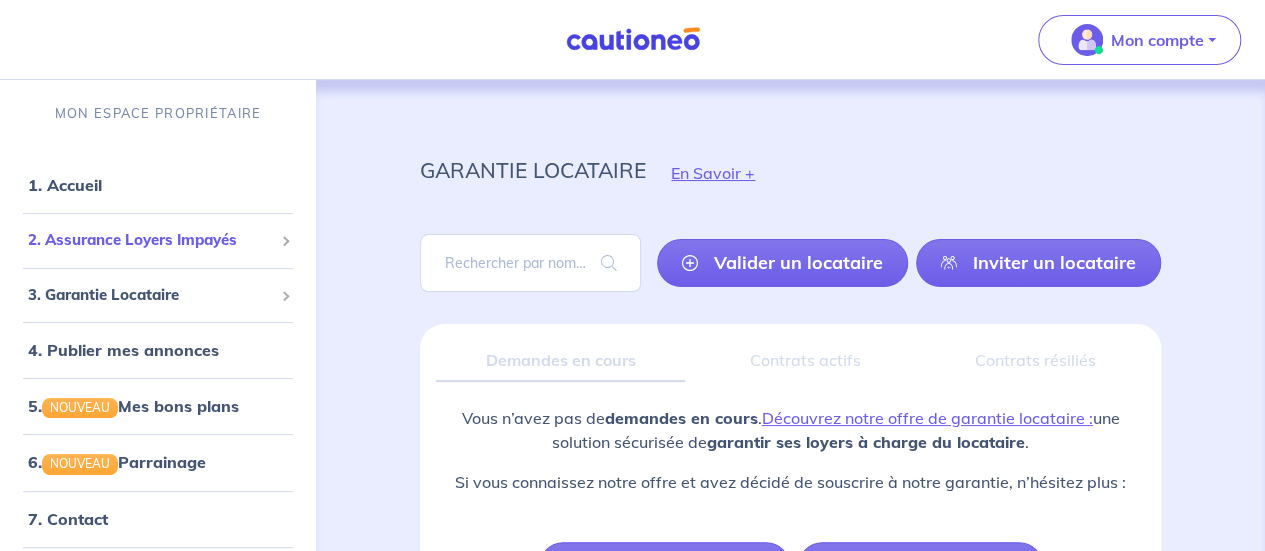 click on "2. Assurance Loyers Impayés" at bounding box center [150, 240] 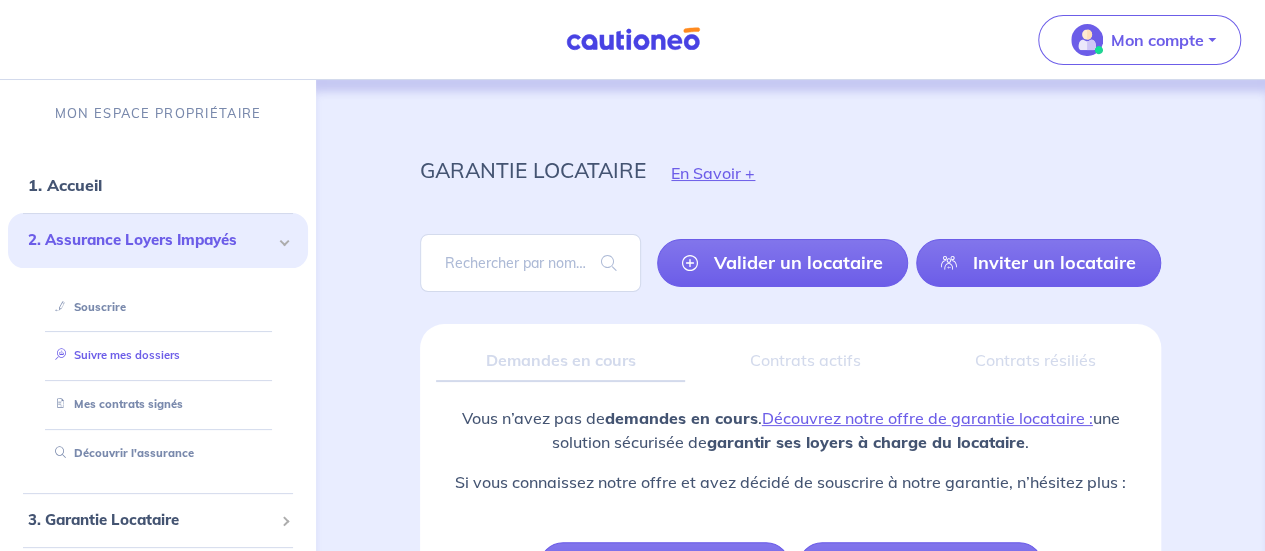 click on "Suivre mes dossiers" at bounding box center (113, 355) 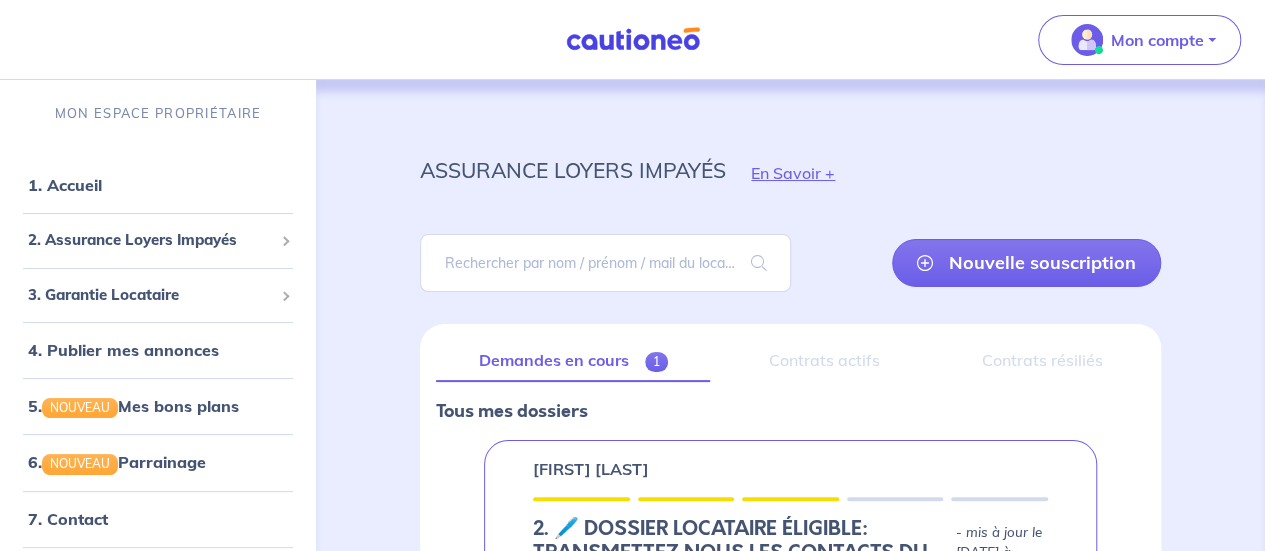 scroll, scrollTop: 0, scrollLeft: 0, axis: both 